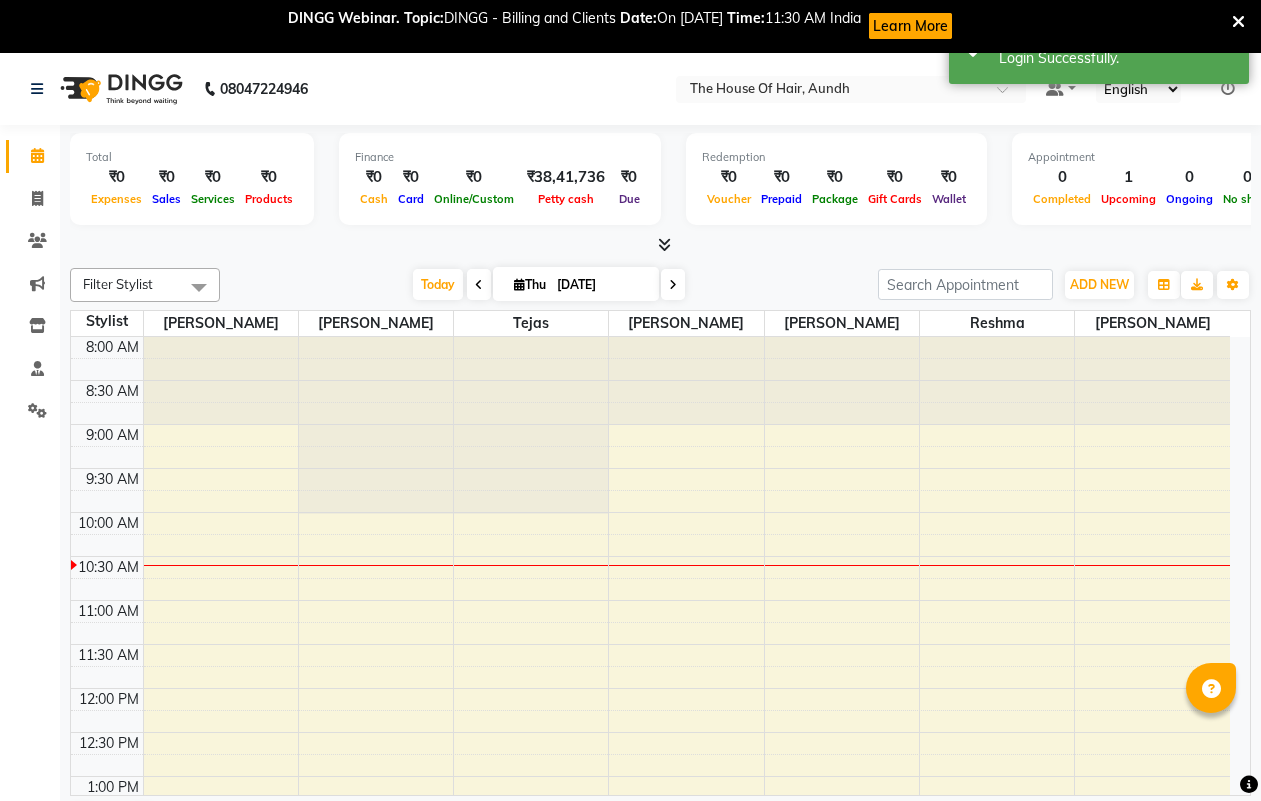 scroll, scrollTop: 0, scrollLeft: 0, axis: both 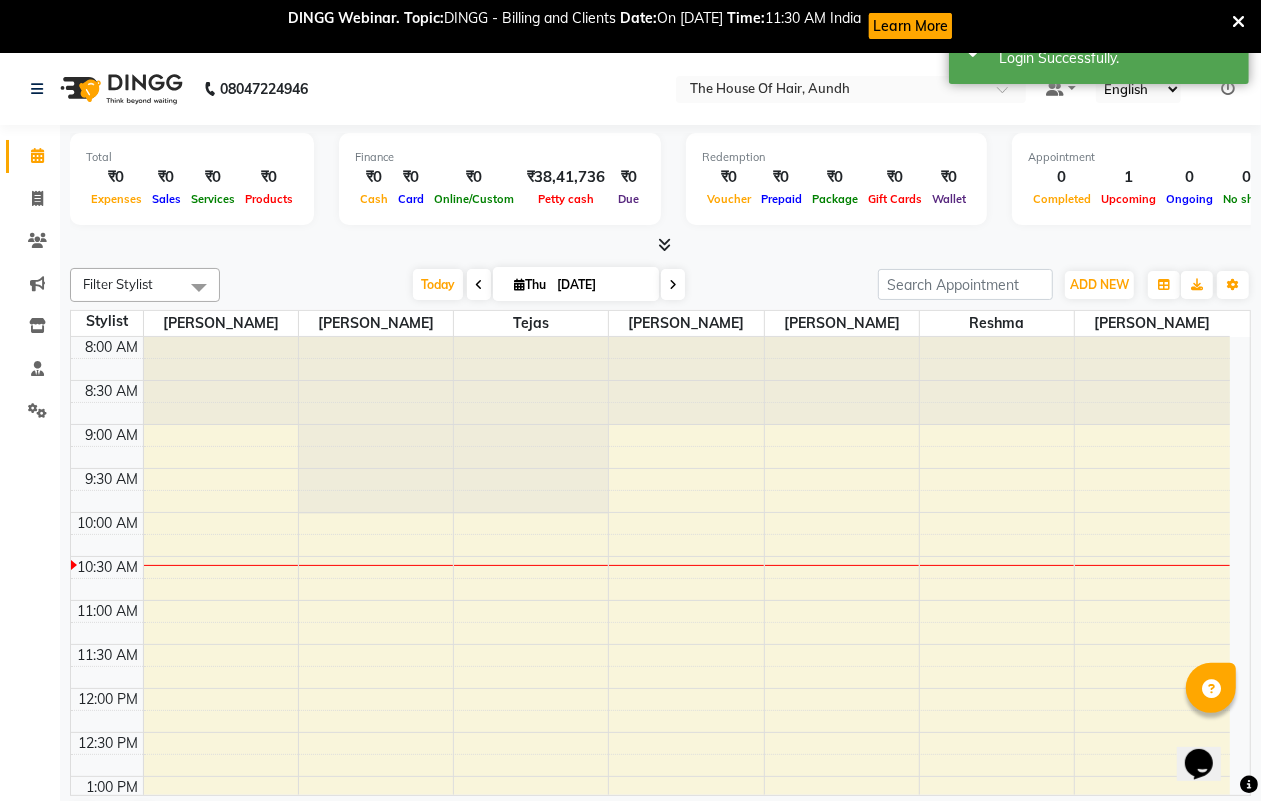 click at bounding box center (1238, 22) 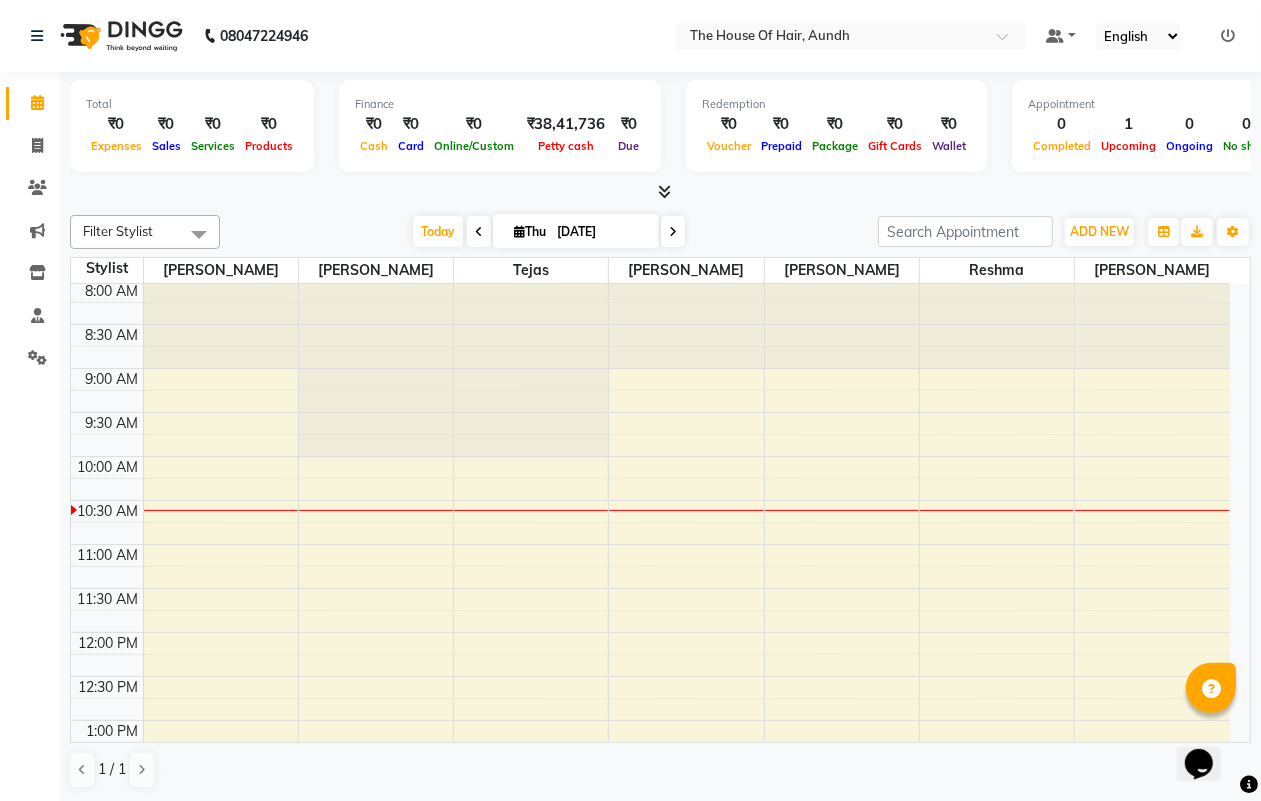 scroll, scrollTop: 0, scrollLeft: 0, axis: both 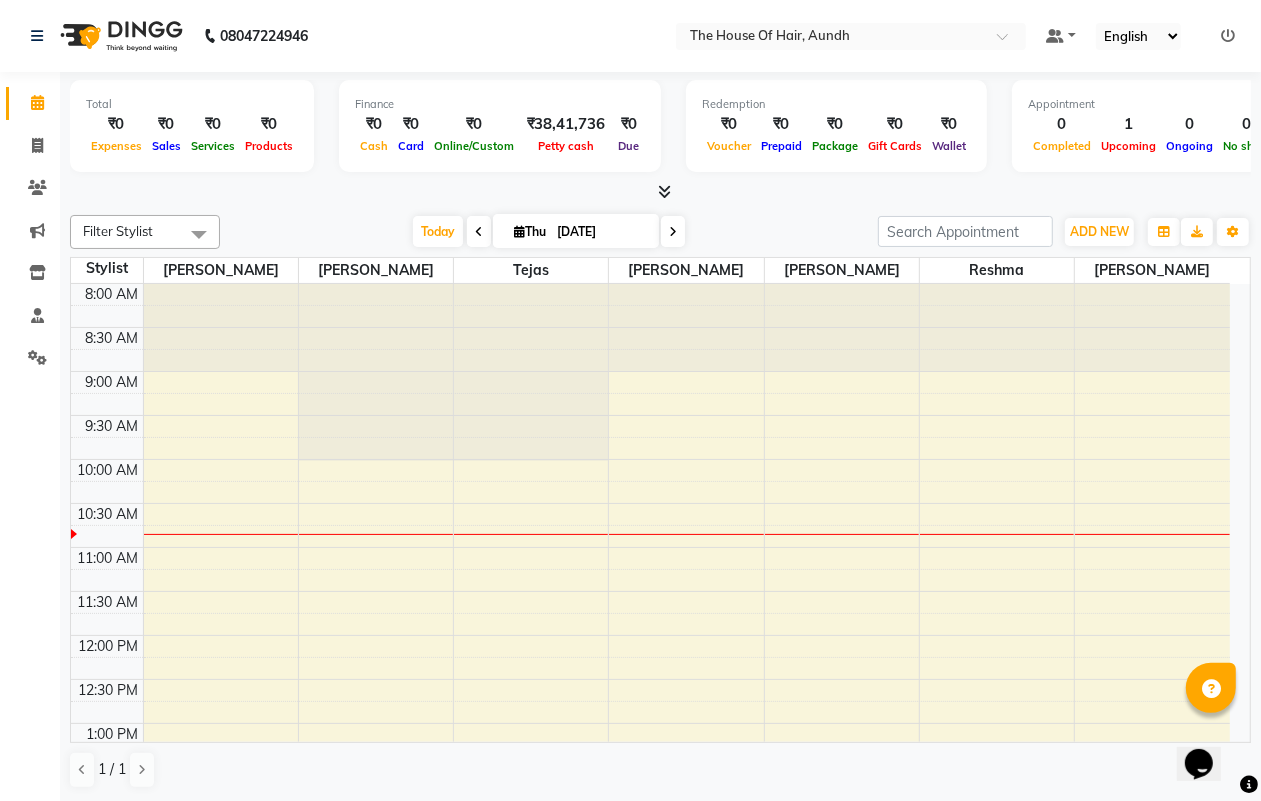 click at bounding box center (479, 232) 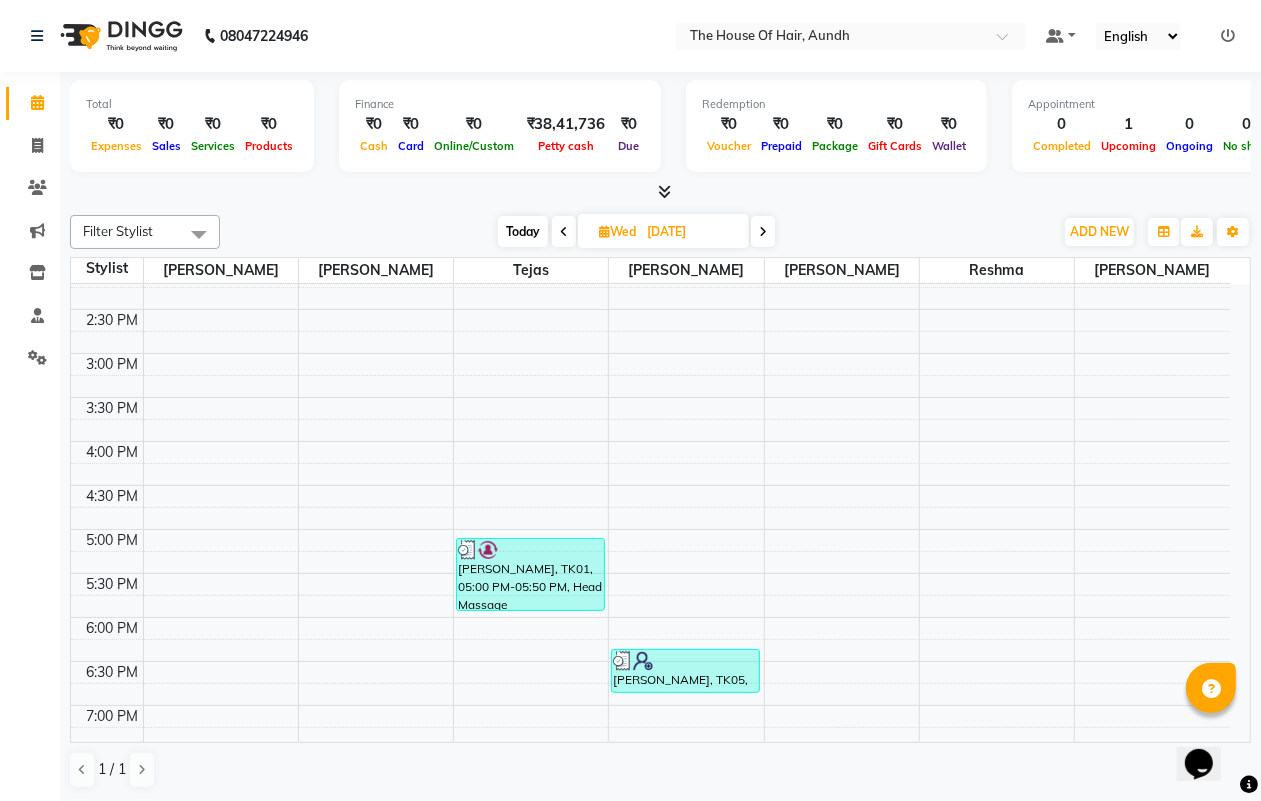 scroll, scrollTop: 625, scrollLeft: 0, axis: vertical 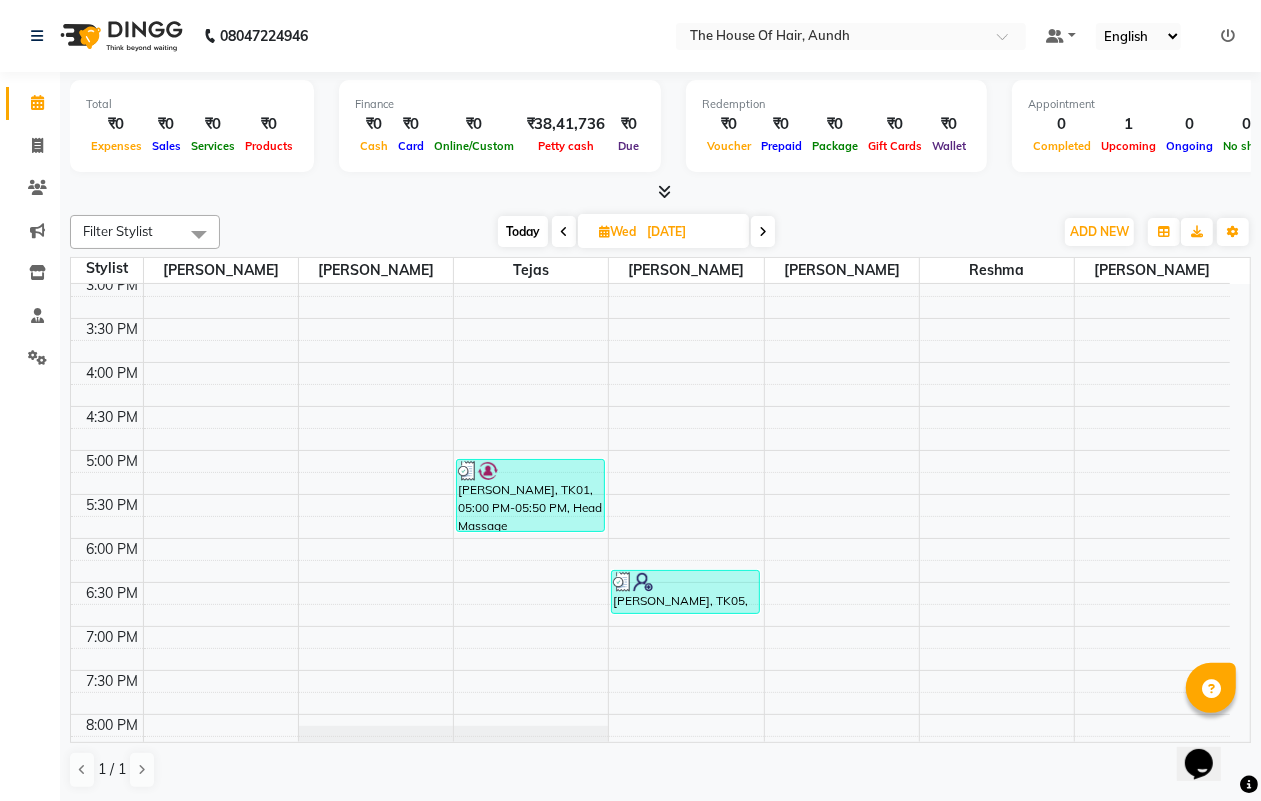 click on "Today" at bounding box center (523, 231) 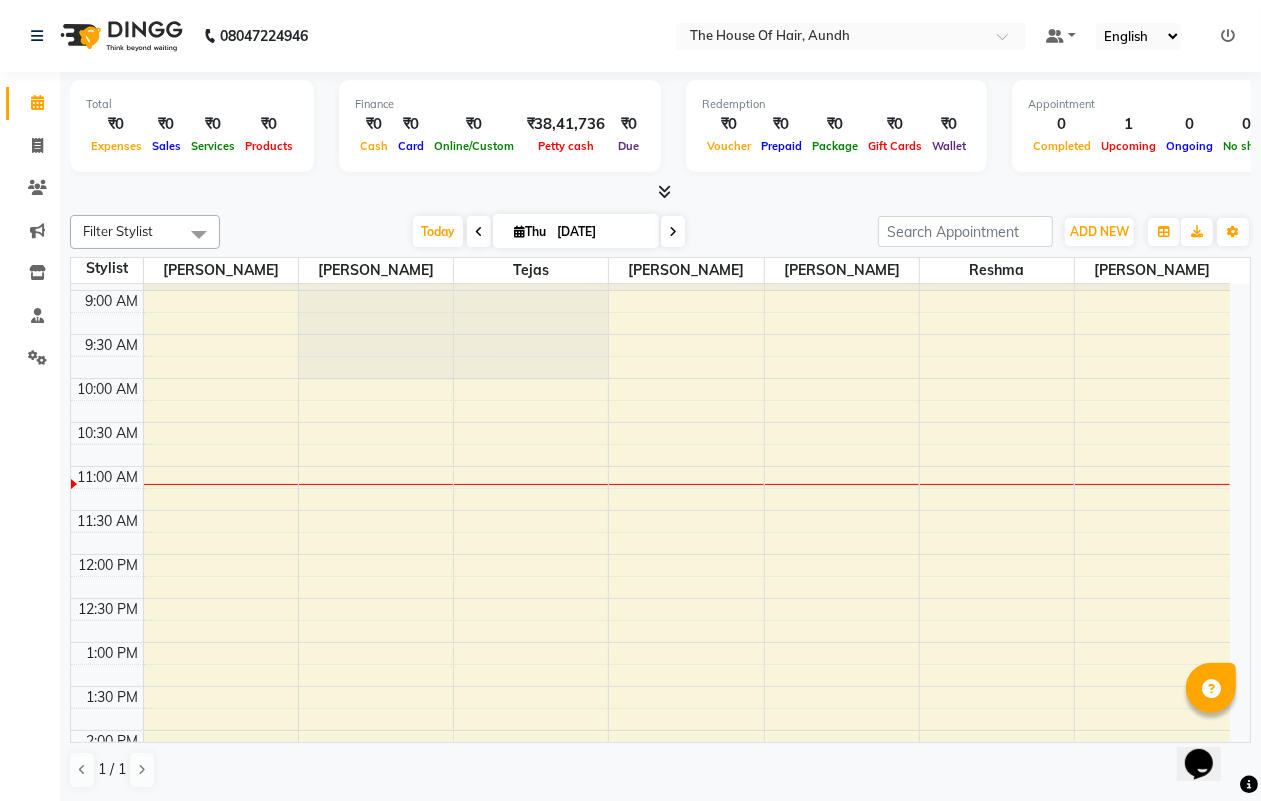 scroll, scrollTop: 125, scrollLeft: 0, axis: vertical 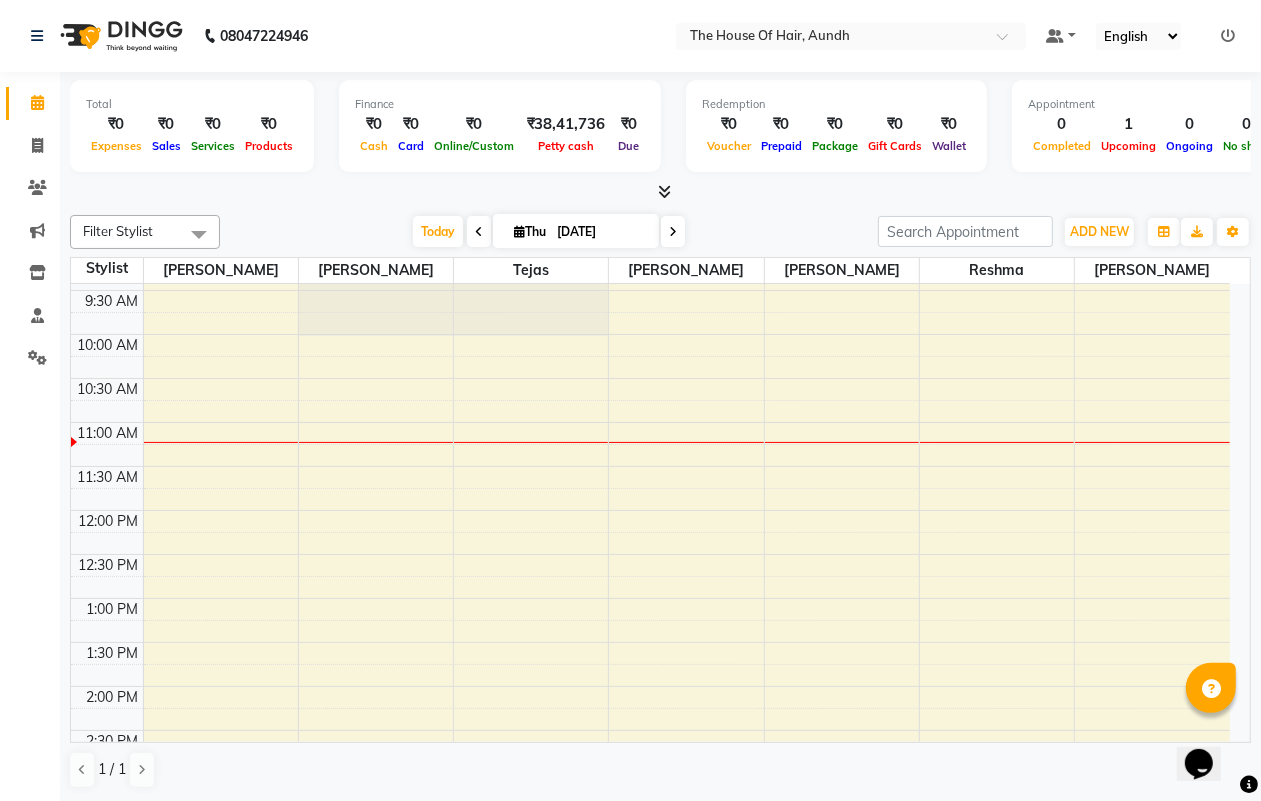 click at bounding box center [479, 232] 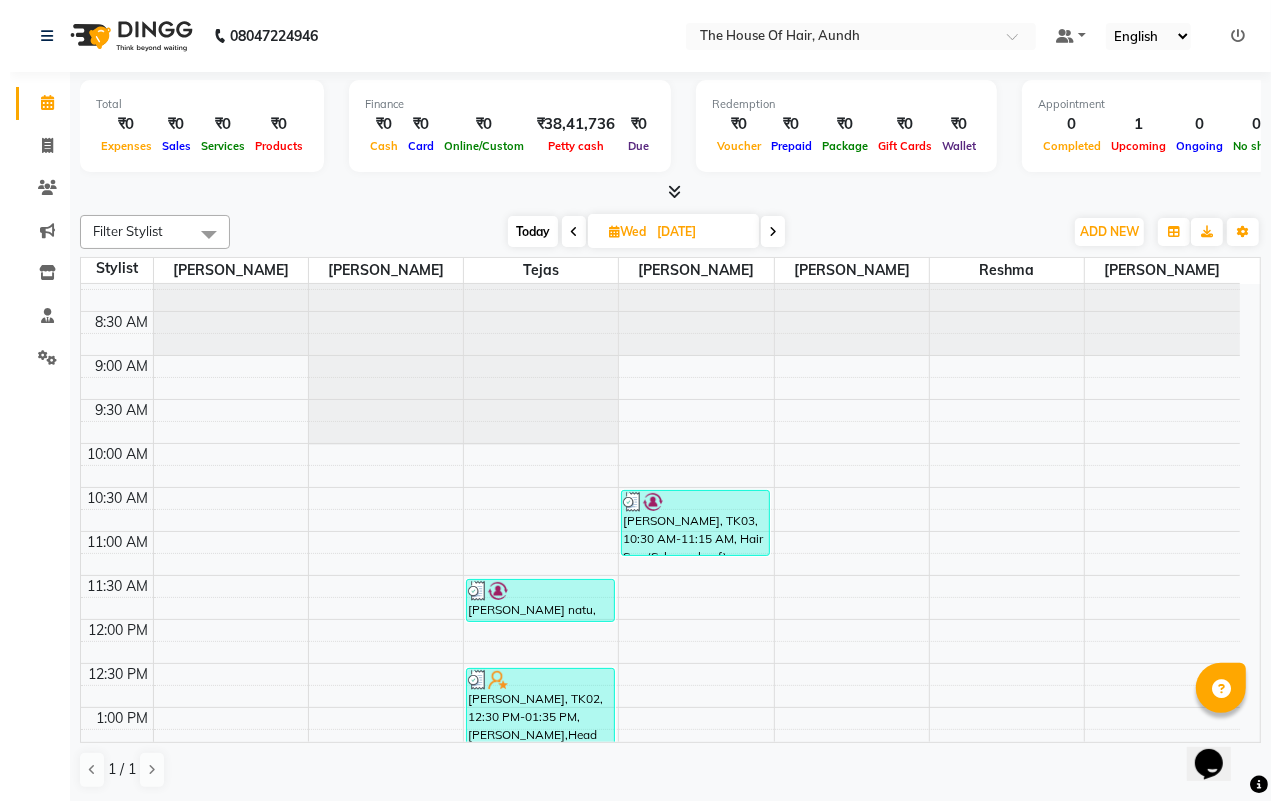 scroll, scrollTop: 0, scrollLeft: 0, axis: both 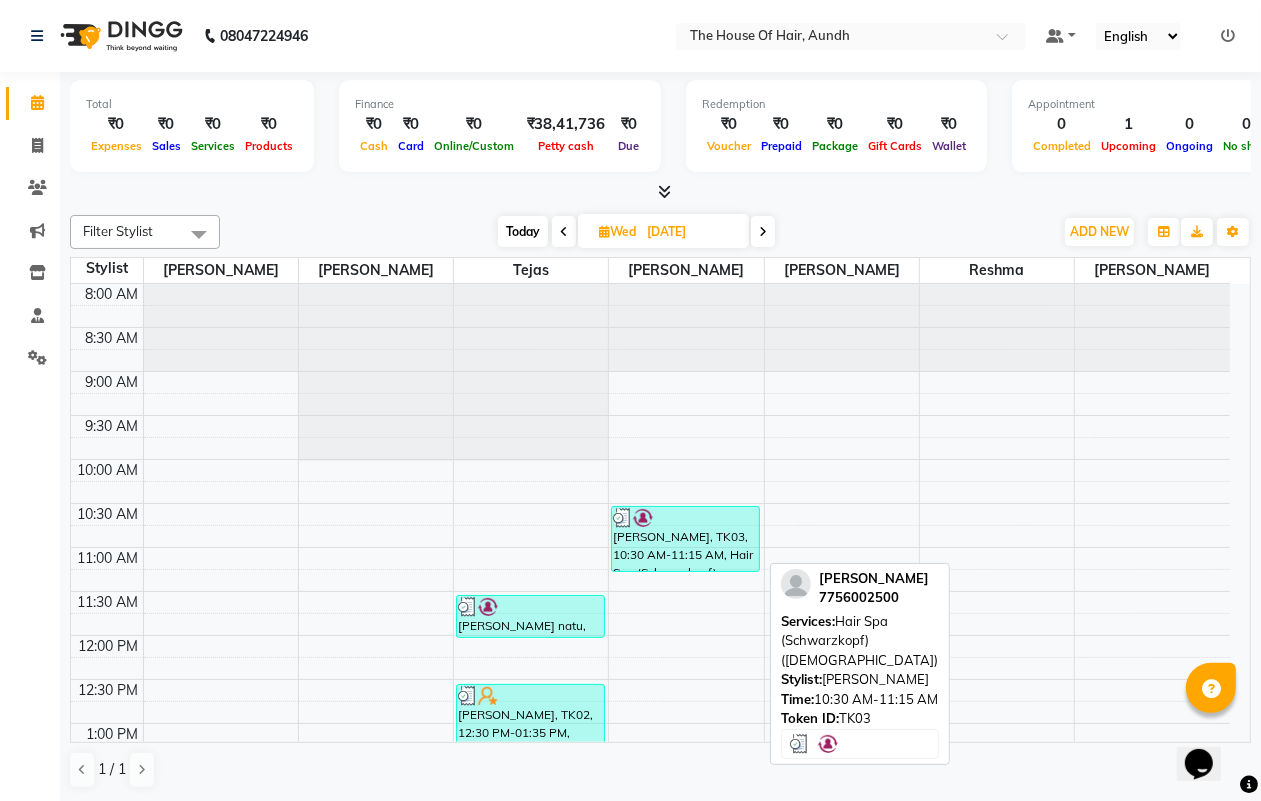 click on "[PERSON_NAME], TK03, 10:30 AM-11:15 AM, Hair Spa (Schwarzkopf) ([DEMOGRAPHIC_DATA])" at bounding box center [685, 539] 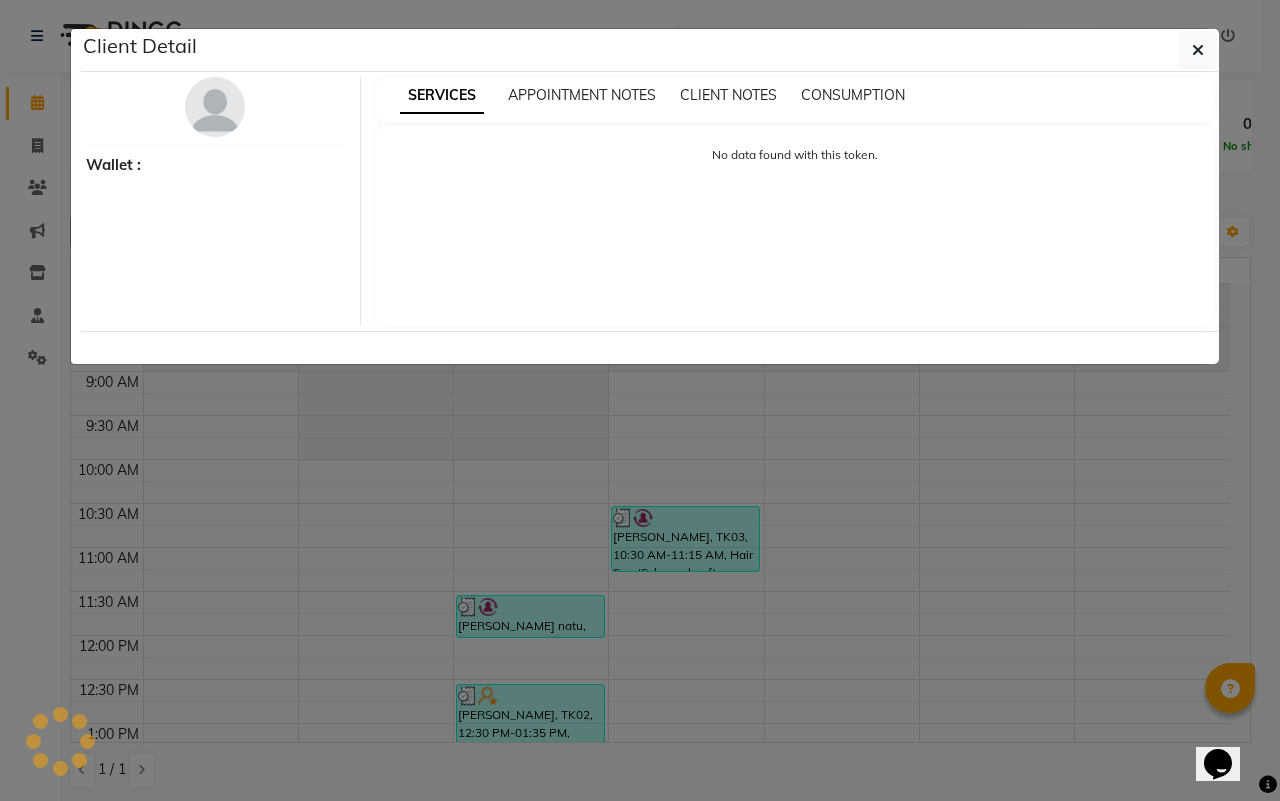 select on "3" 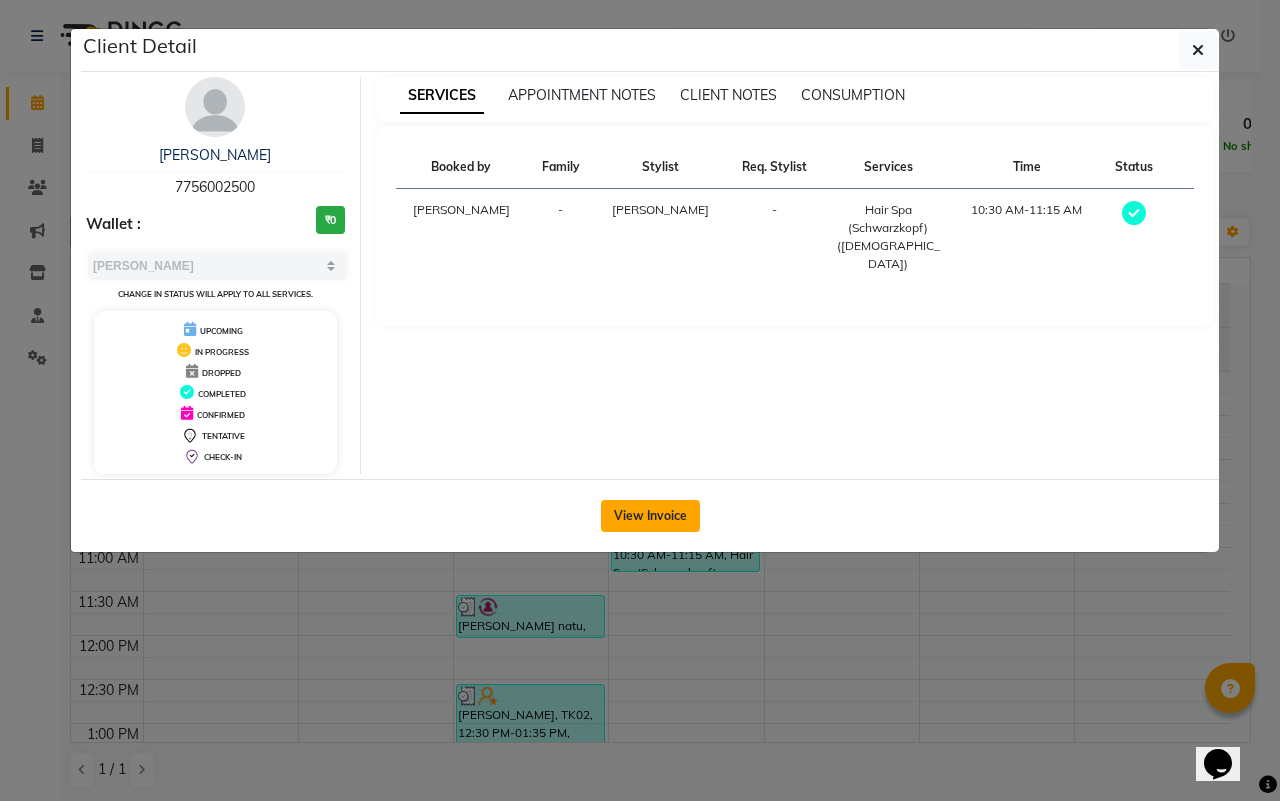 click on "View Invoice" 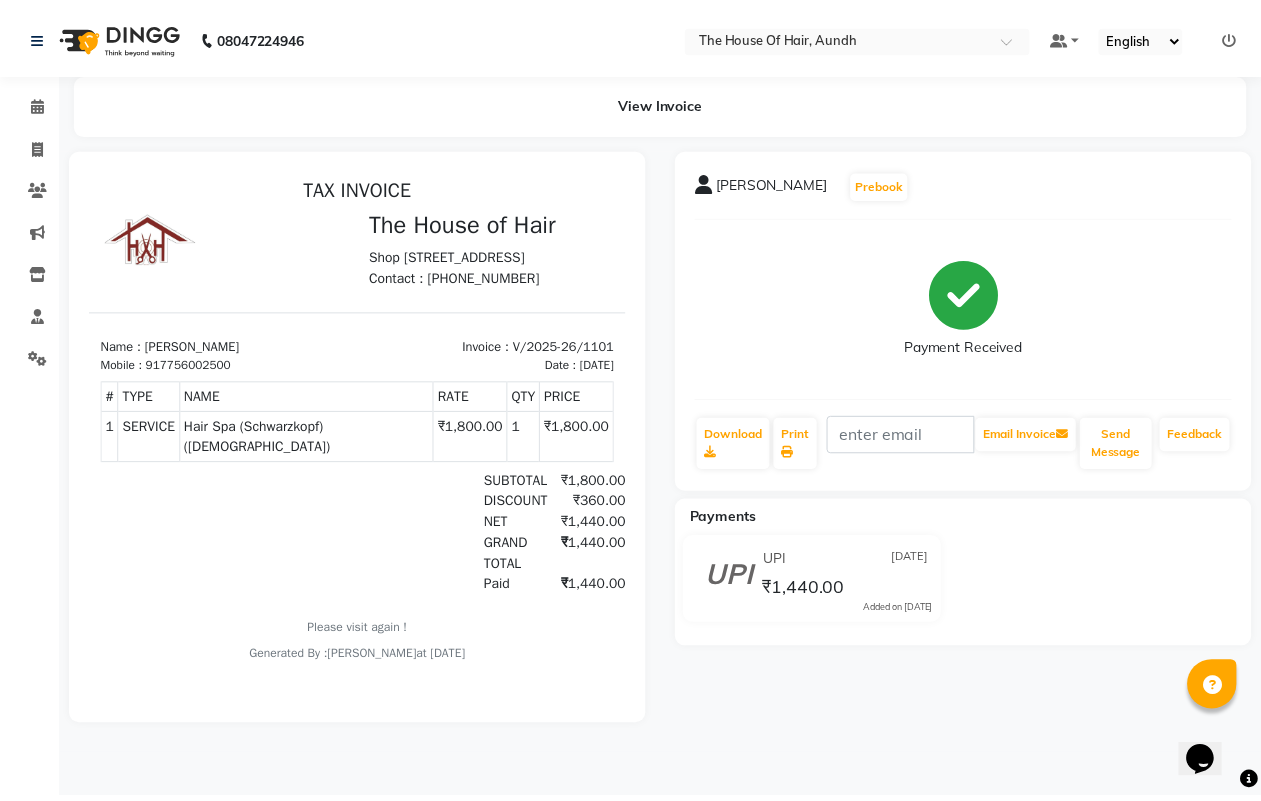 scroll, scrollTop: 0, scrollLeft: 0, axis: both 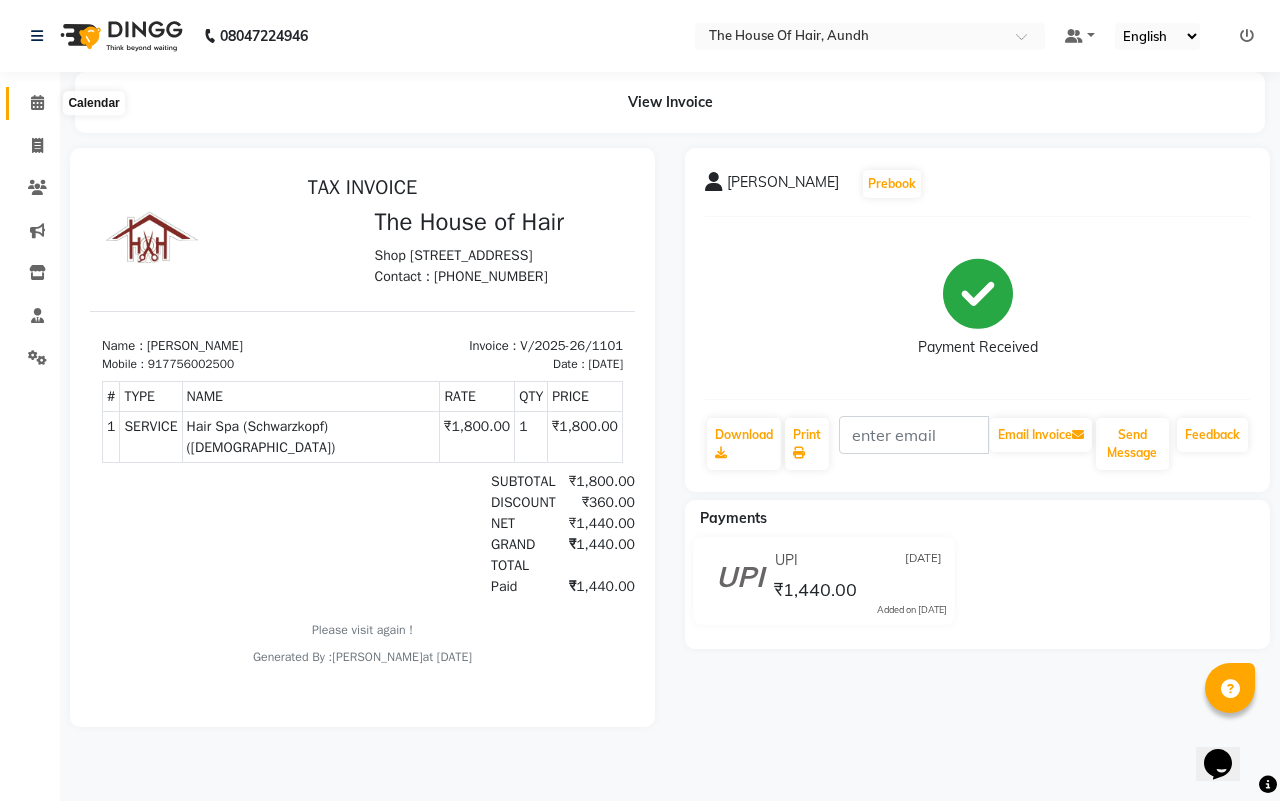 click 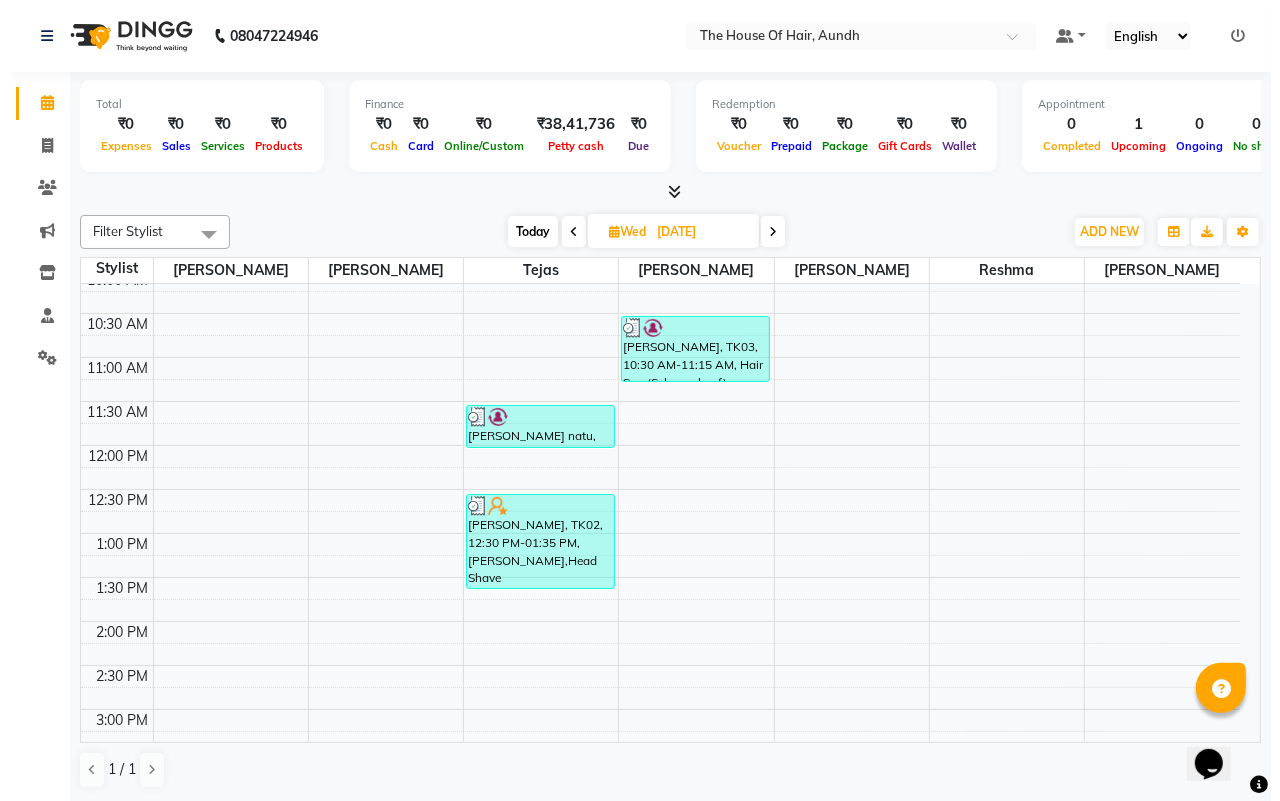 scroll, scrollTop: 250, scrollLeft: 0, axis: vertical 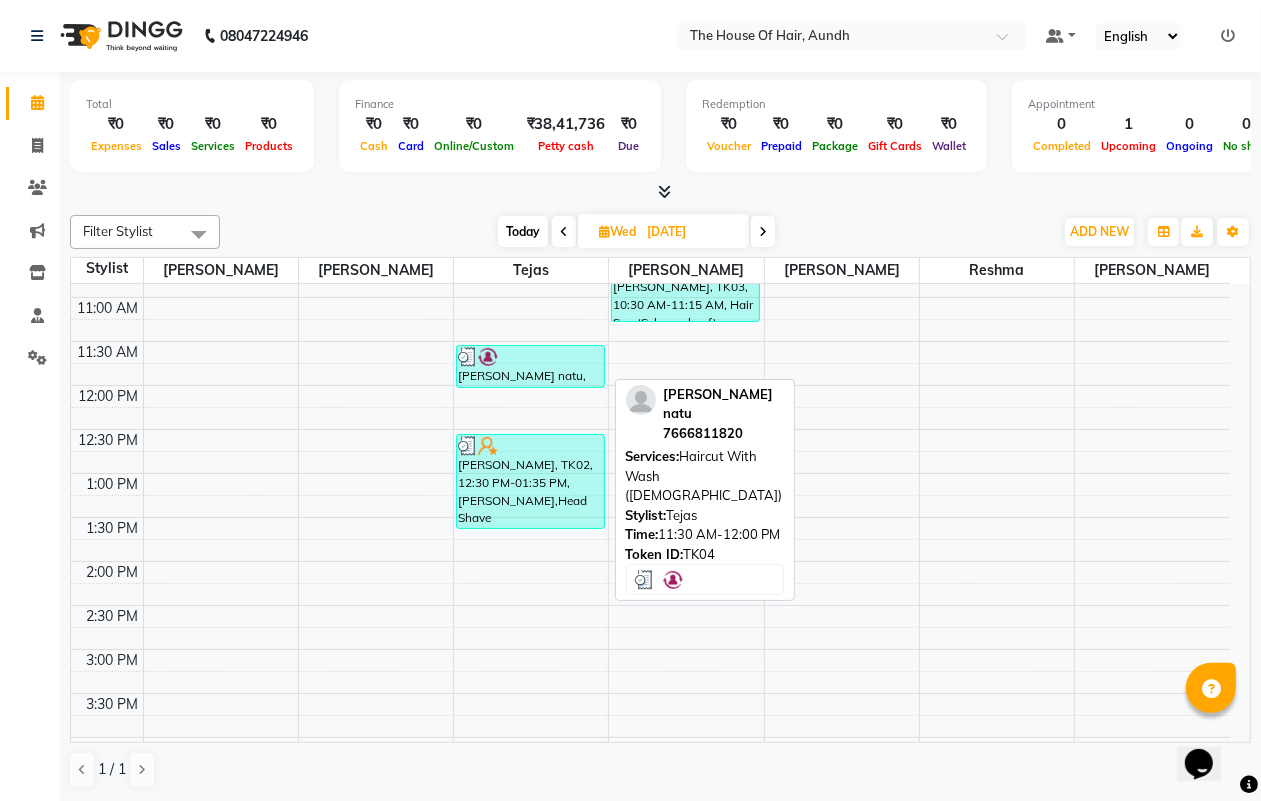 click at bounding box center (530, 357) 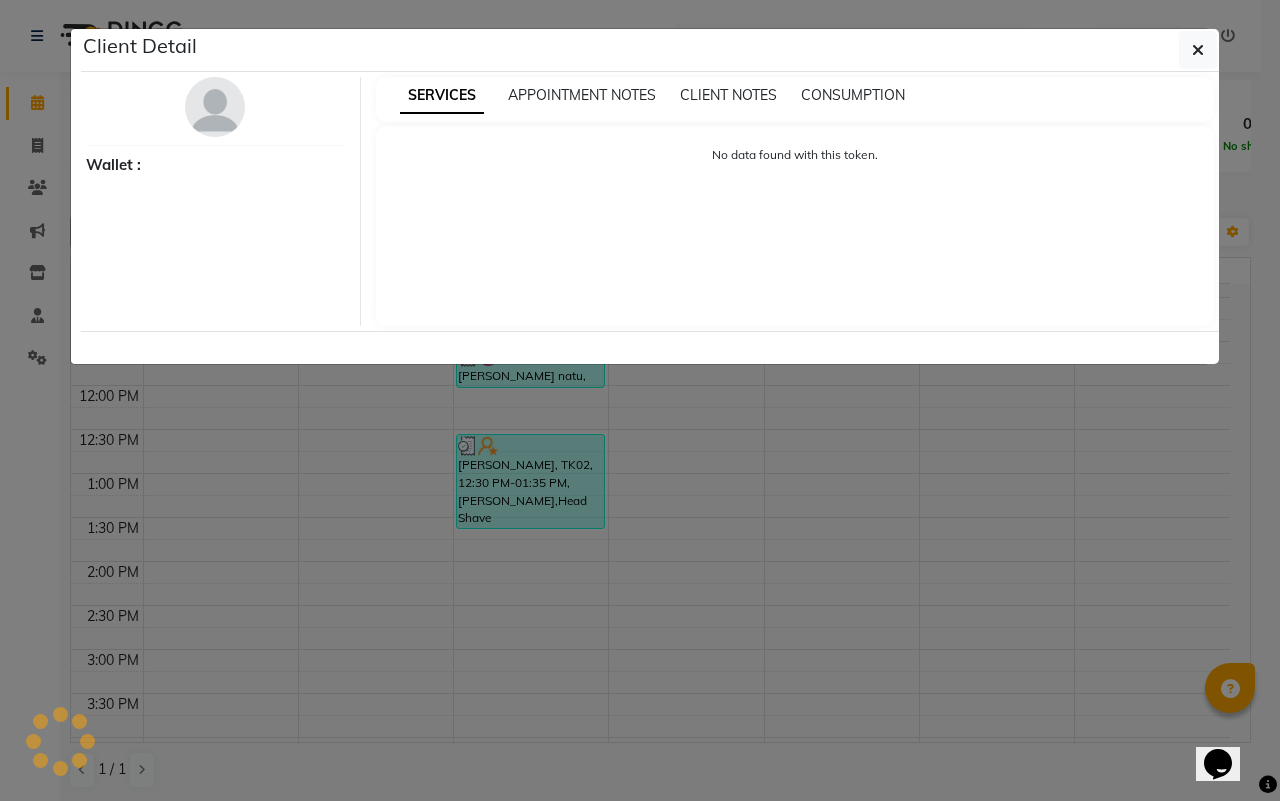 select on "3" 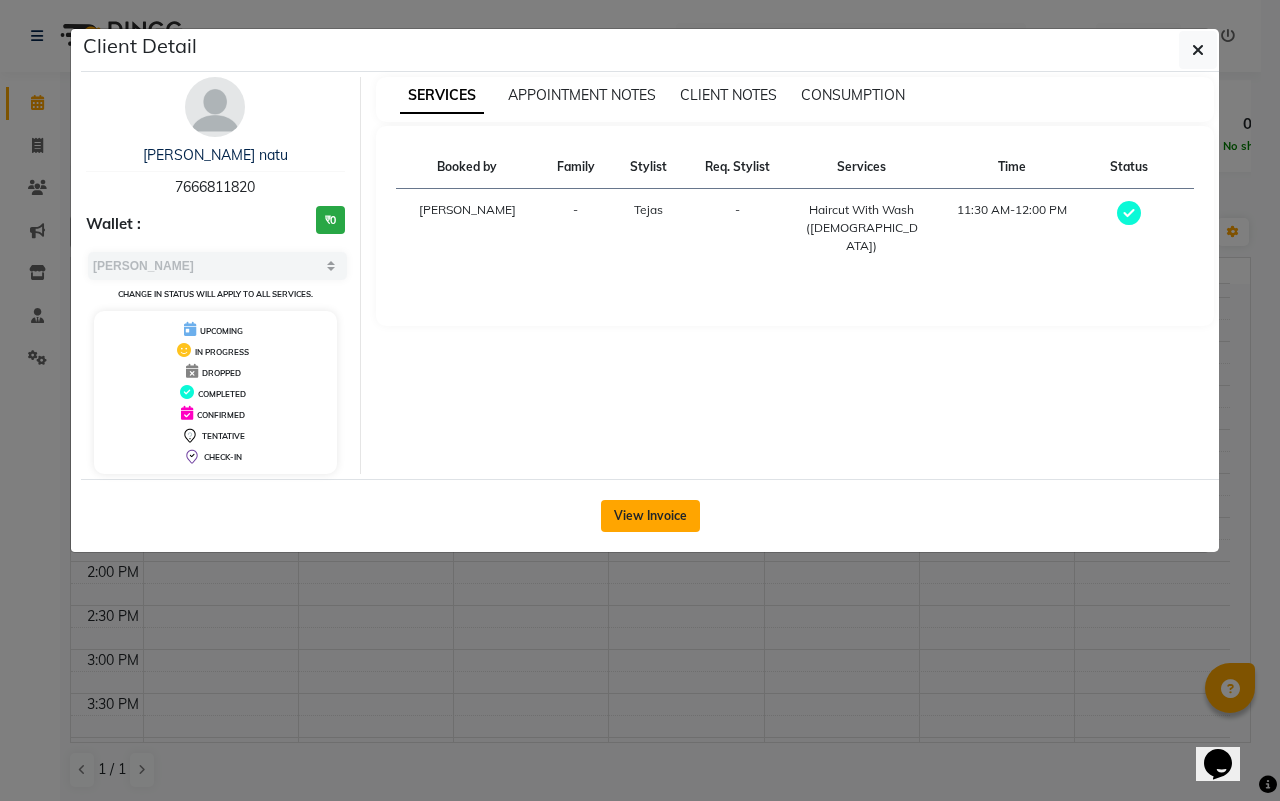 click on "View Invoice" 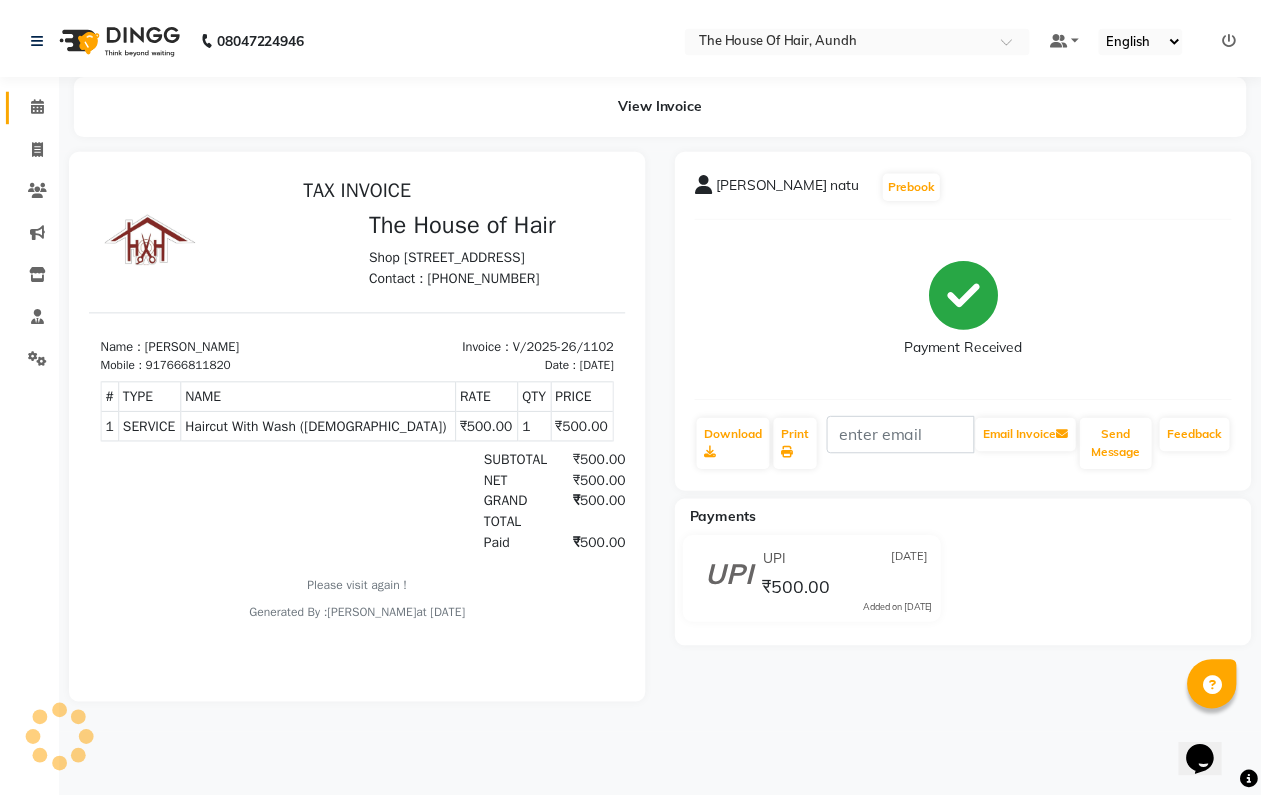scroll, scrollTop: 0, scrollLeft: 0, axis: both 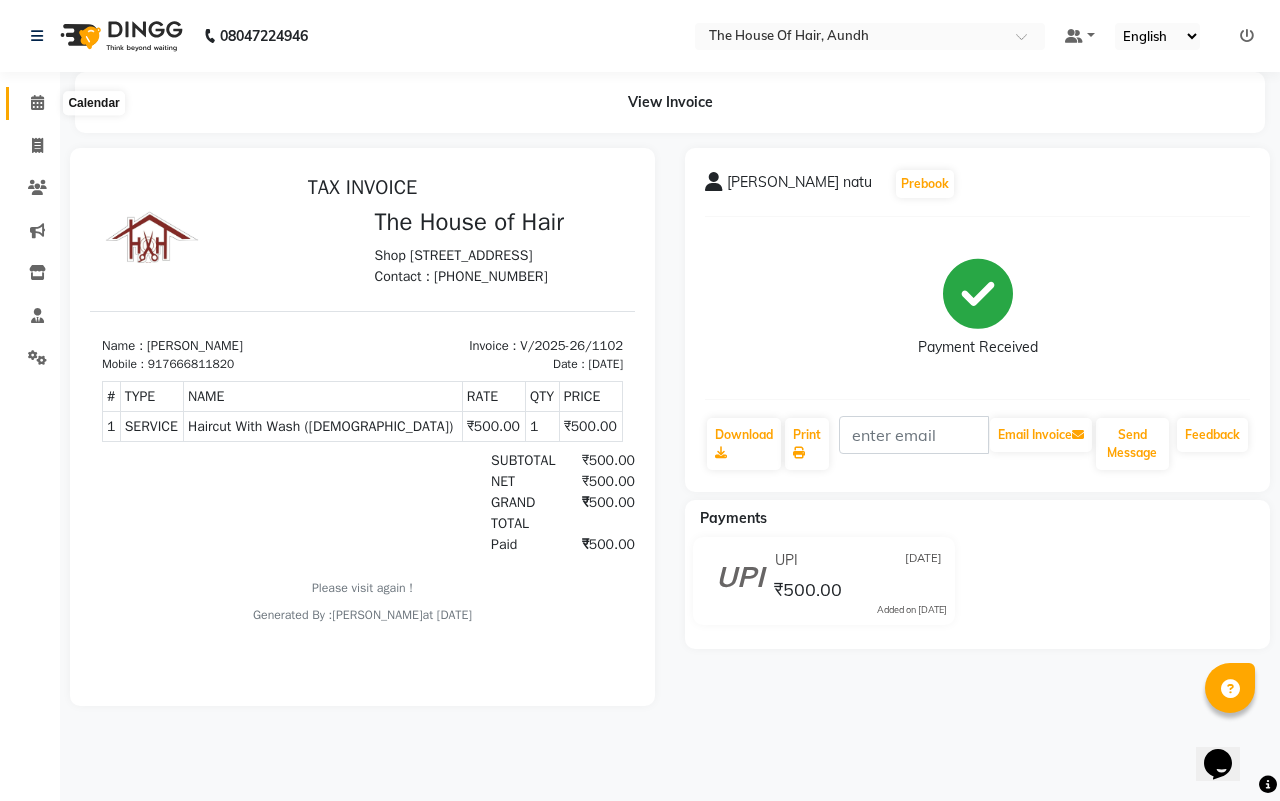 click 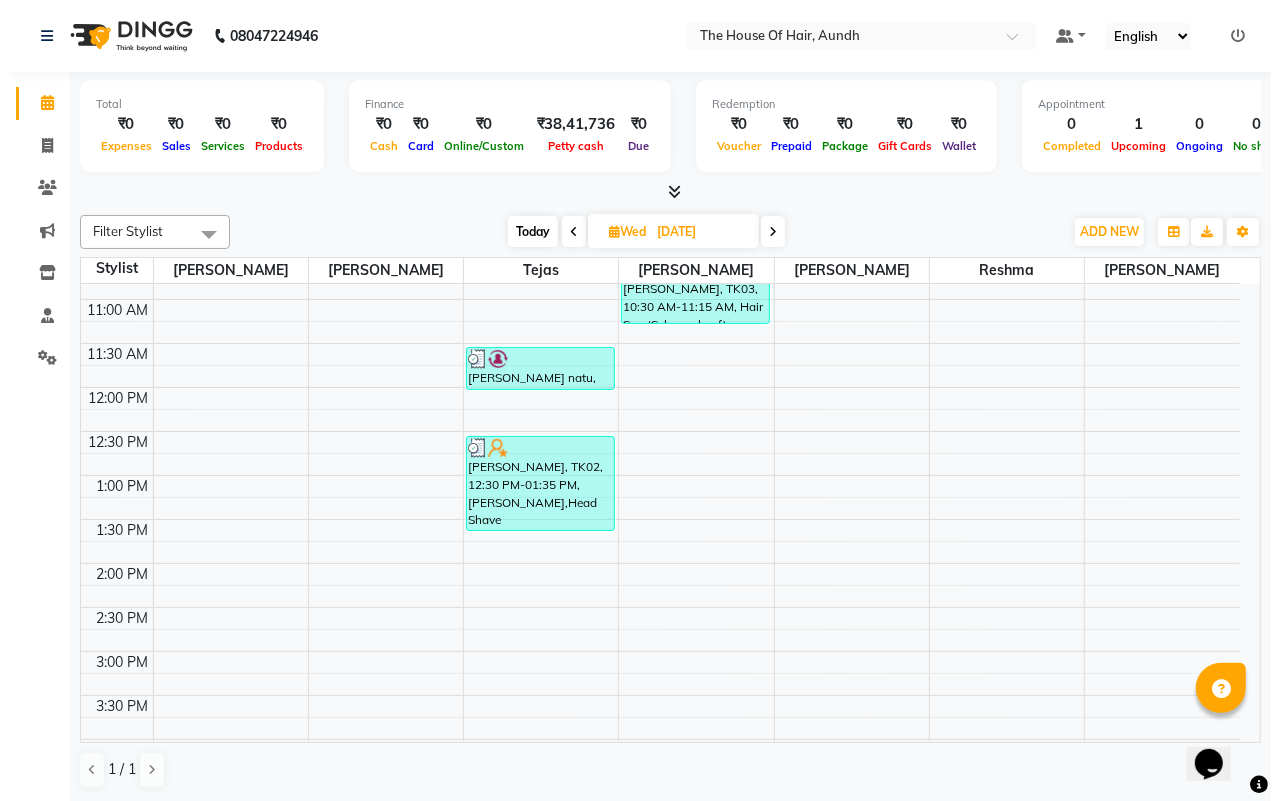 scroll, scrollTop: 250, scrollLeft: 0, axis: vertical 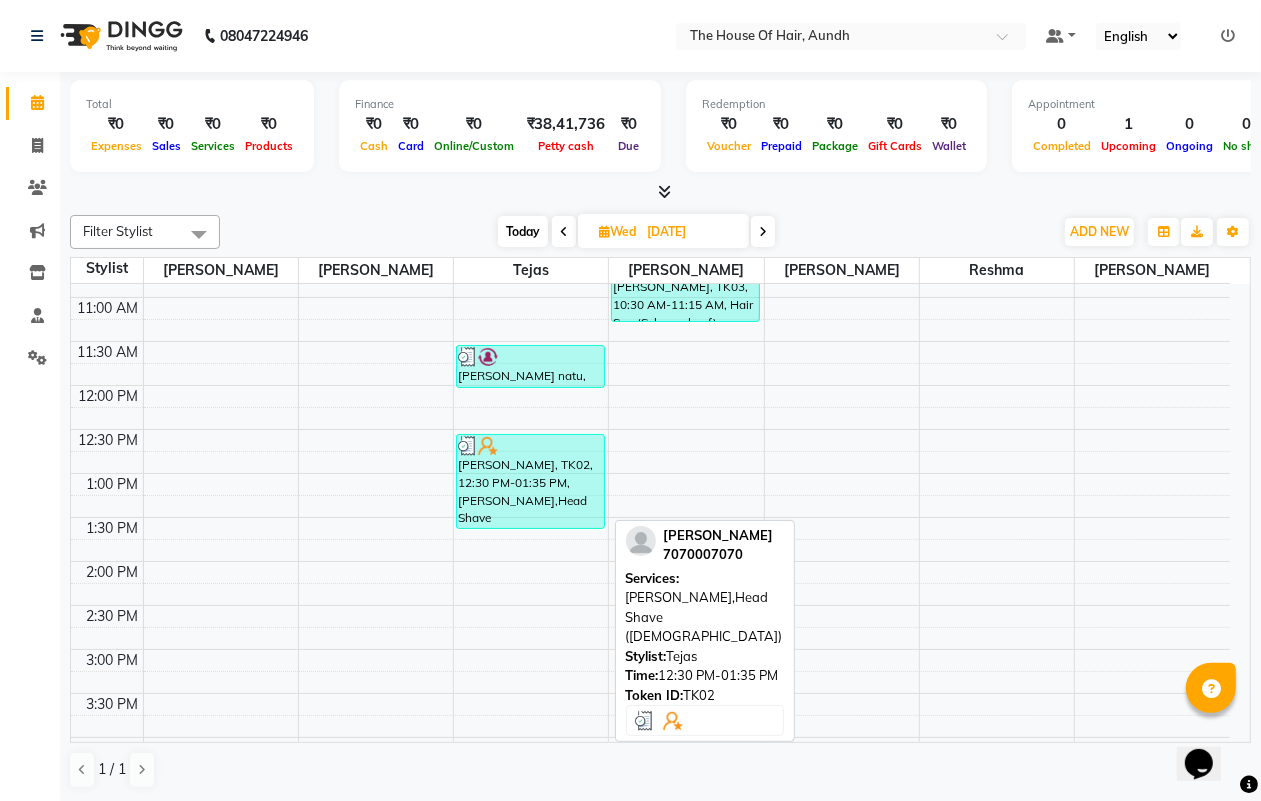 click on "[PERSON_NAME], TK02, 12:30 PM-01:35 PM, [PERSON_NAME],Head Shave ([DEMOGRAPHIC_DATA])" at bounding box center [530, 481] 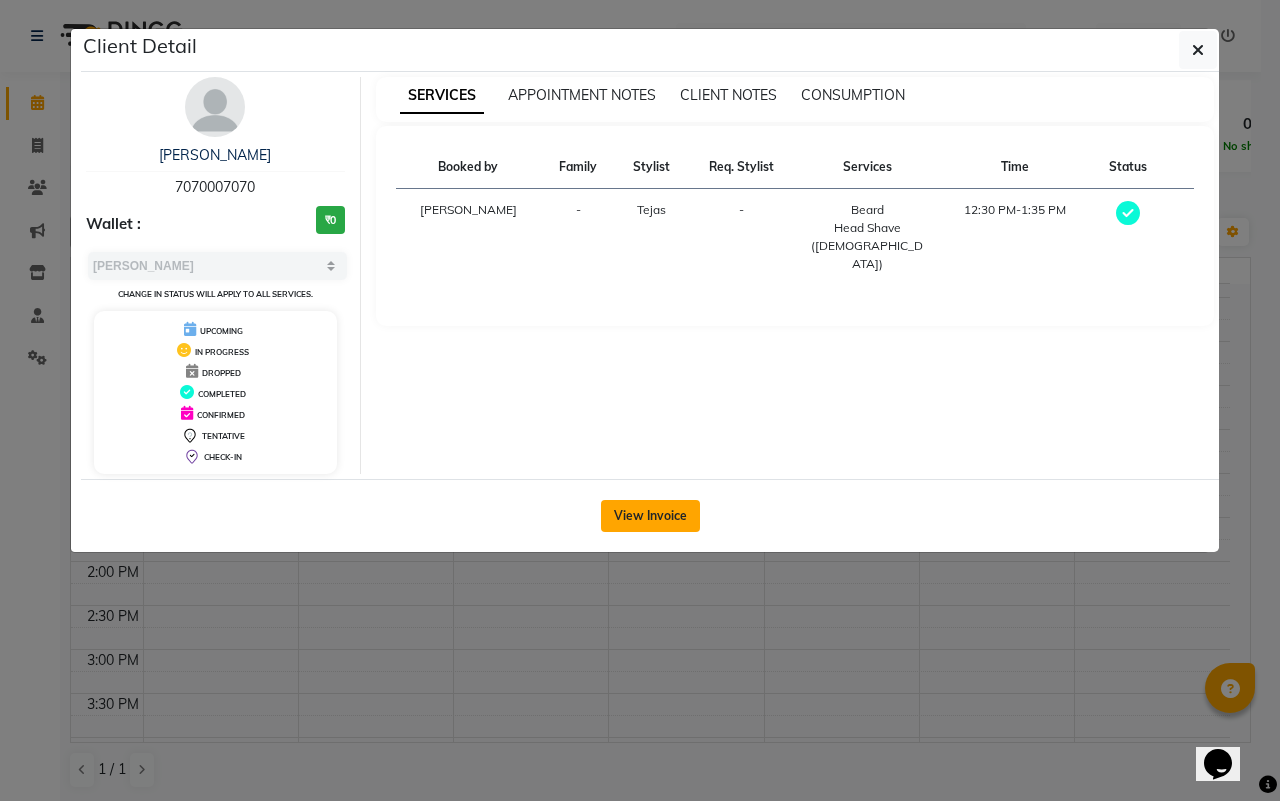 click on "View Invoice" 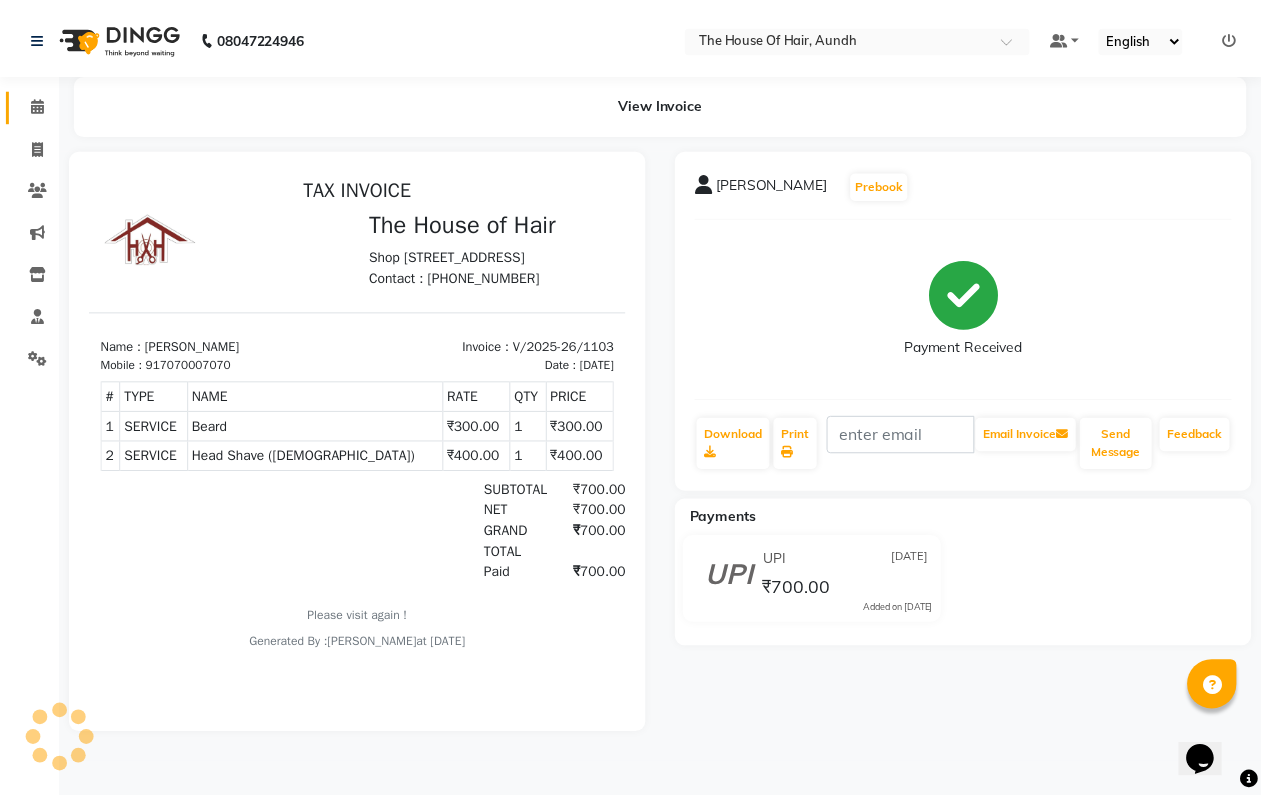scroll, scrollTop: 0, scrollLeft: 0, axis: both 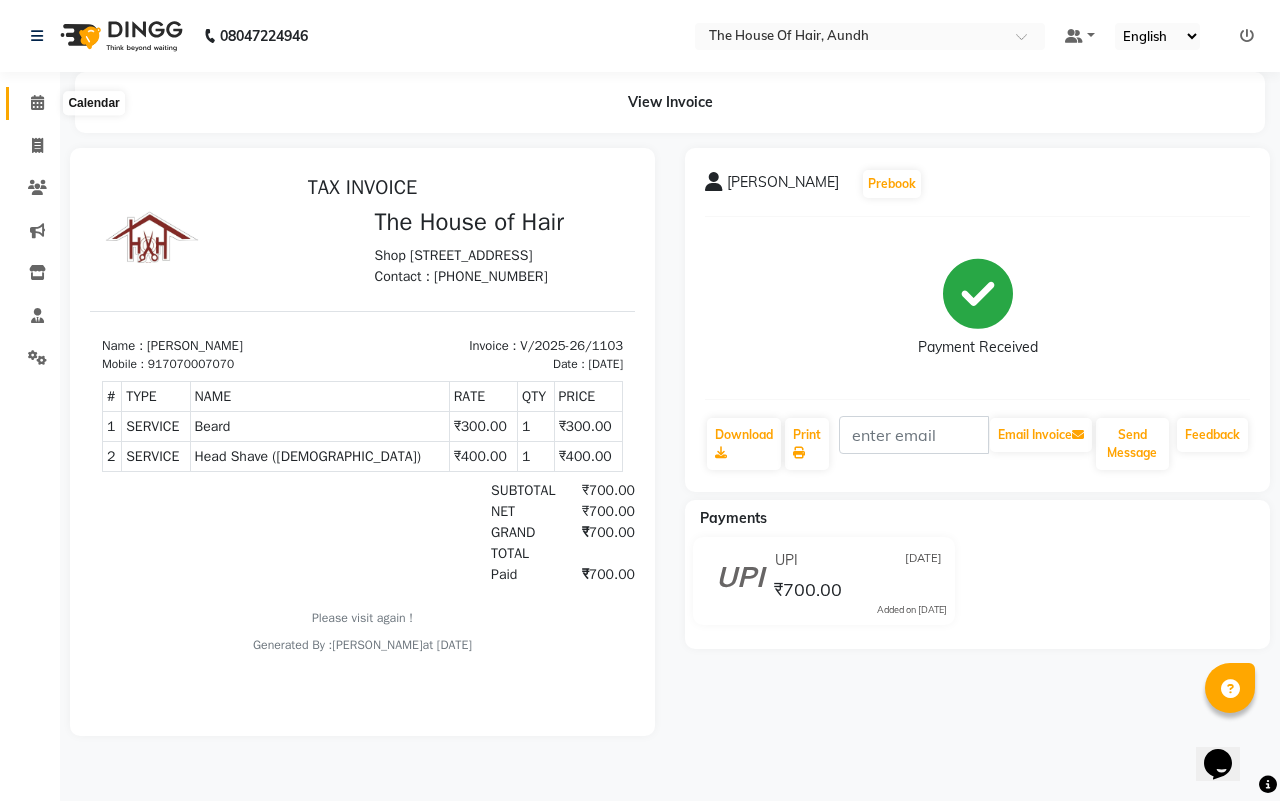 click 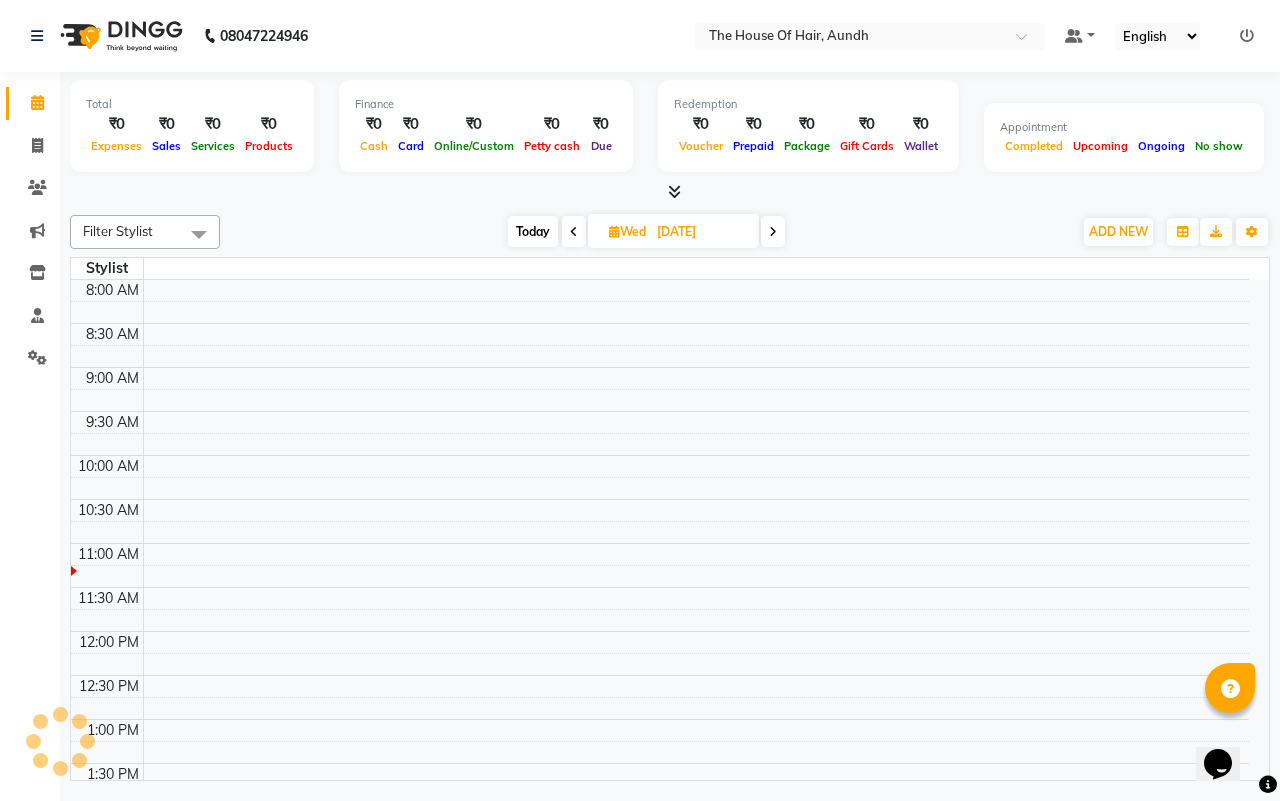 click on "[DATE]" at bounding box center [701, 232] 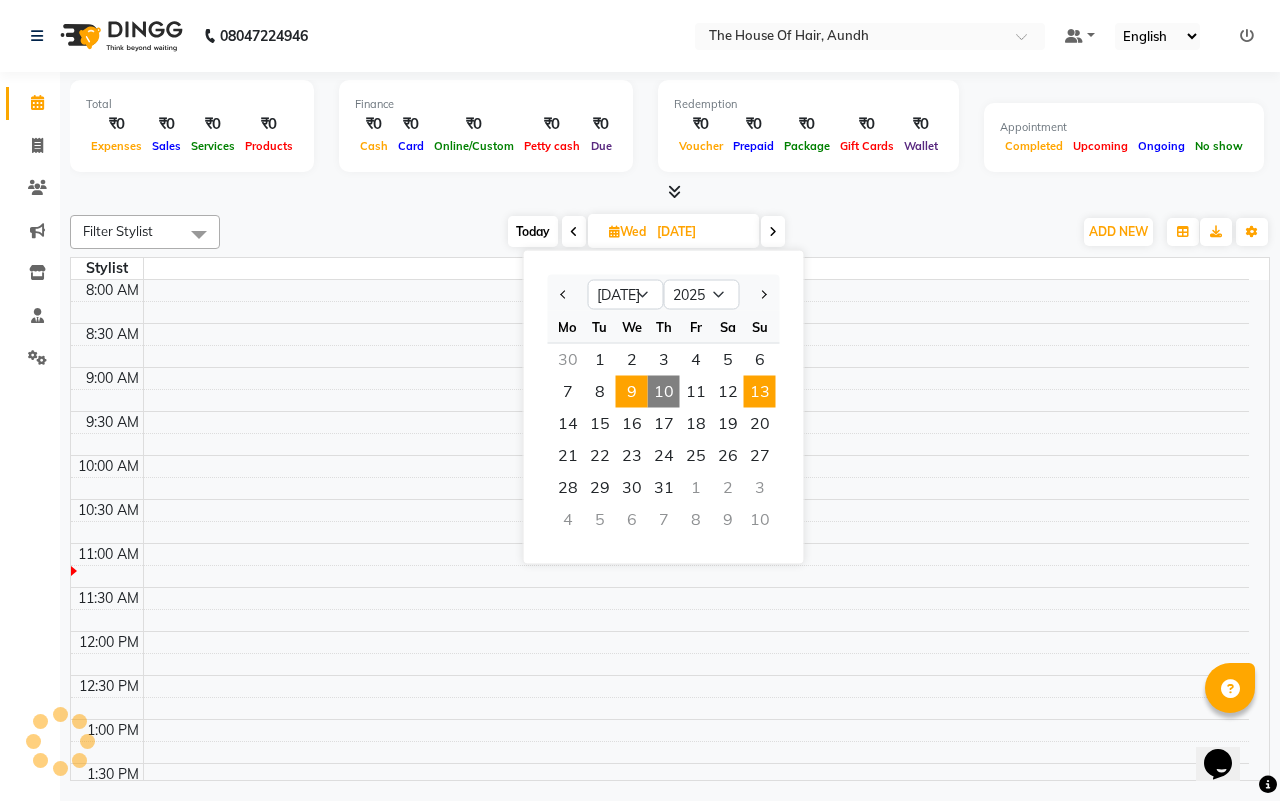 click on "13" at bounding box center [760, 392] 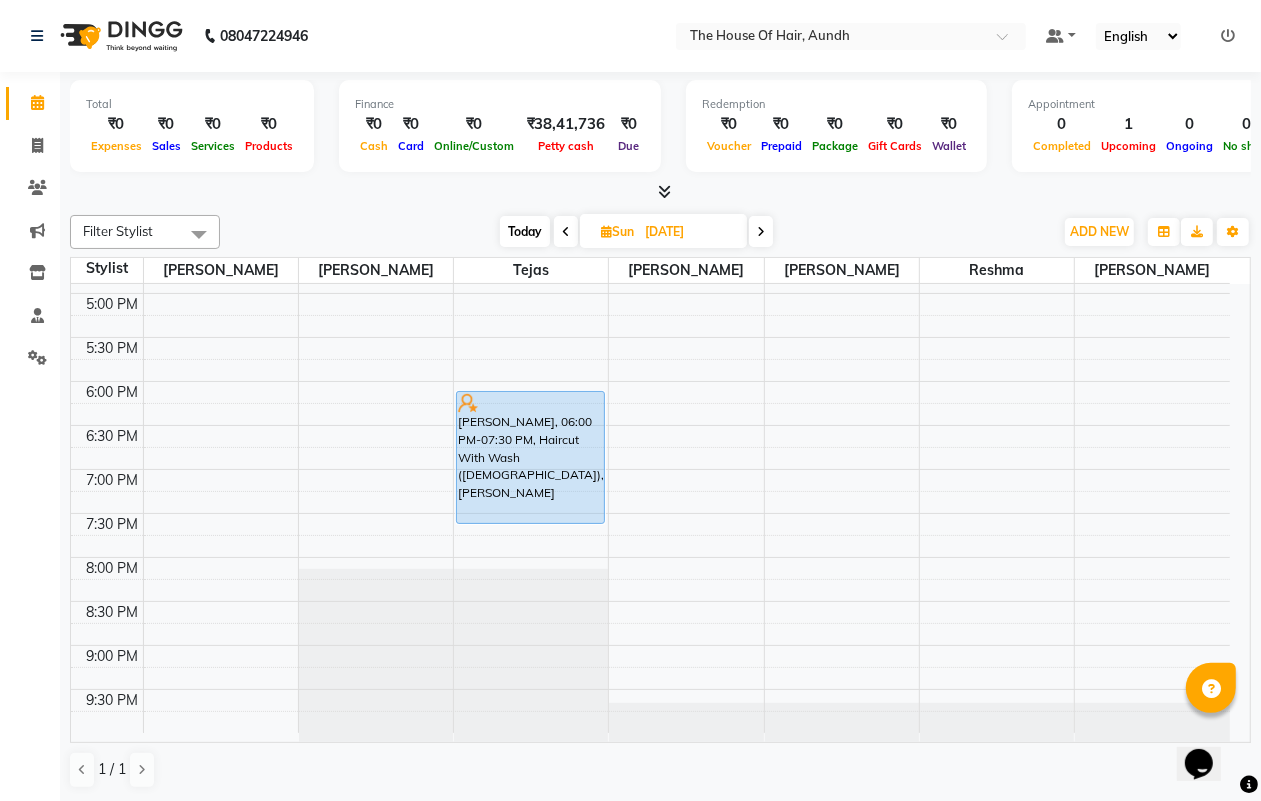 scroll, scrollTop: 787, scrollLeft: 0, axis: vertical 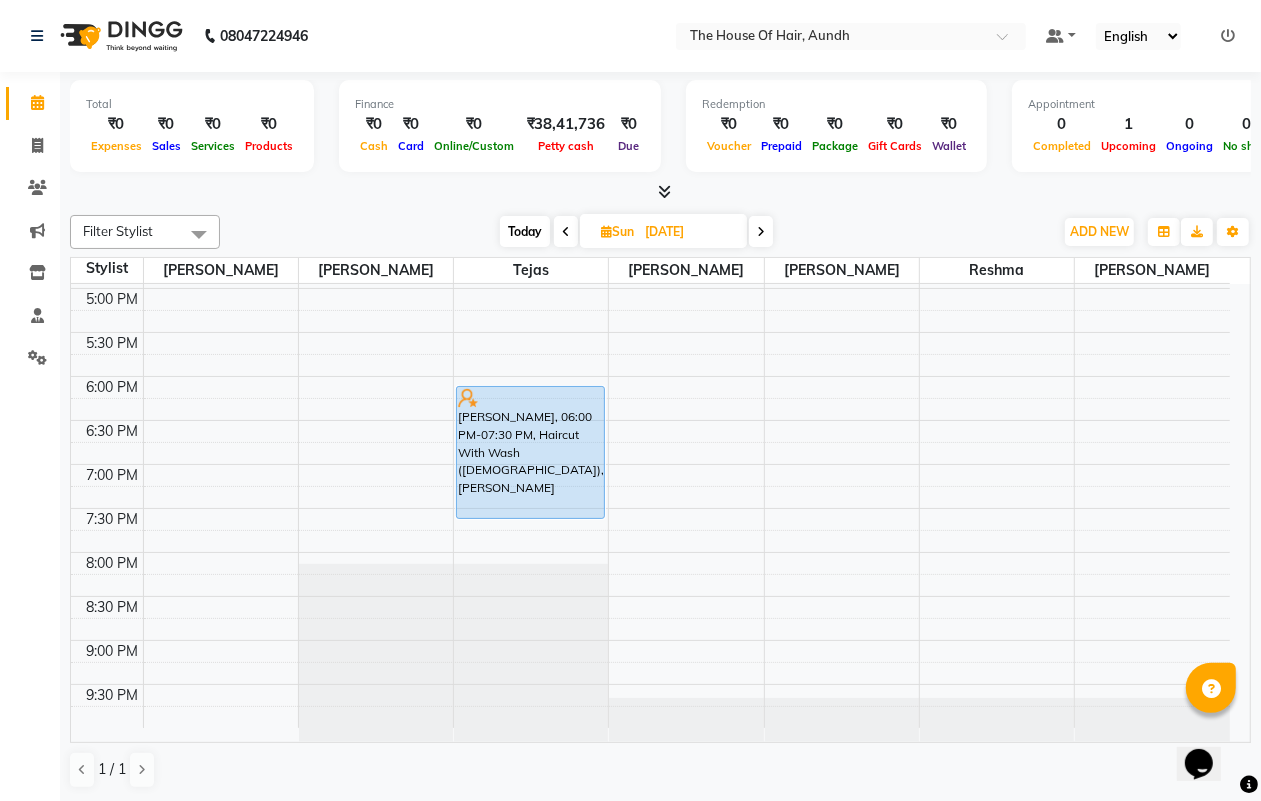 click on "Today" at bounding box center [525, 231] 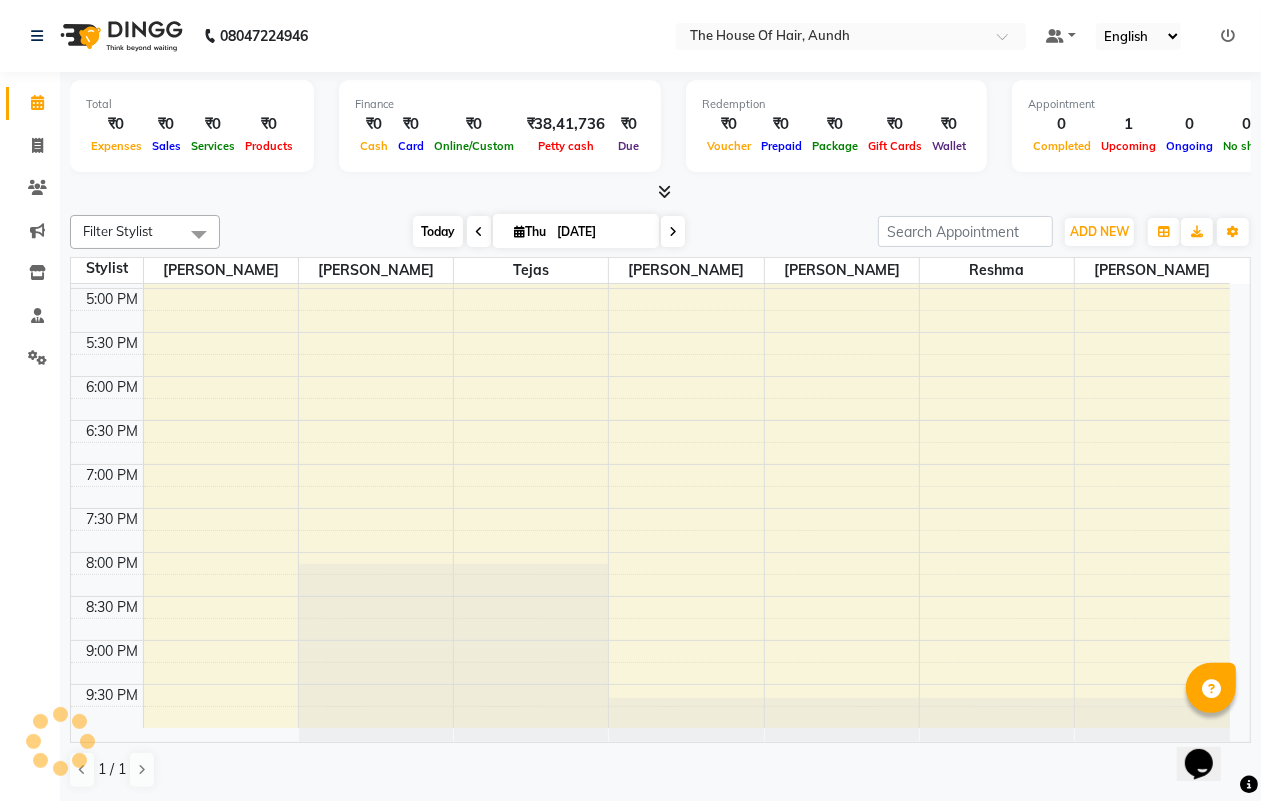 scroll, scrollTop: 267, scrollLeft: 0, axis: vertical 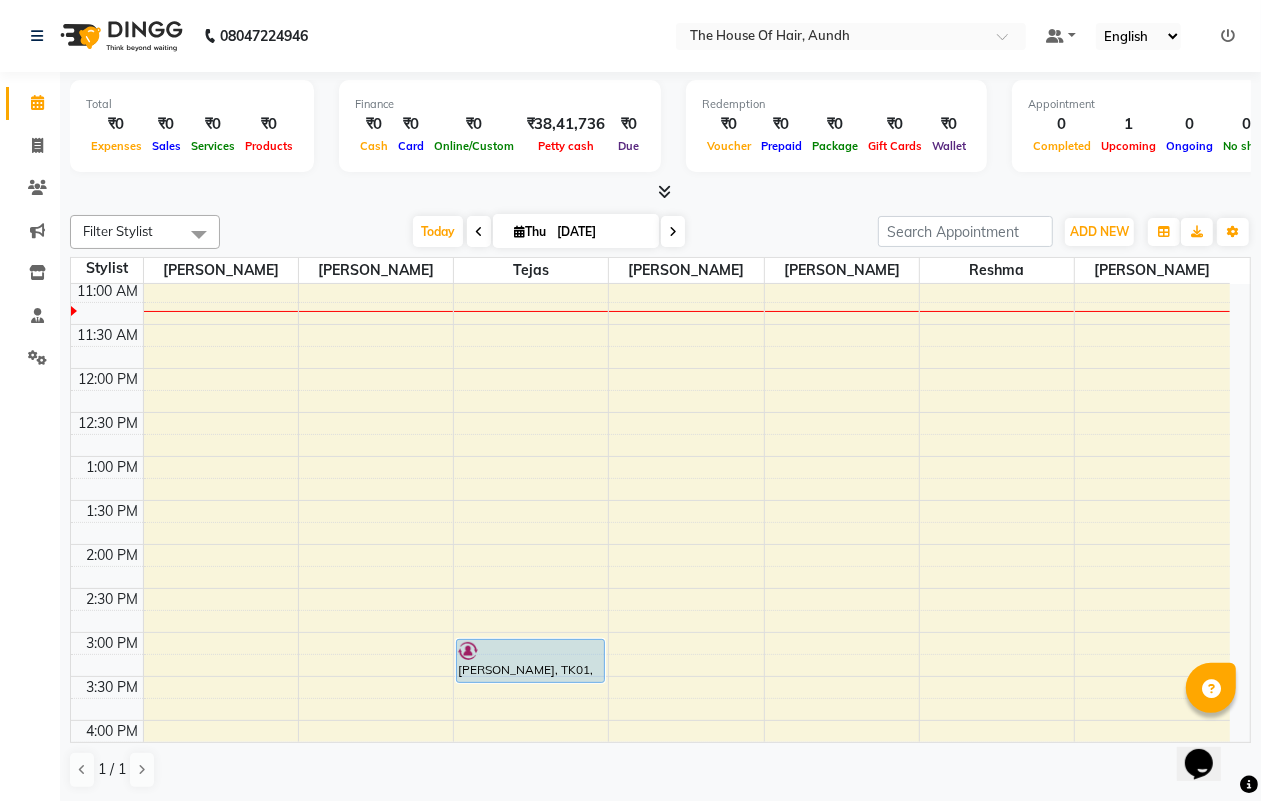 click at bounding box center (479, 232) 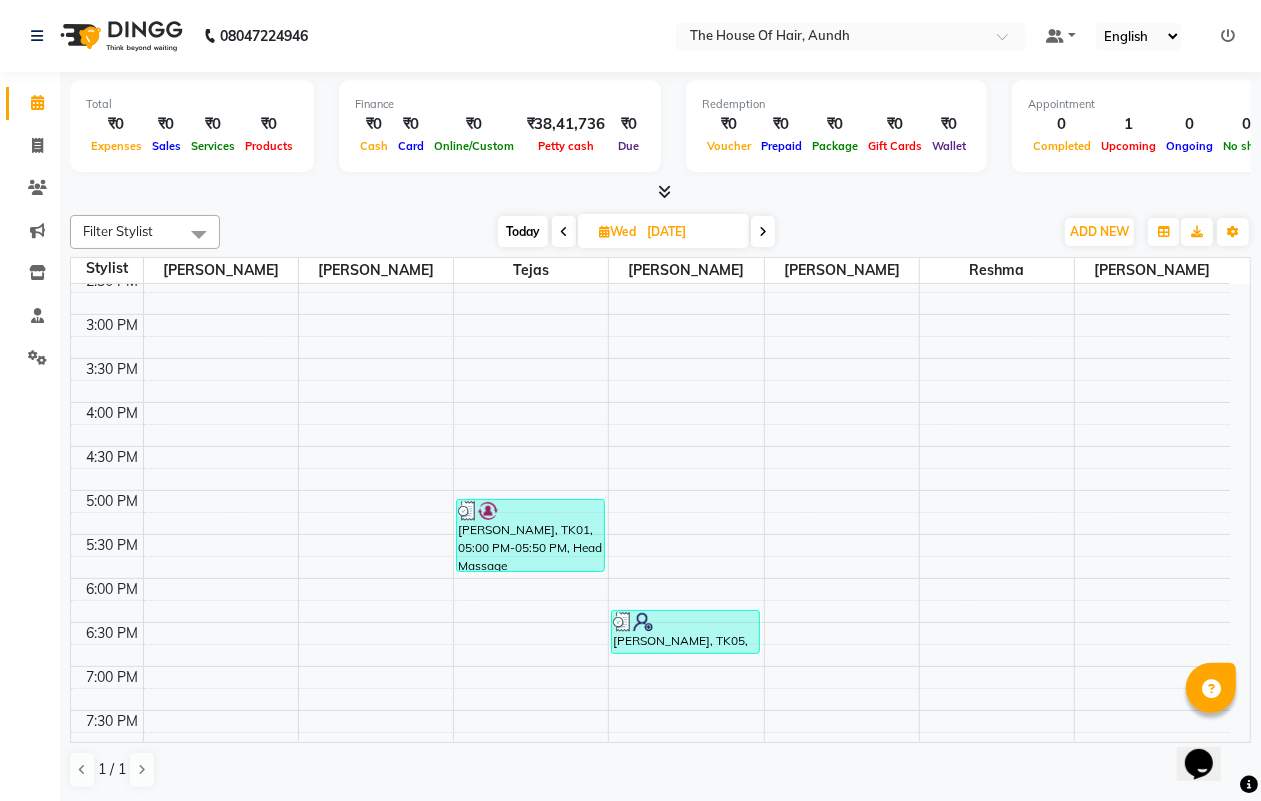 scroll, scrollTop: 642, scrollLeft: 0, axis: vertical 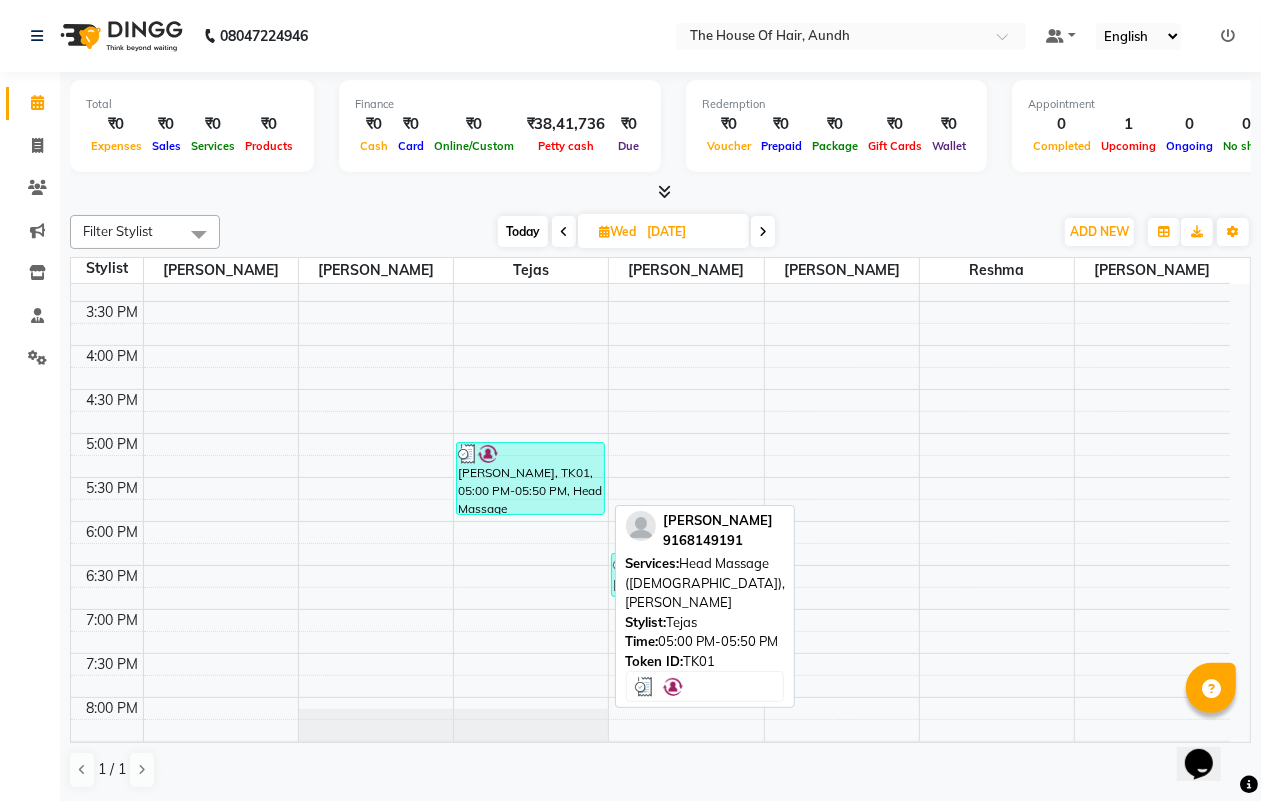 click on "[PERSON_NAME], TK01, 05:00 PM-05:50 PM, Head Massage ([DEMOGRAPHIC_DATA]),[PERSON_NAME]" at bounding box center (530, 478) 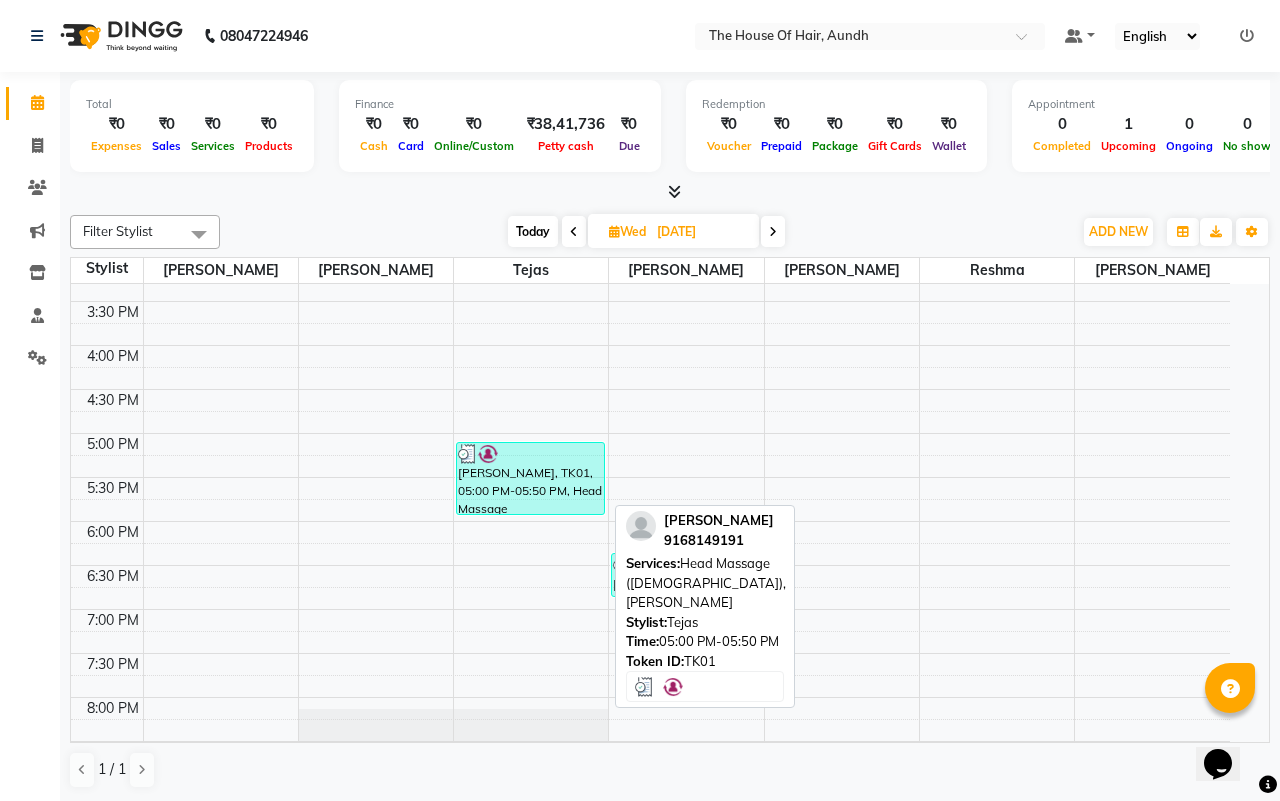 select on "3" 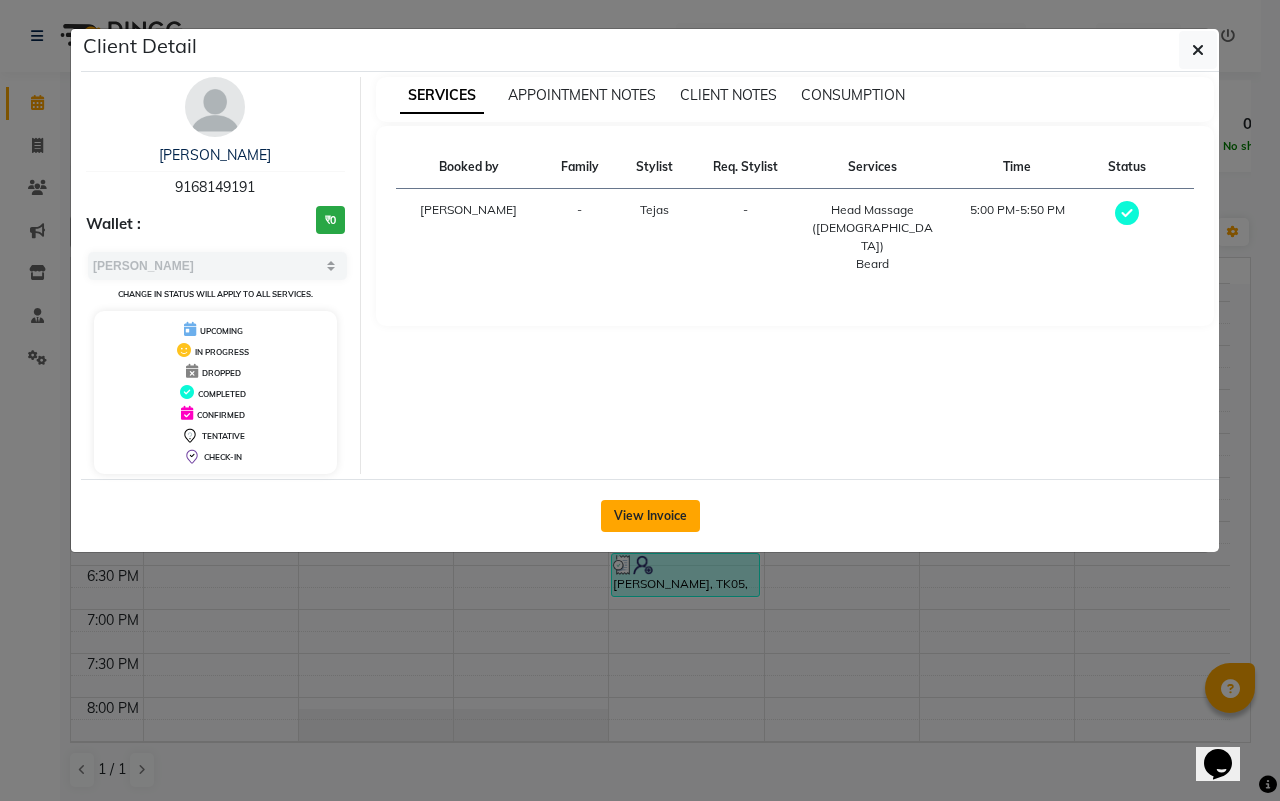 click on "View Invoice" 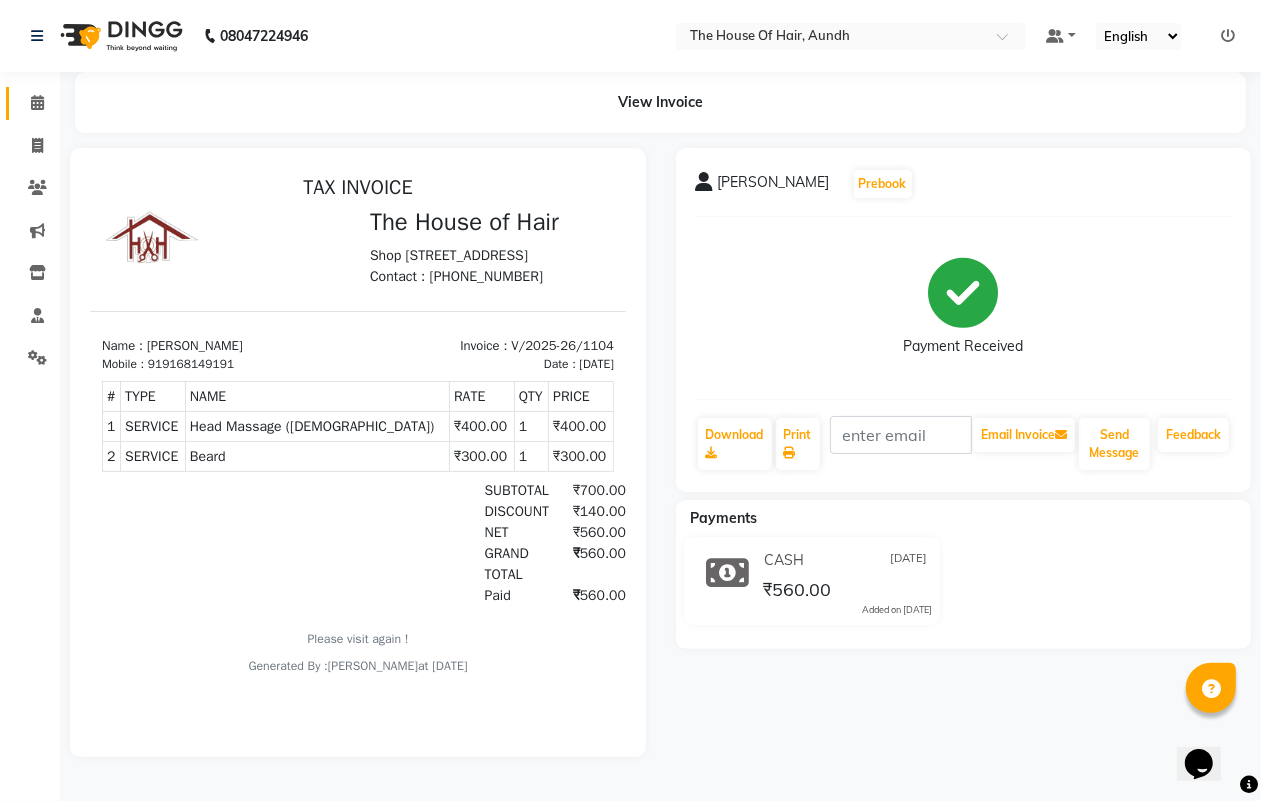 scroll, scrollTop: 0, scrollLeft: 0, axis: both 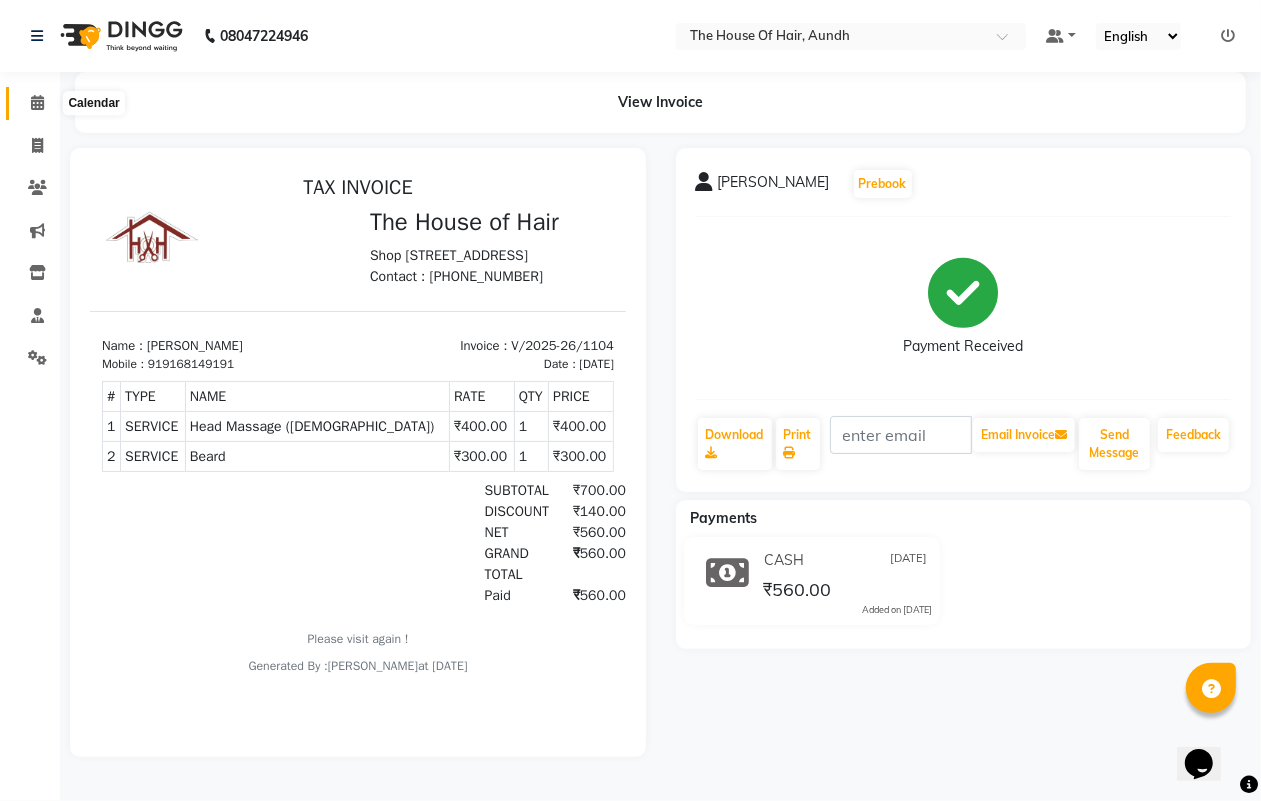 click 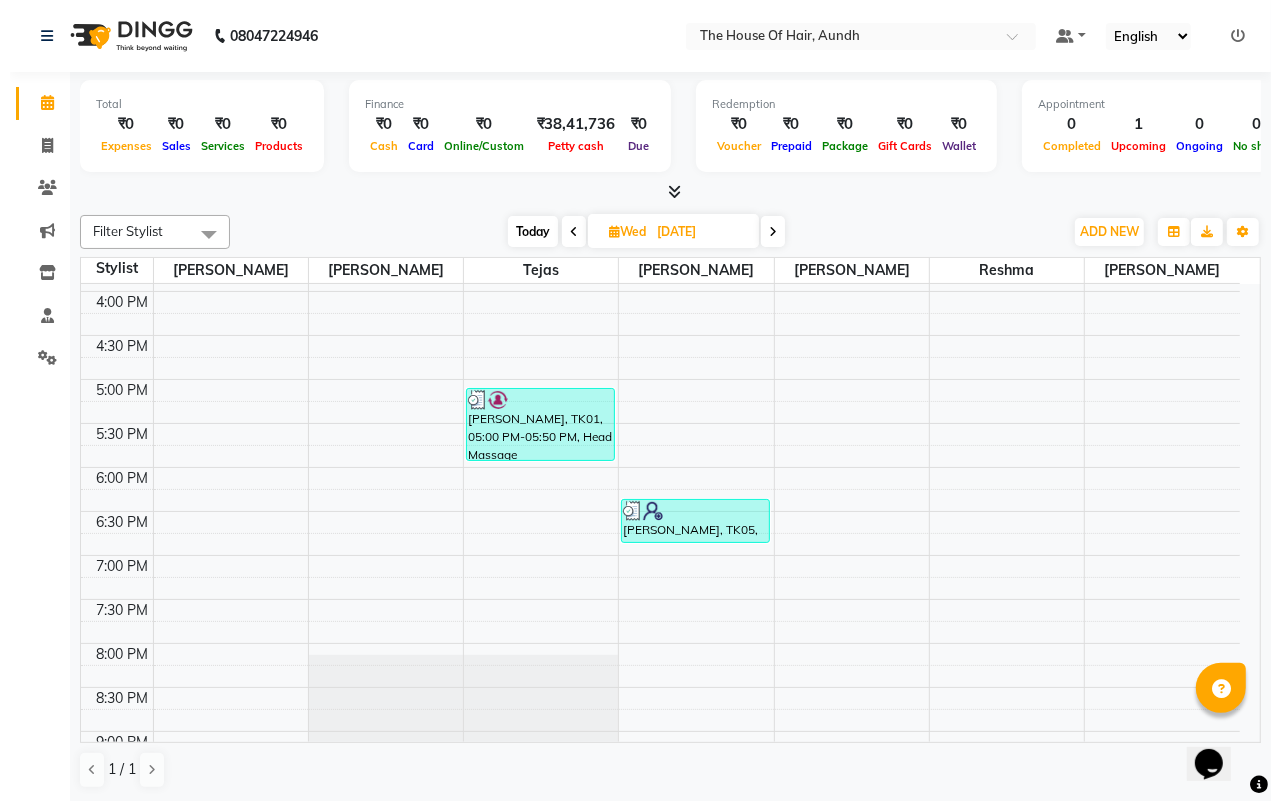 scroll, scrollTop: 750, scrollLeft: 0, axis: vertical 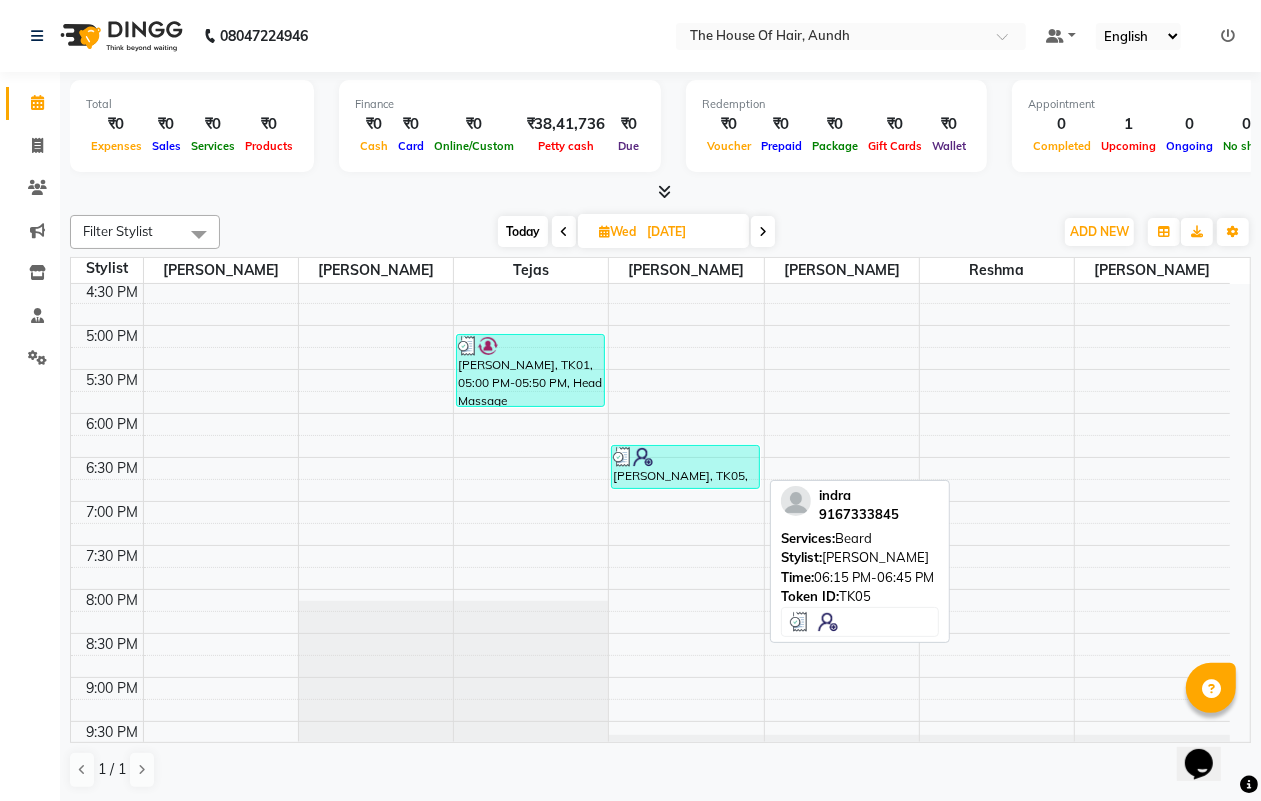 click on "[PERSON_NAME], TK05, 06:15 PM-06:45 PM, [PERSON_NAME]" at bounding box center [685, 467] 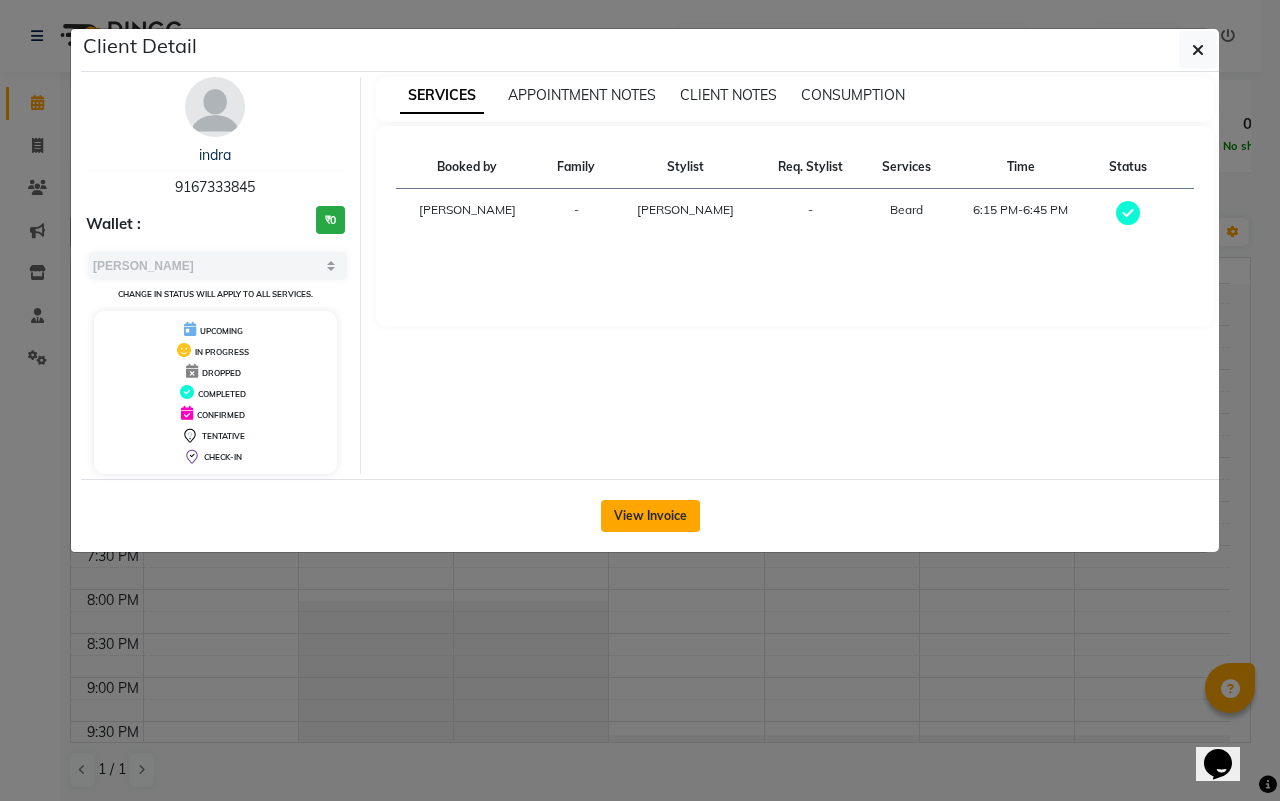 click on "View Invoice" 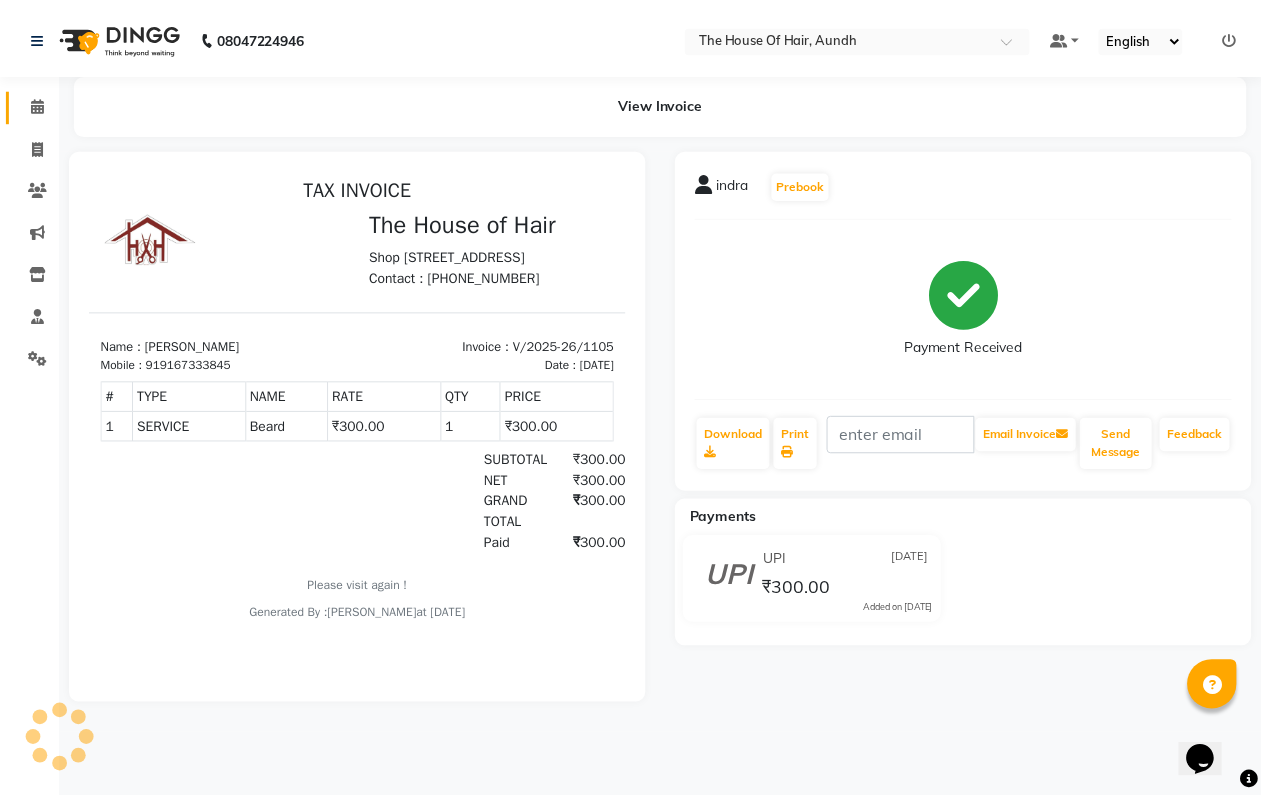 scroll, scrollTop: 0, scrollLeft: 0, axis: both 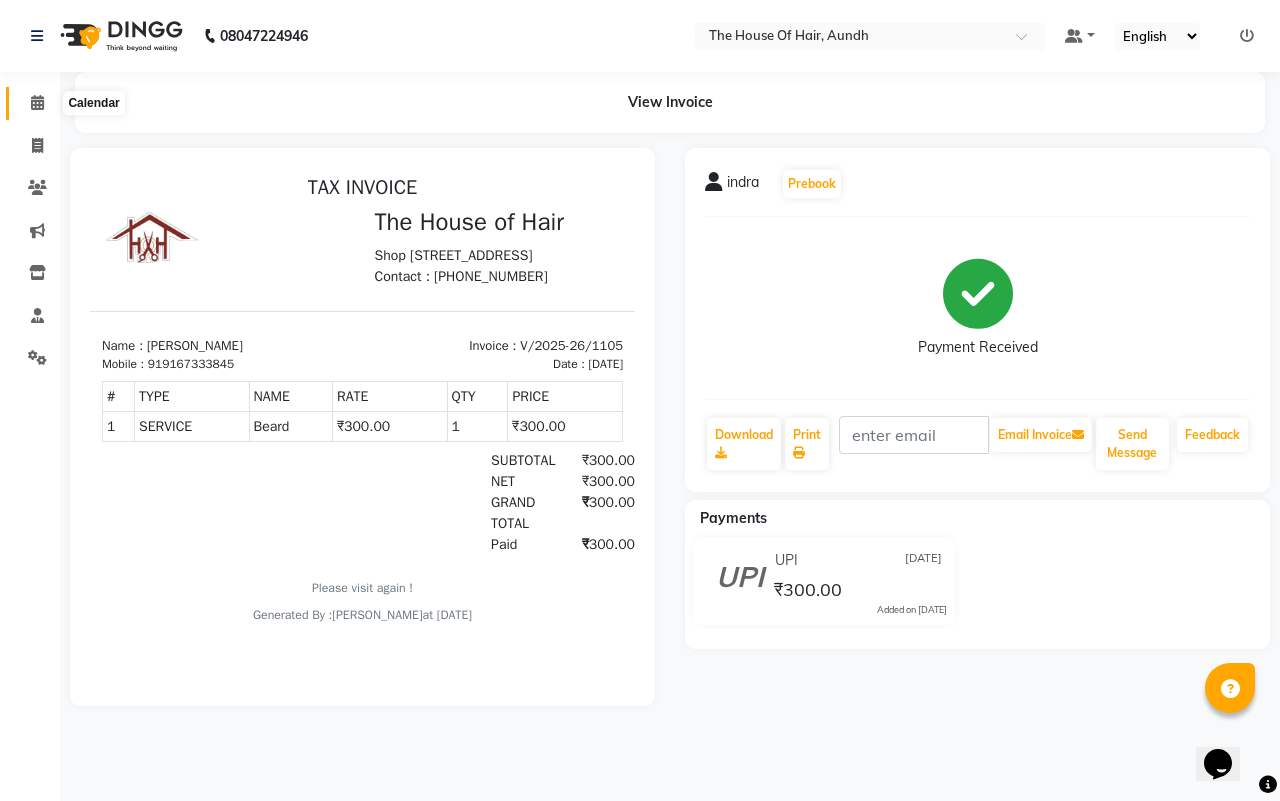 click 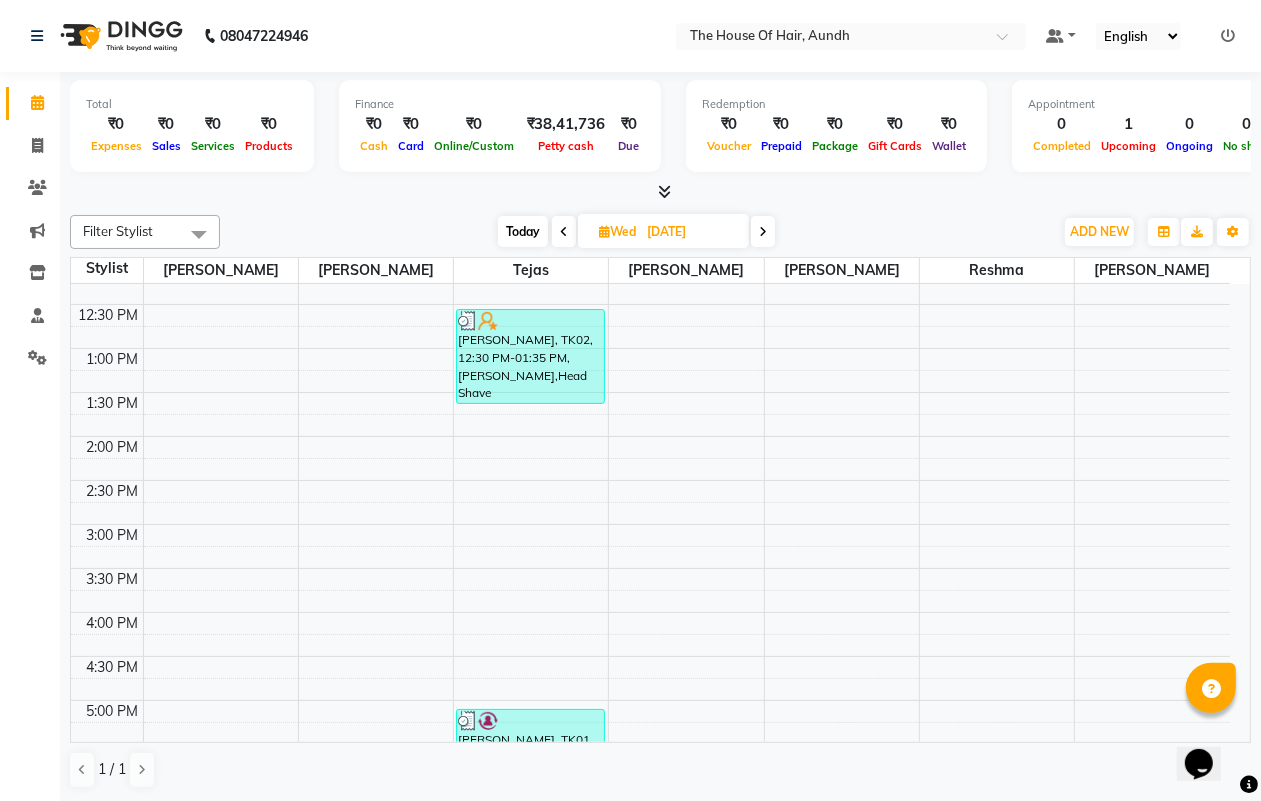 scroll, scrollTop: 750, scrollLeft: 0, axis: vertical 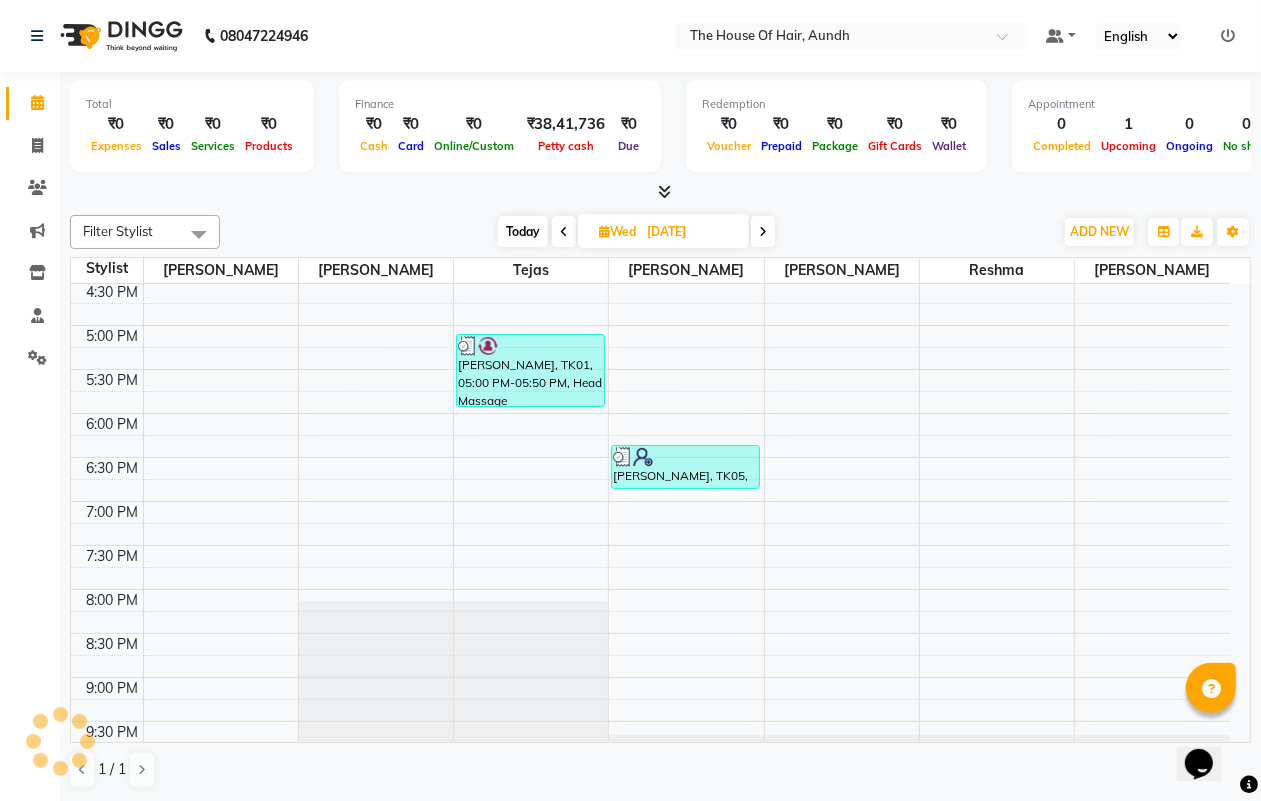 click on "Today" at bounding box center (523, 231) 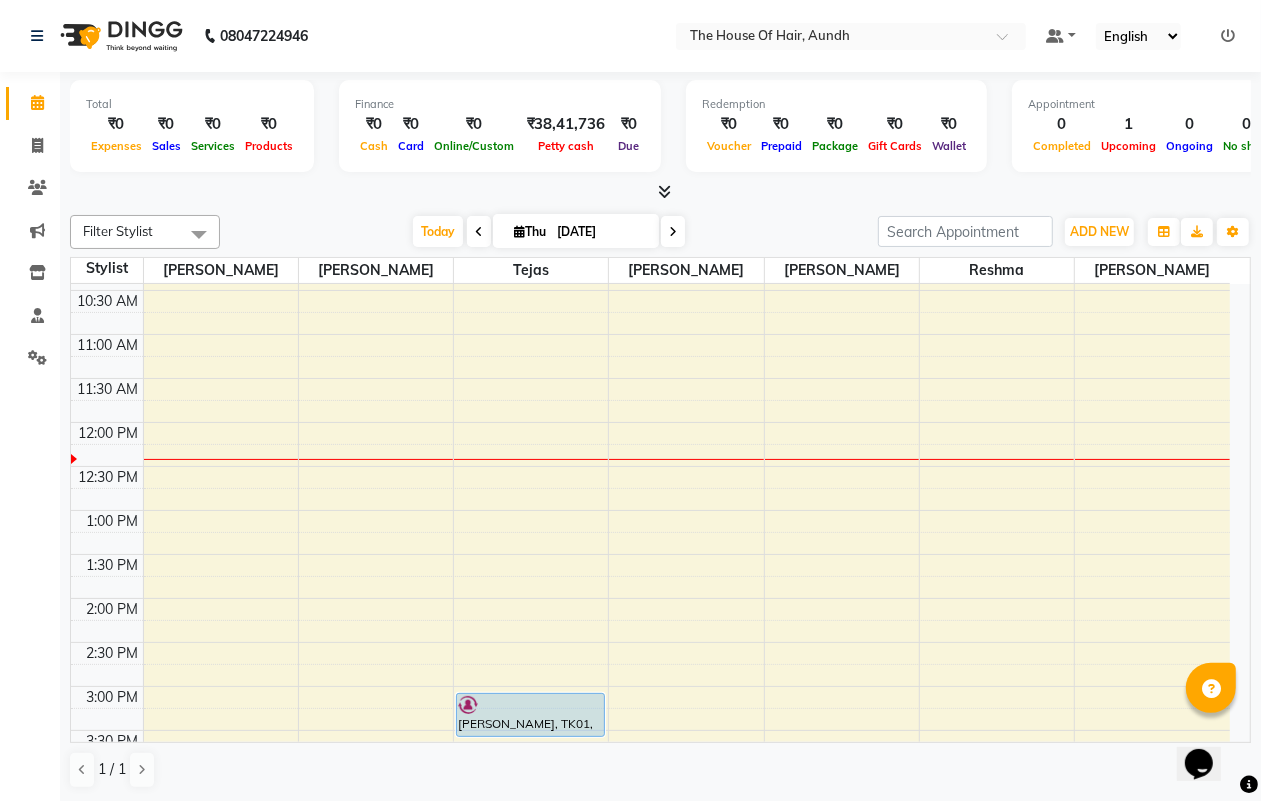 scroll, scrollTop: 267, scrollLeft: 0, axis: vertical 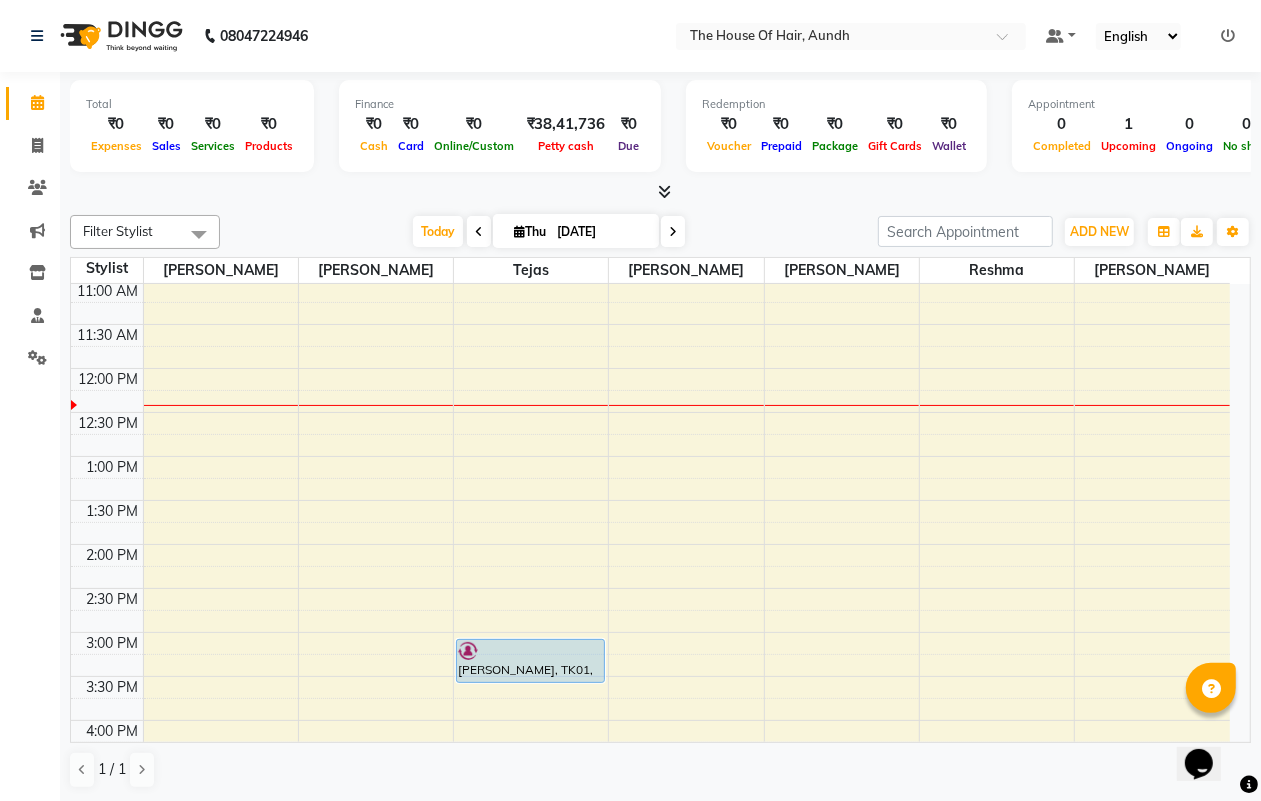 click on "8:00 AM 8:30 AM 9:00 AM 9:30 AM 10:00 AM 10:30 AM 11:00 AM 11:30 AM 12:00 PM 12:30 PM 1:00 PM 1:30 PM 2:00 PM 2:30 PM 3:00 PM 3:30 PM 4:00 PM 4:30 PM 5:00 PM 5:30 PM 6:00 PM 6:30 PM 7:00 PM 7:30 PM 8:00 PM 8:30 PM 9:00 PM 9:30 PM     [PERSON_NAME], TK01, 03:00 PM-03:30 PM, [PERSON_NAME]" at bounding box center [650, 632] 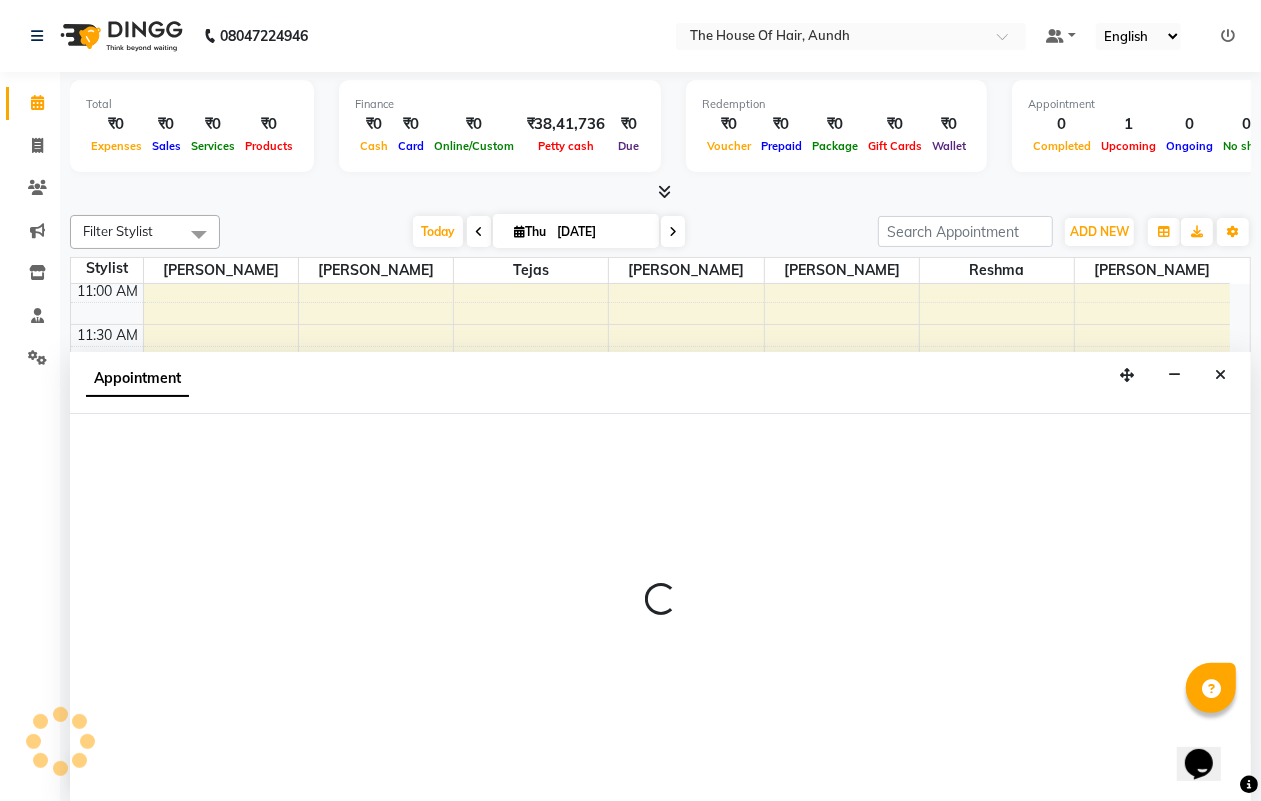 scroll, scrollTop: 1, scrollLeft: 0, axis: vertical 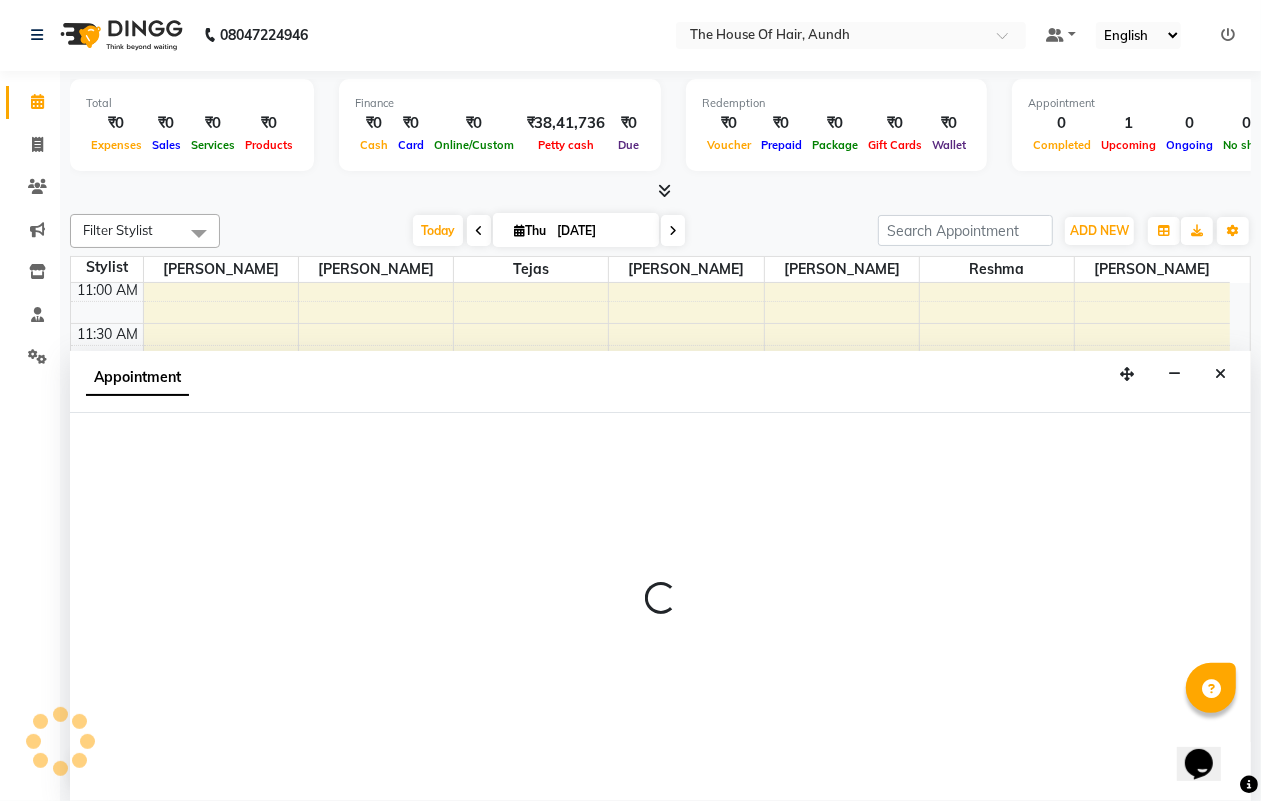 select on "6864" 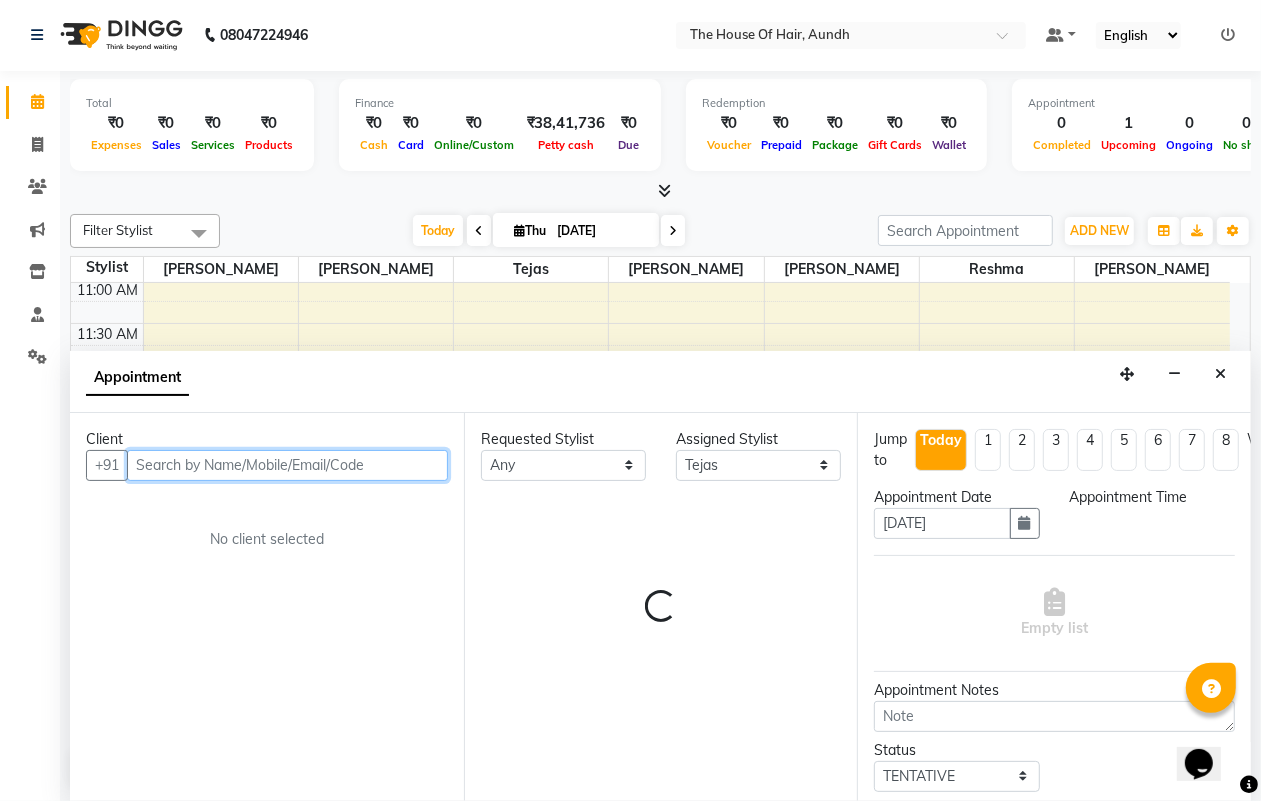 select on "810" 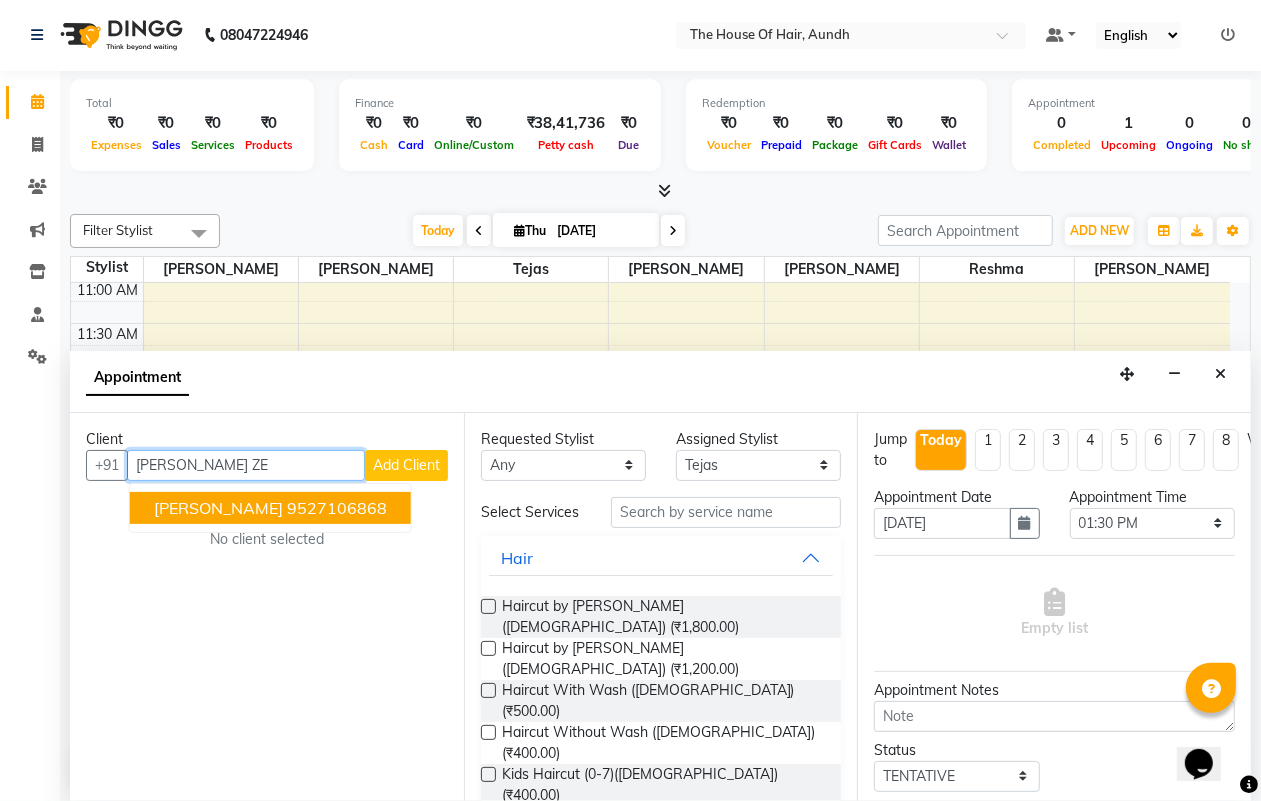 click on "9527106868" at bounding box center (337, 508) 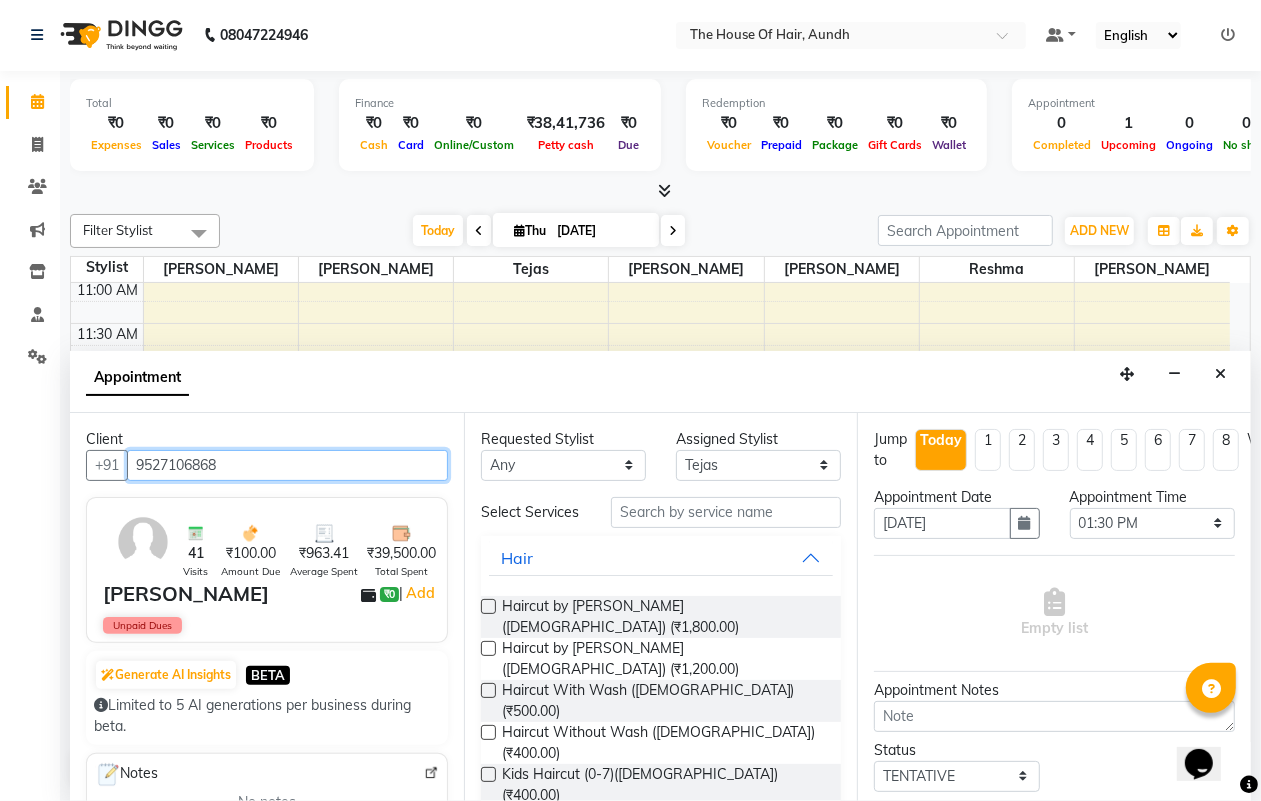 type on "9527106868" 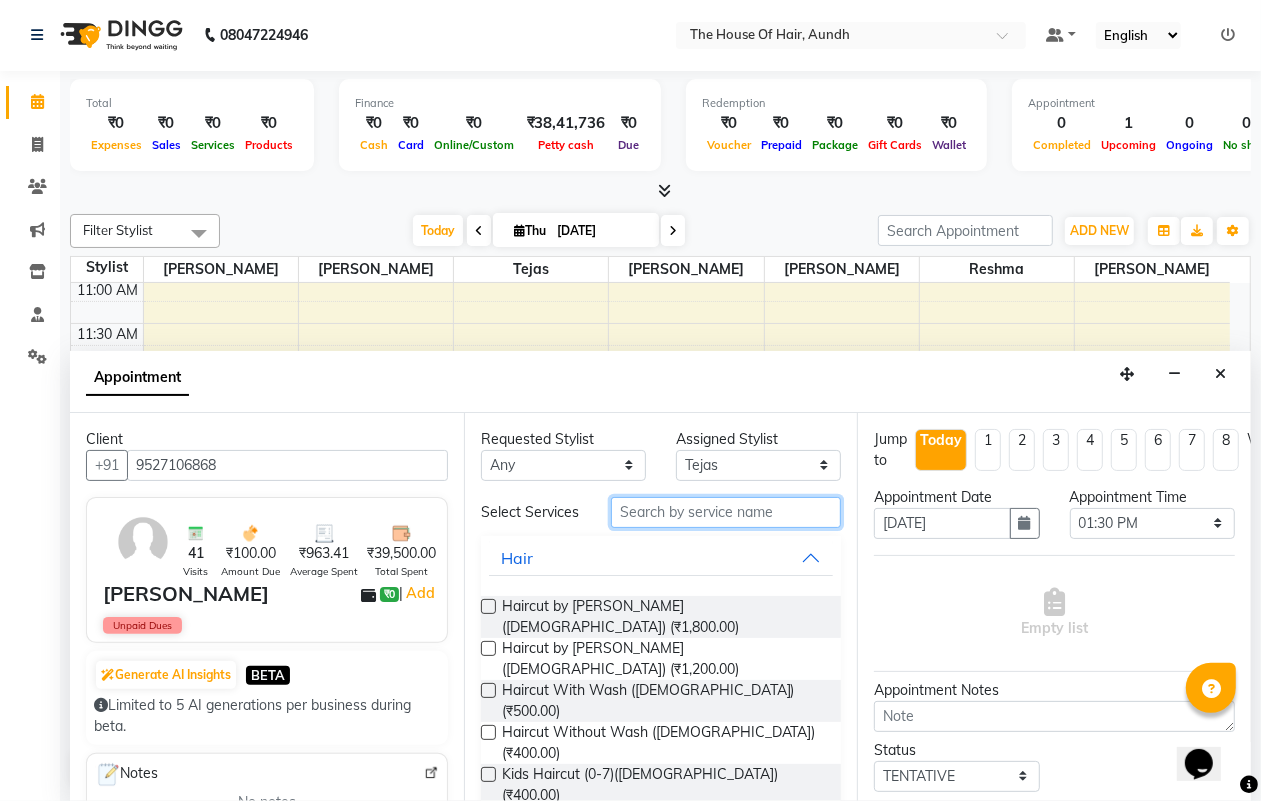 click at bounding box center (726, 512) 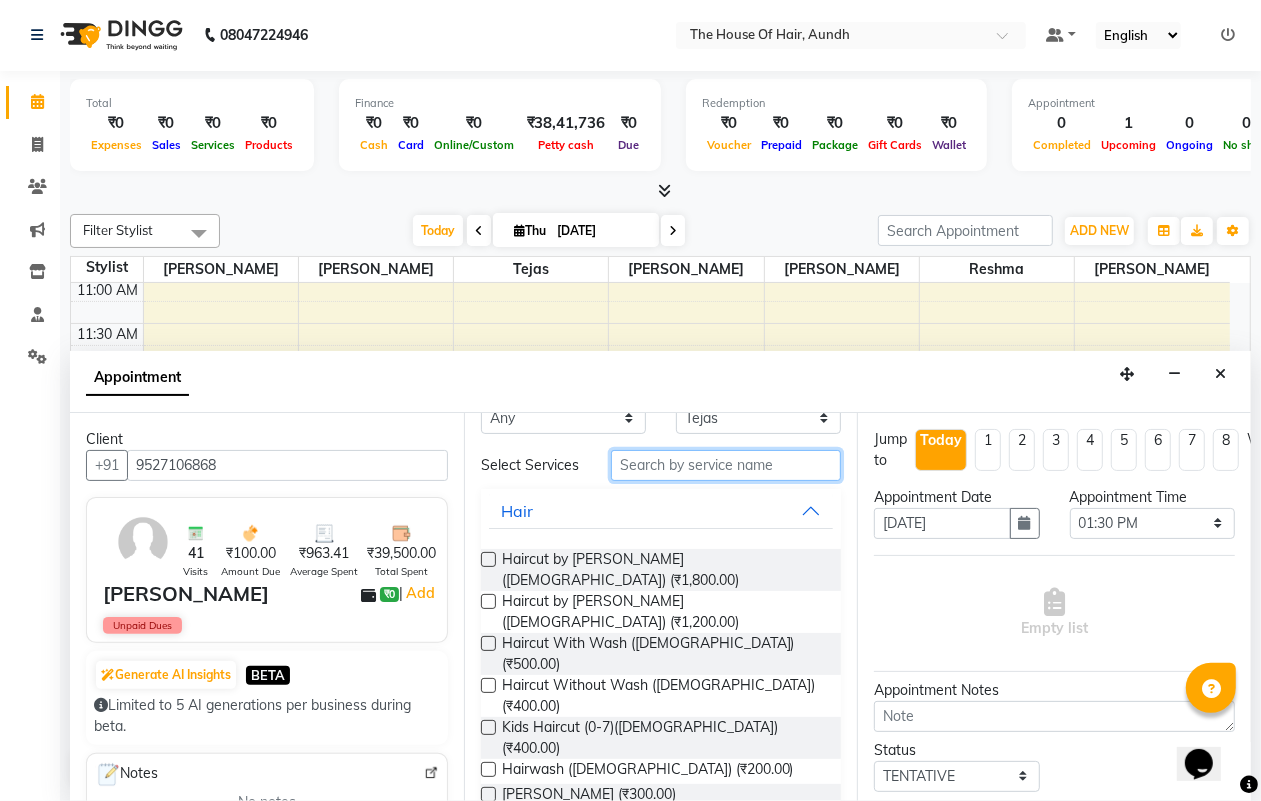 scroll, scrollTop: 0, scrollLeft: 0, axis: both 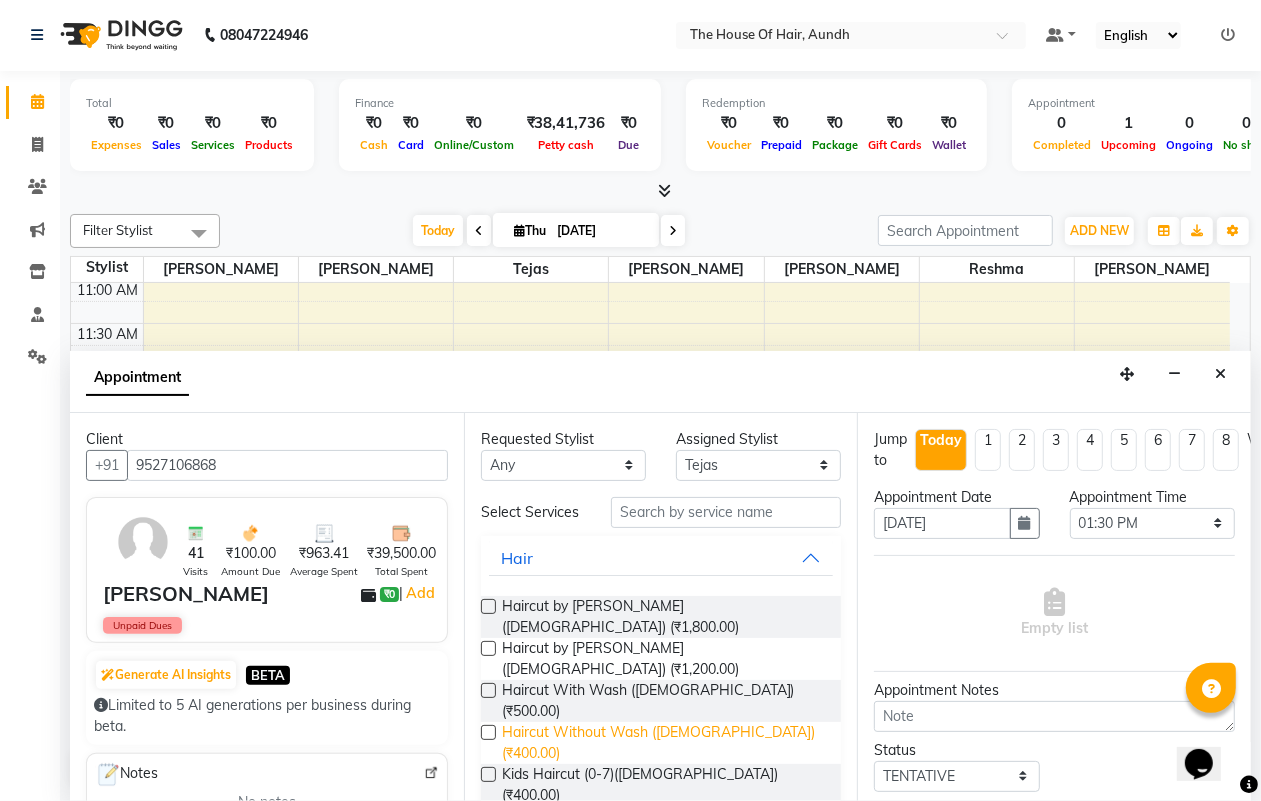 click on "Haircut Without Wash ([DEMOGRAPHIC_DATA]) (₹400.00)" at bounding box center (664, 743) 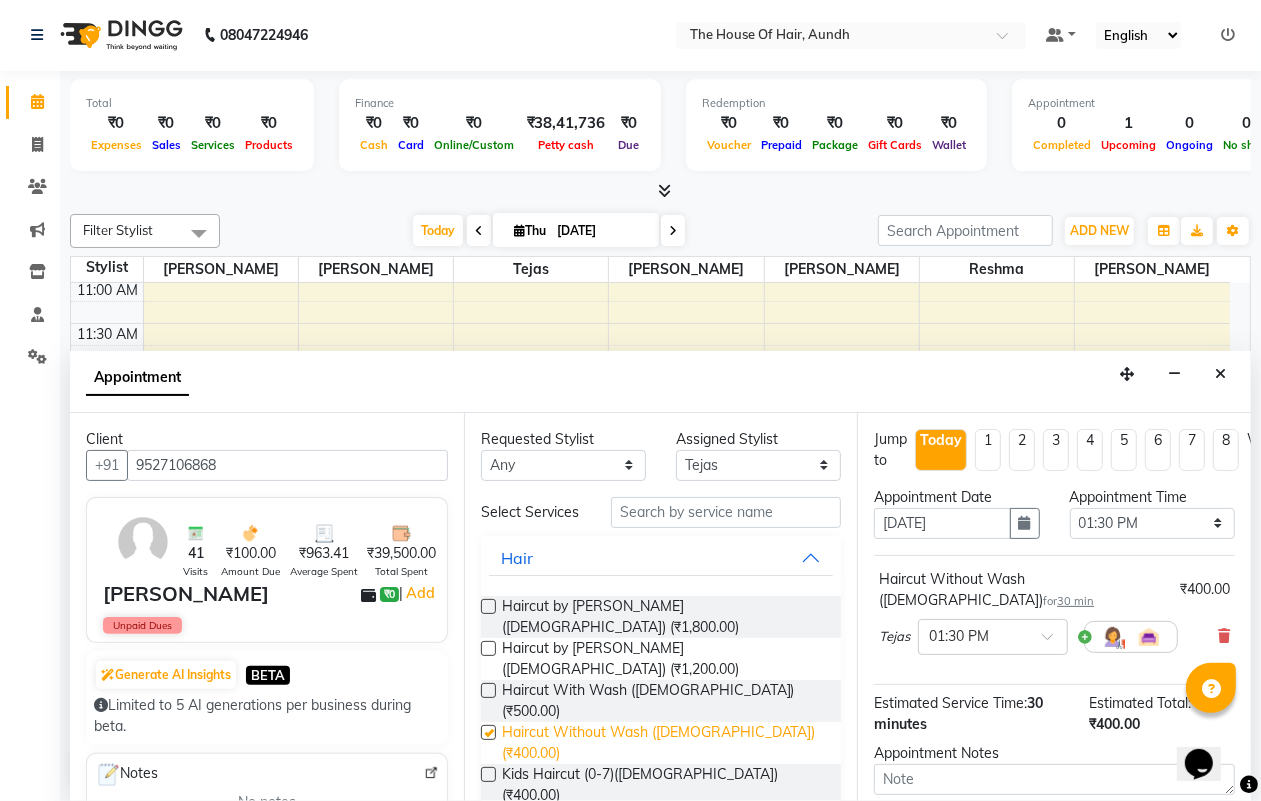 checkbox on "false" 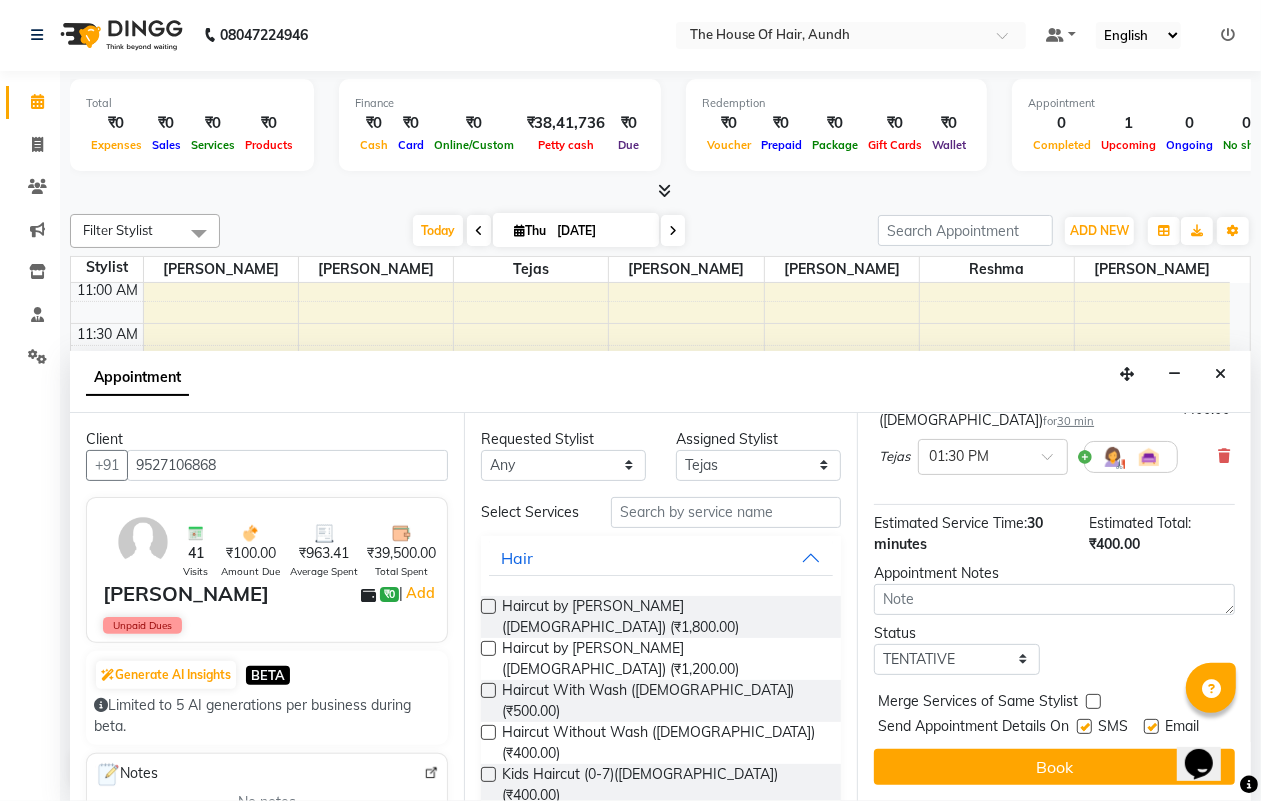 scroll, scrollTop: 195, scrollLeft: 0, axis: vertical 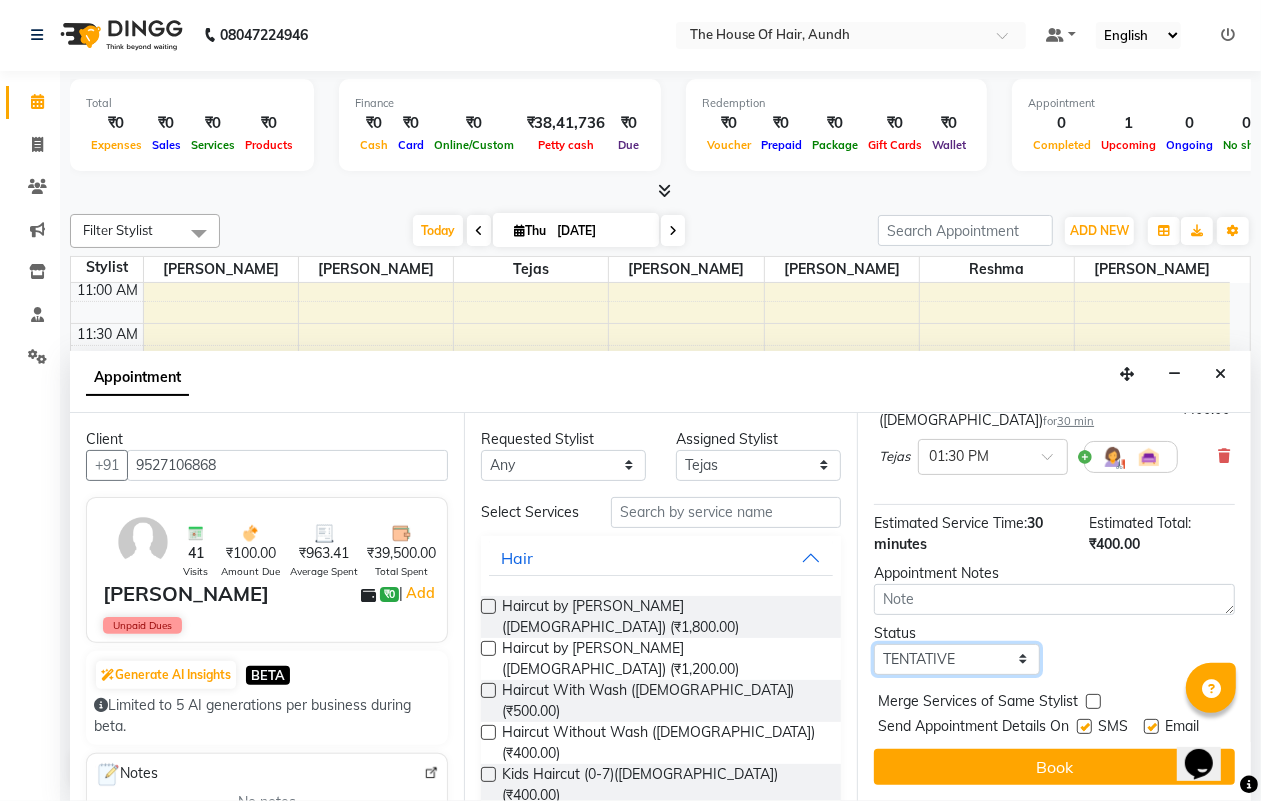 click on "Select TENTATIVE CONFIRM CHECK-IN UPCOMING" at bounding box center [956, 659] 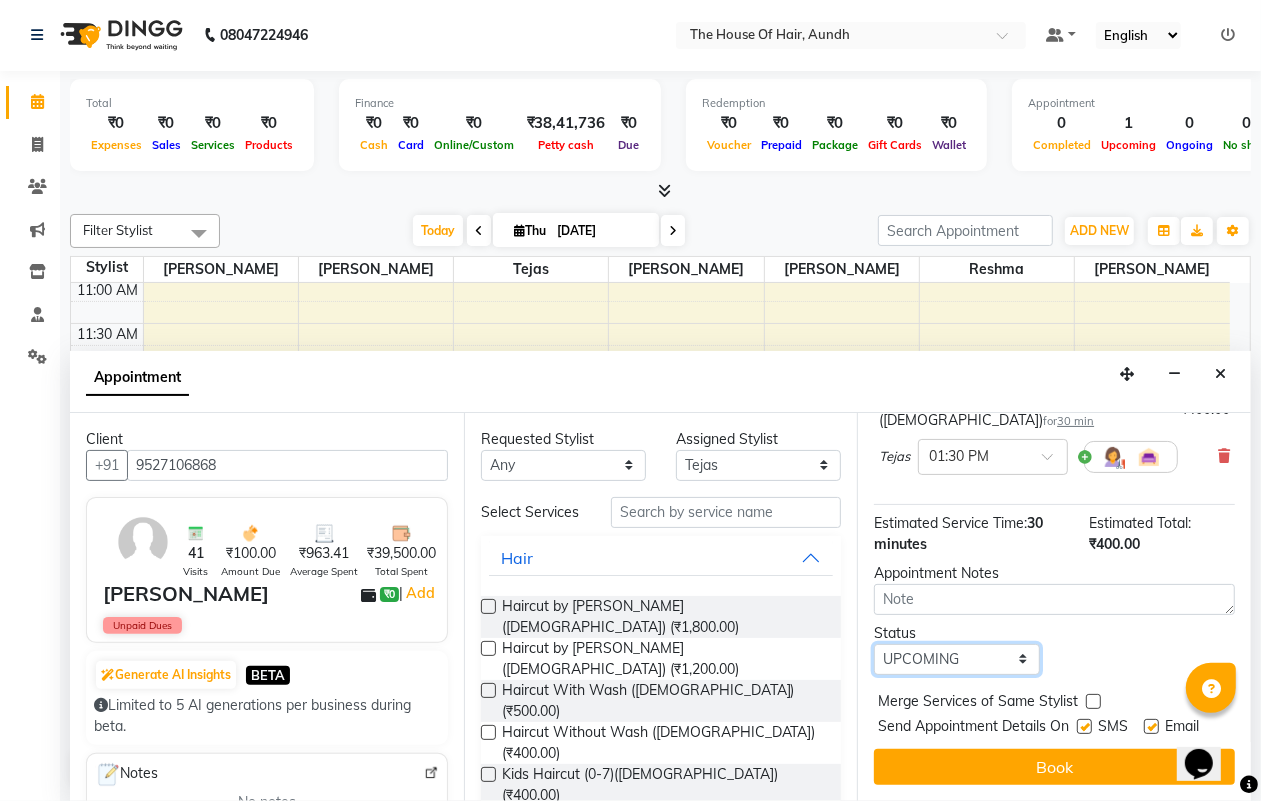 click on "Select TENTATIVE CONFIRM CHECK-IN UPCOMING" at bounding box center (956, 659) 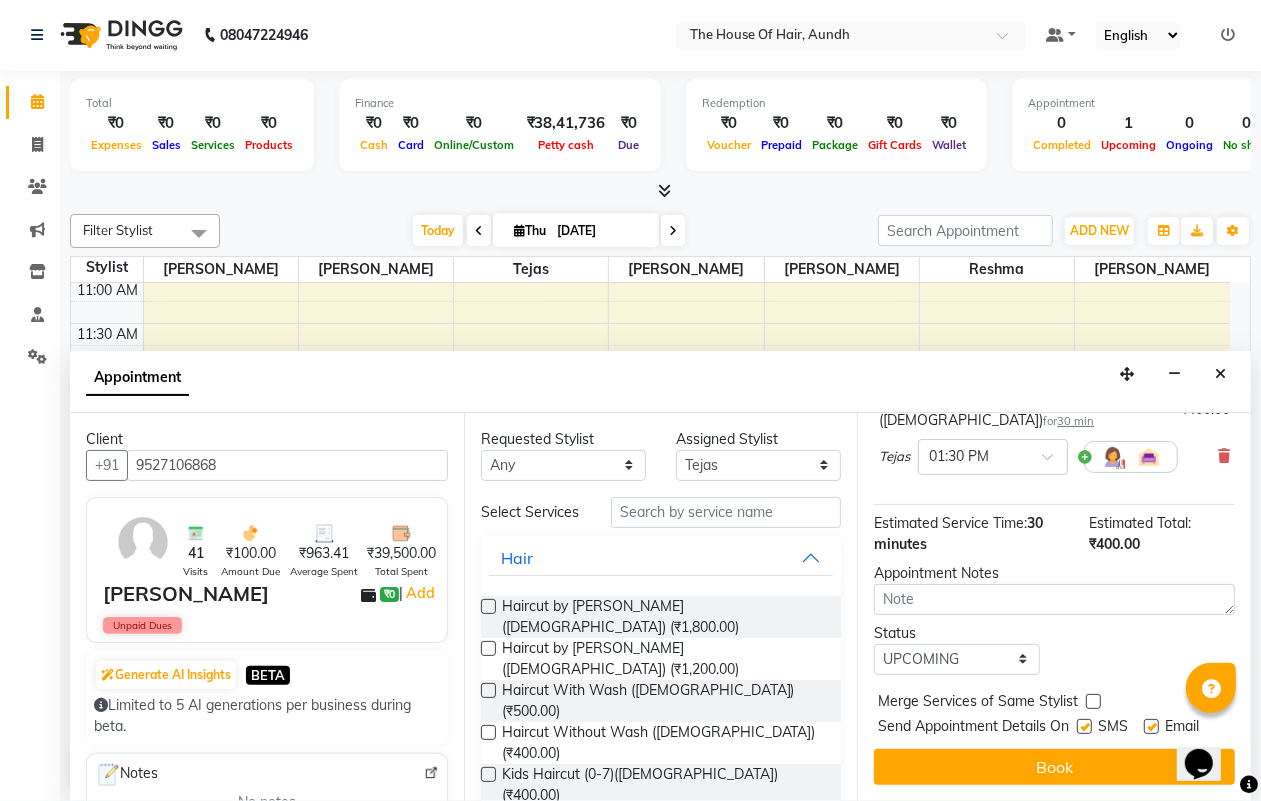 click at bounding box center [1093, 701] 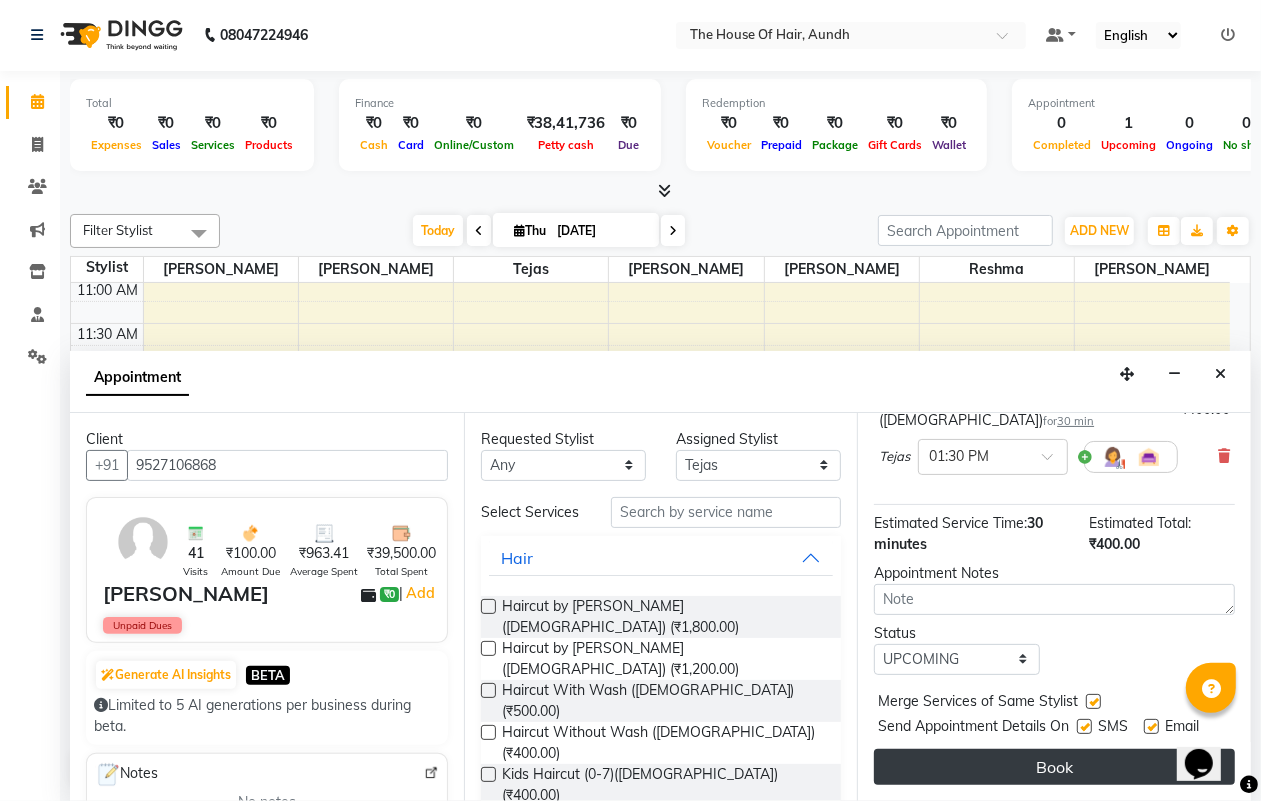 click on "Book" at bounding box center [1054, 767] 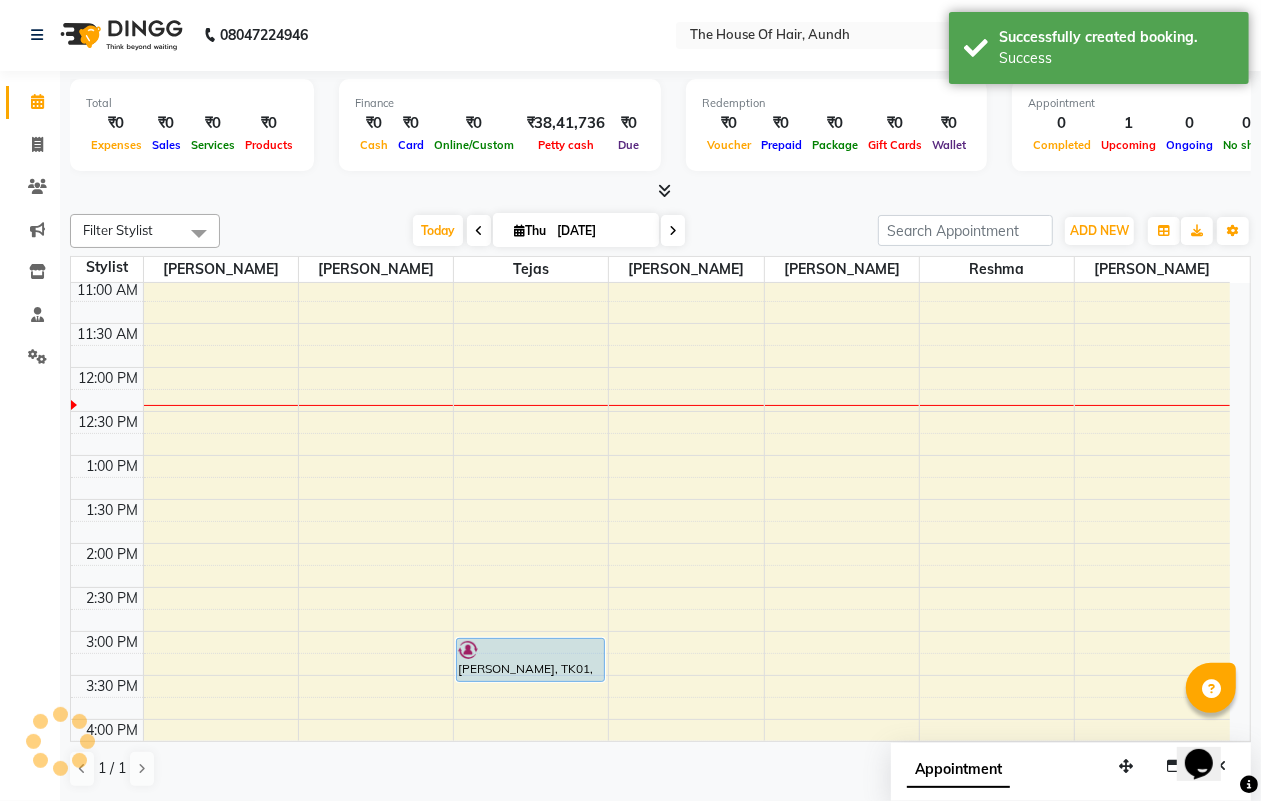 scroll, scrollTop: 0, scrollLeft: 0, axis: both 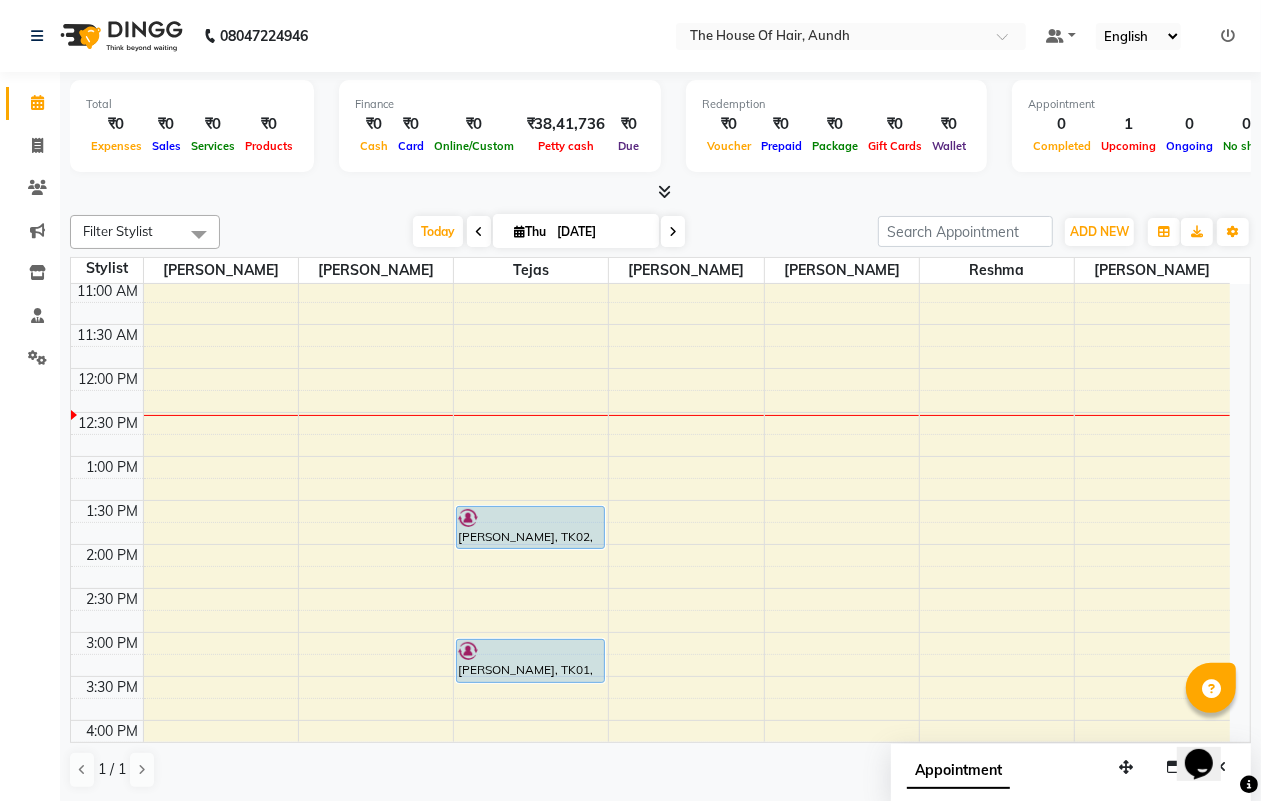 click at bounding box center [673, 231] 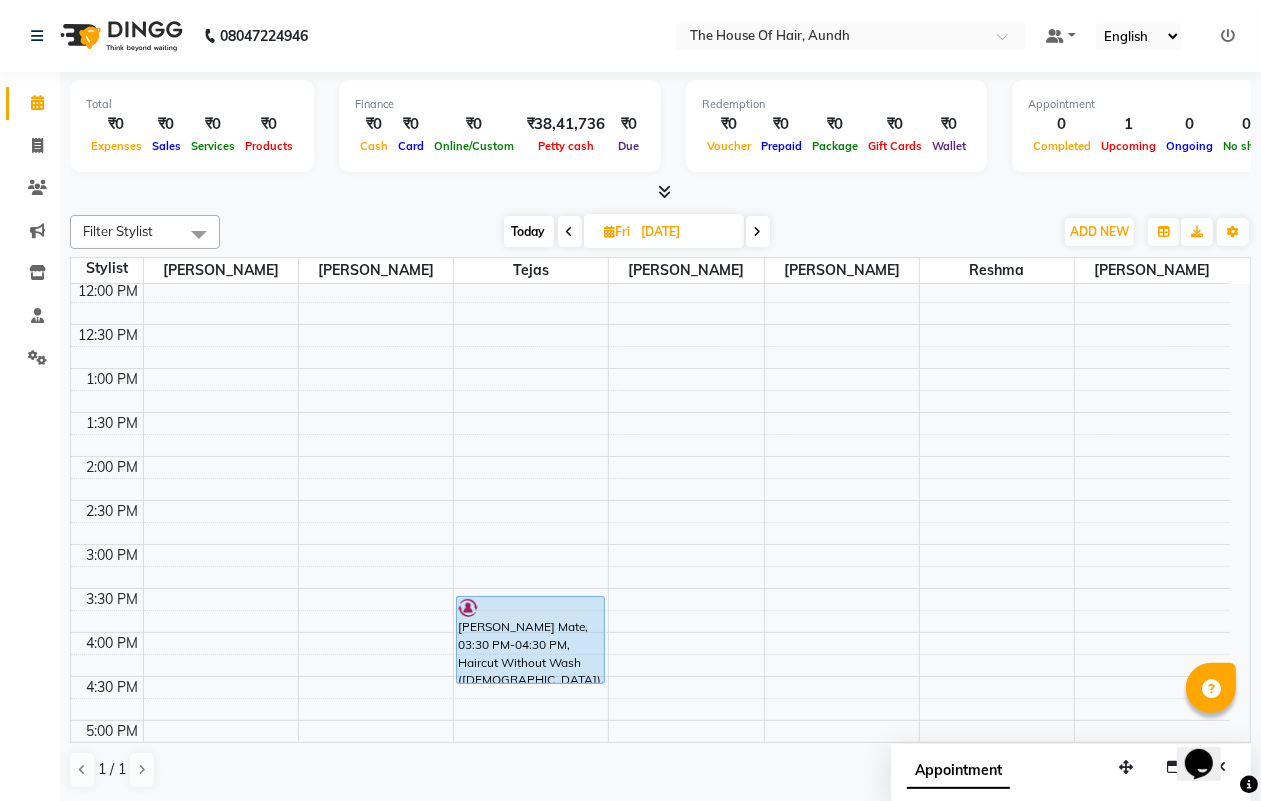 scroll, scrollTop: 288, scrollLeft: 0, axis: vertical 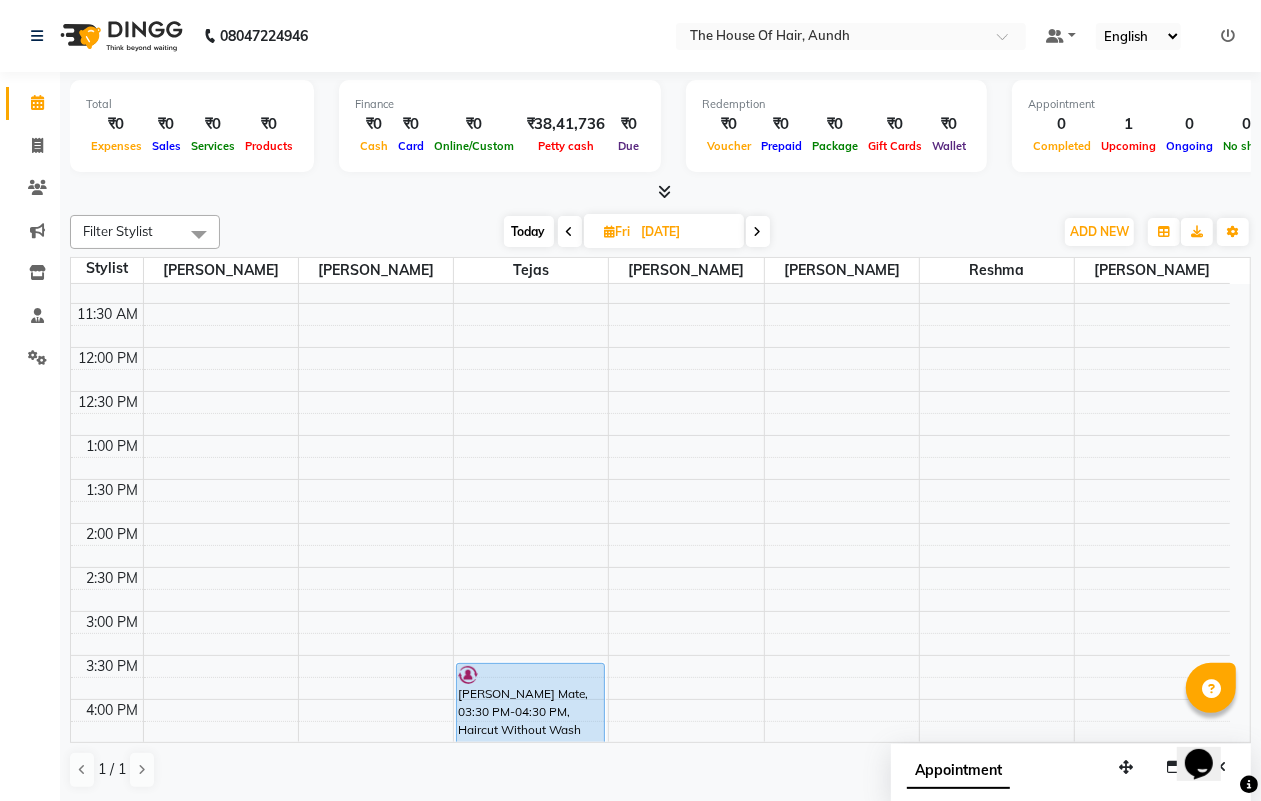 click on "Today" at bounding box center (529, 231) 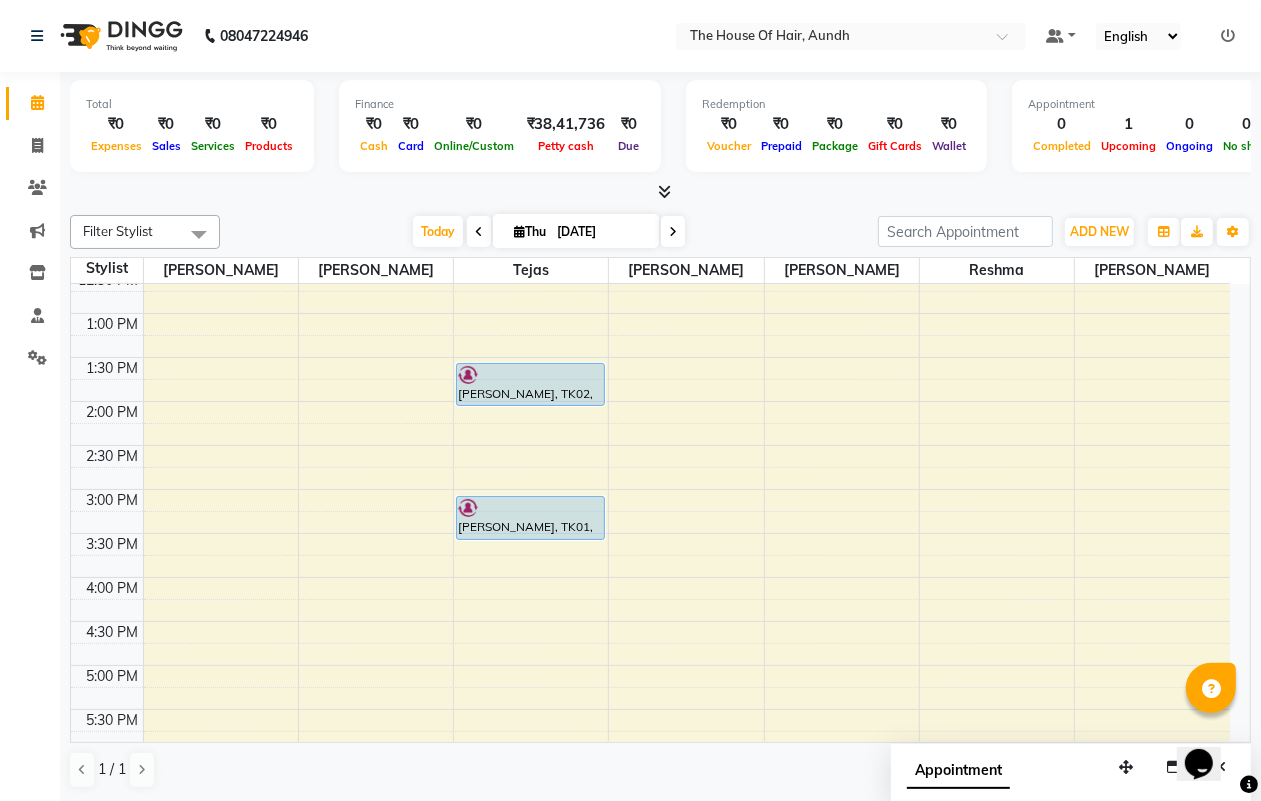 scroll, scrollTop: 357, scrollLeft: 0, axis: vertical 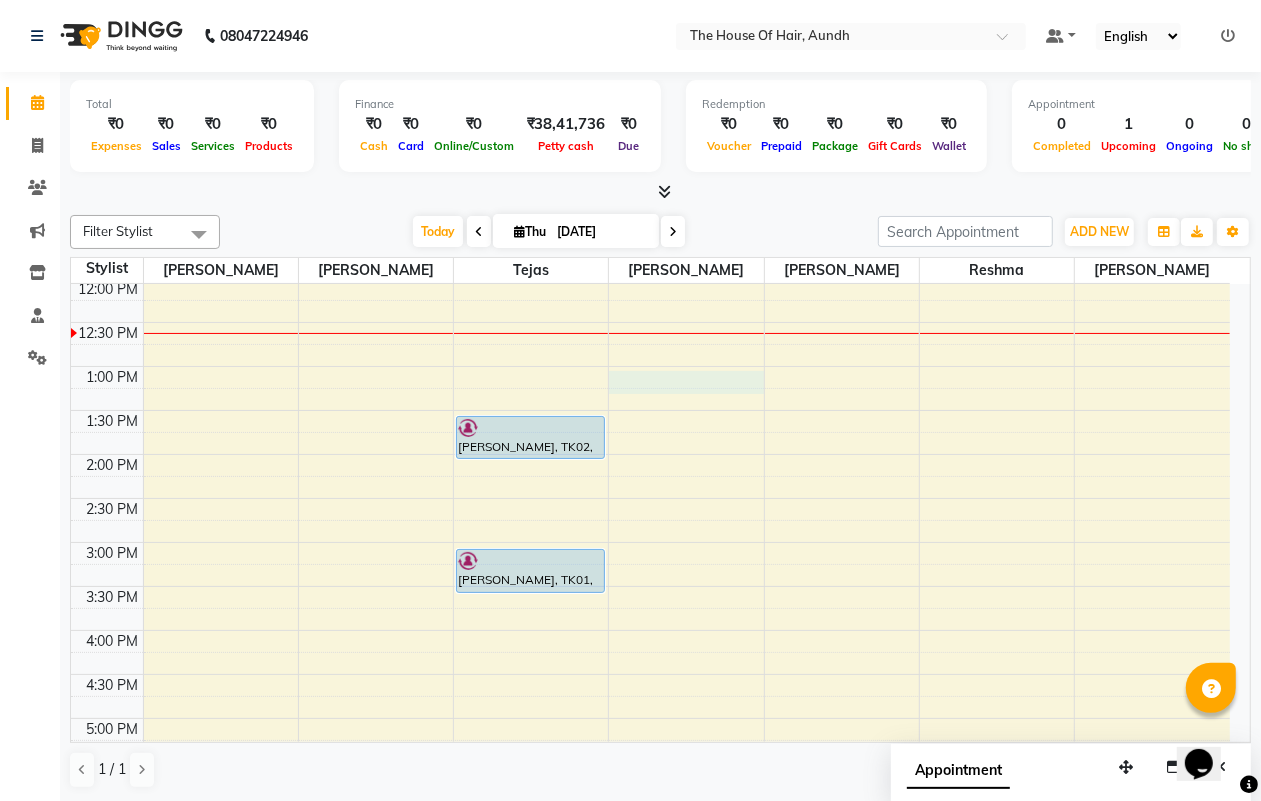 click on "8:00 AM 8:30 AM 9:00 AM 9:30 AM 10:00 AM 10:30 AM 11:00 AM 11:30 AM 12:00 PM 12:30 PM 1:00 PM 1:30 PM 2:00 PM 2:30 PM 3:00 PM 3:30 PM 4:00 PM 4:30 PM 5:00 PM 5:30 PM 6:00 PM 6:30 PM 7:00 PM 7:30 PM 8:00 PM 8:30 PM 9:00 PM 9:30 PM     [PERSON_NAME], TK02, 01:30 PM-02:00 PM, Haircut Without Wash ([DEMOGRAPHIC_DATA])     [PERSON_NAME], TK01, 03:00 PM-03:30 PM, [PERSON_NAME]" at bounding box center [650, 542] 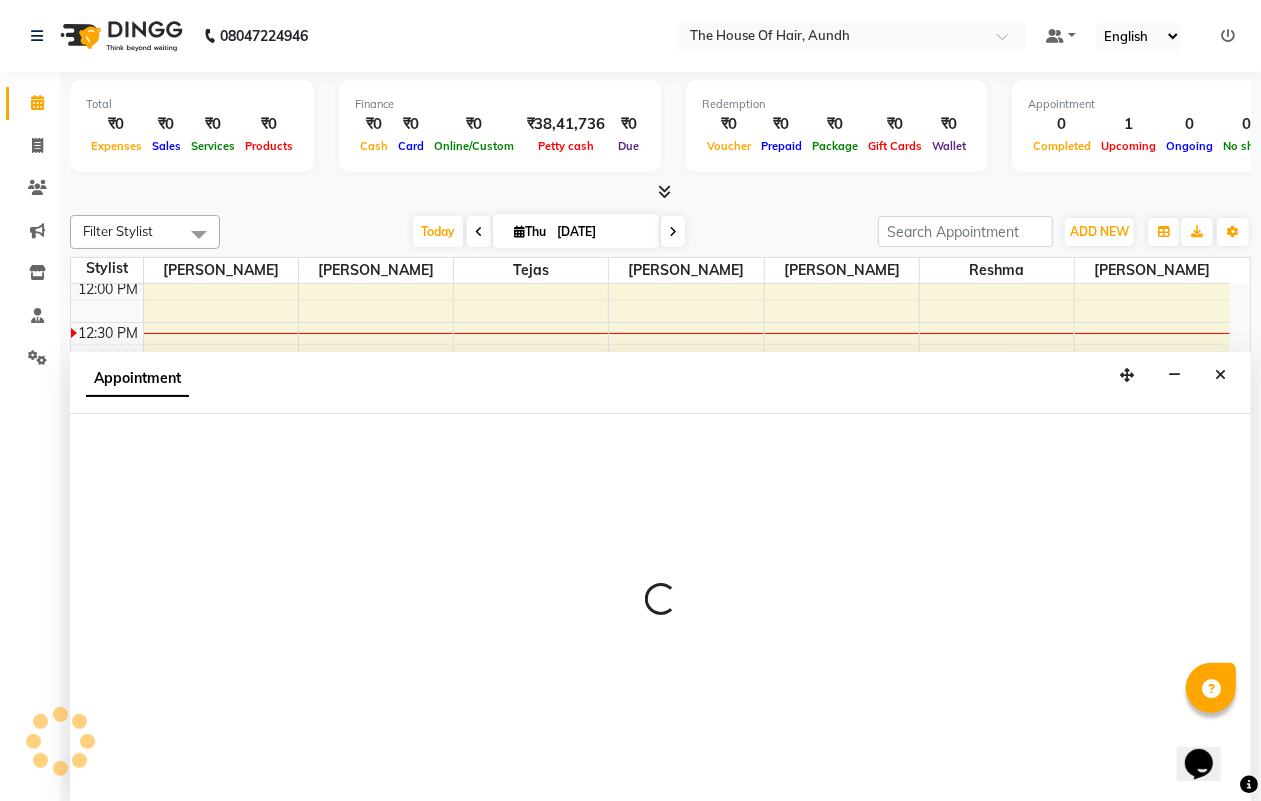 scroll, scrollTop: 1, scrollLeft: 0, axis: vertical 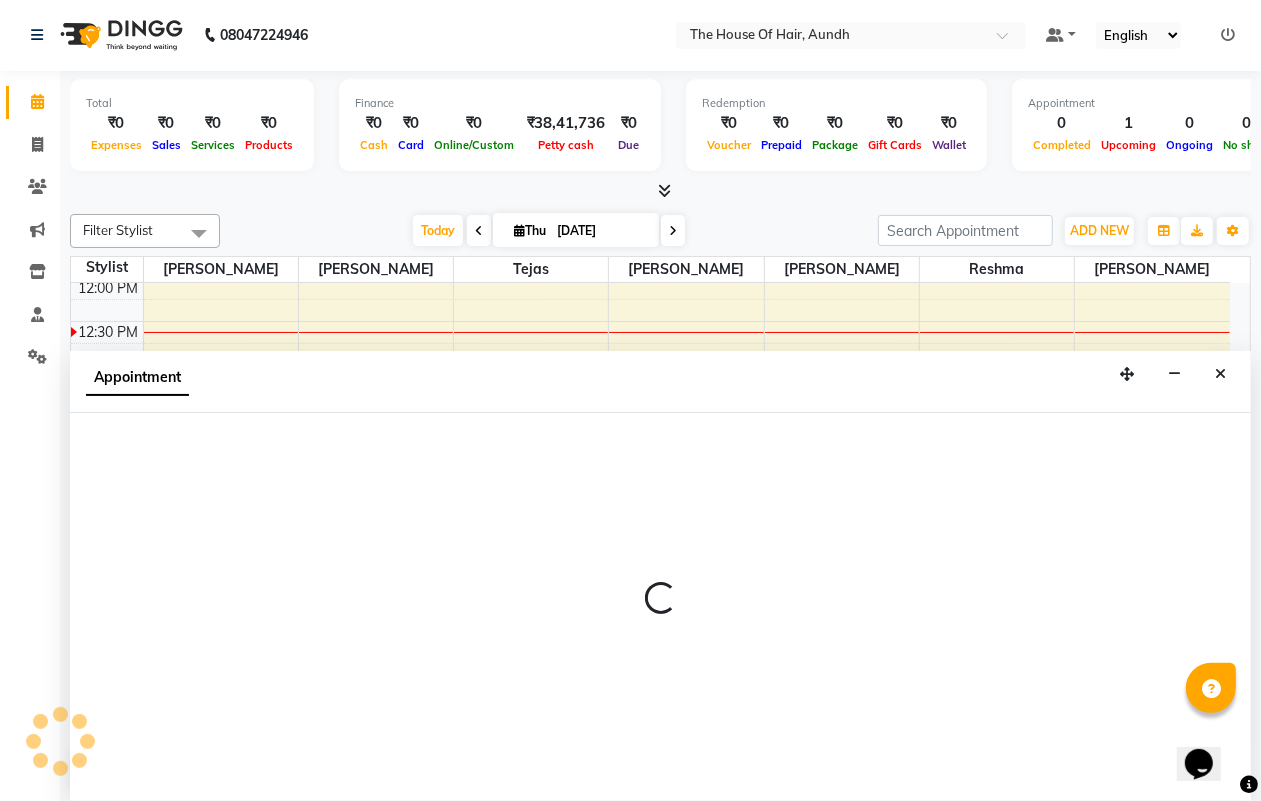 select on "32779" 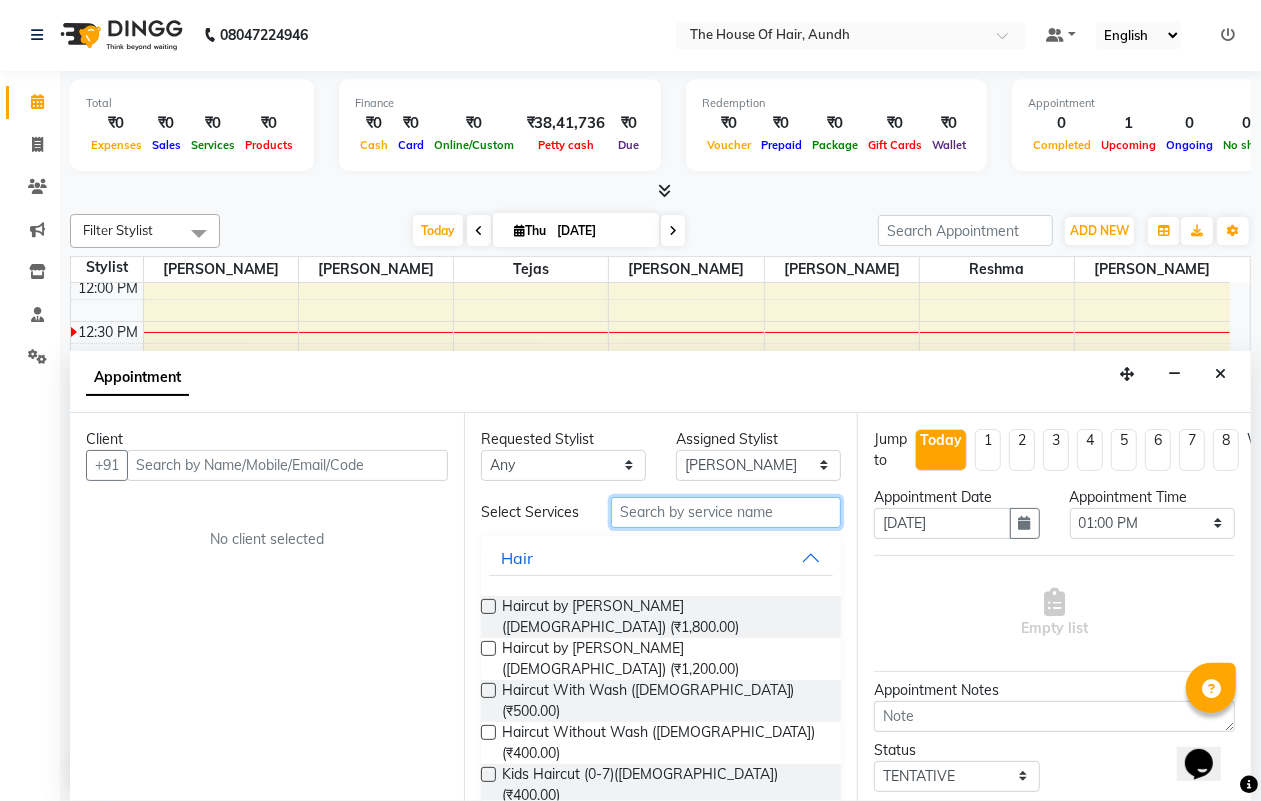 click at bounding box center [726, 512] 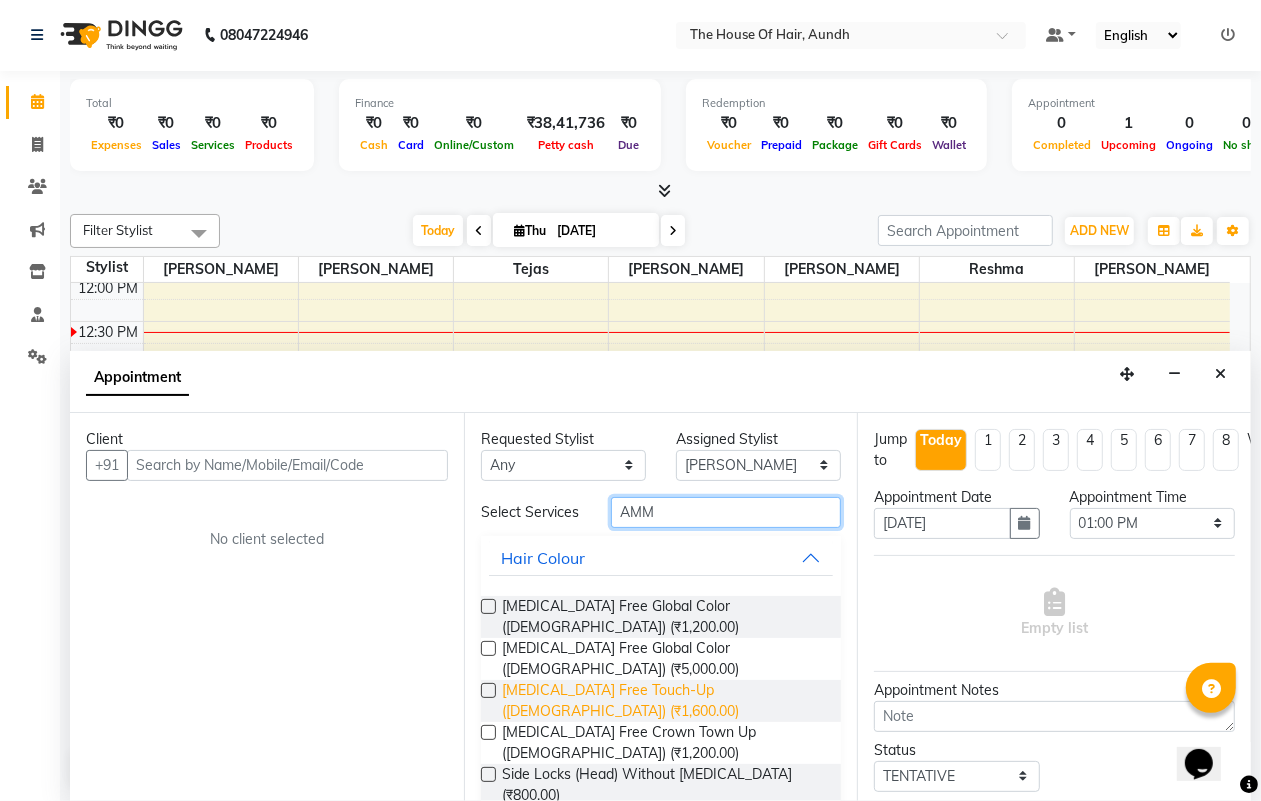 scroll, scrollTop: 63, scrollLeft: 0, axis: vertical 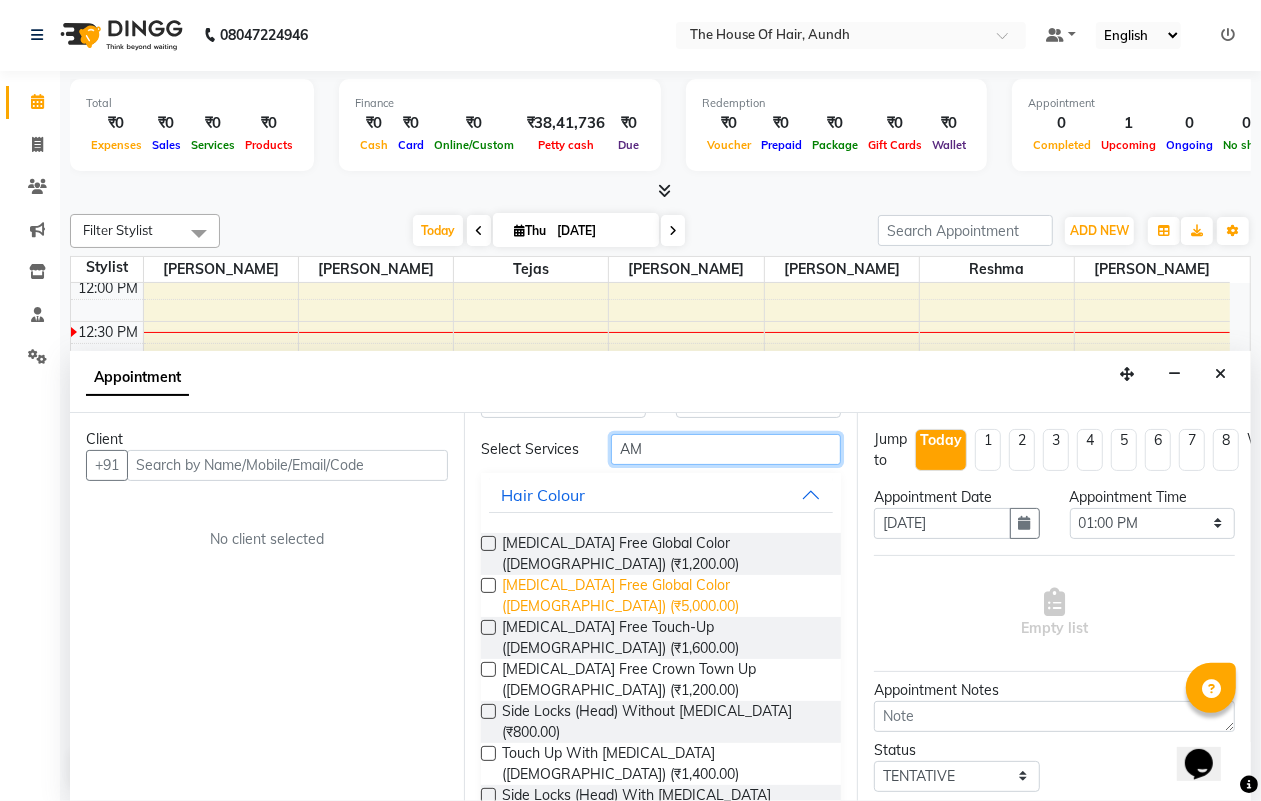 type on "A" 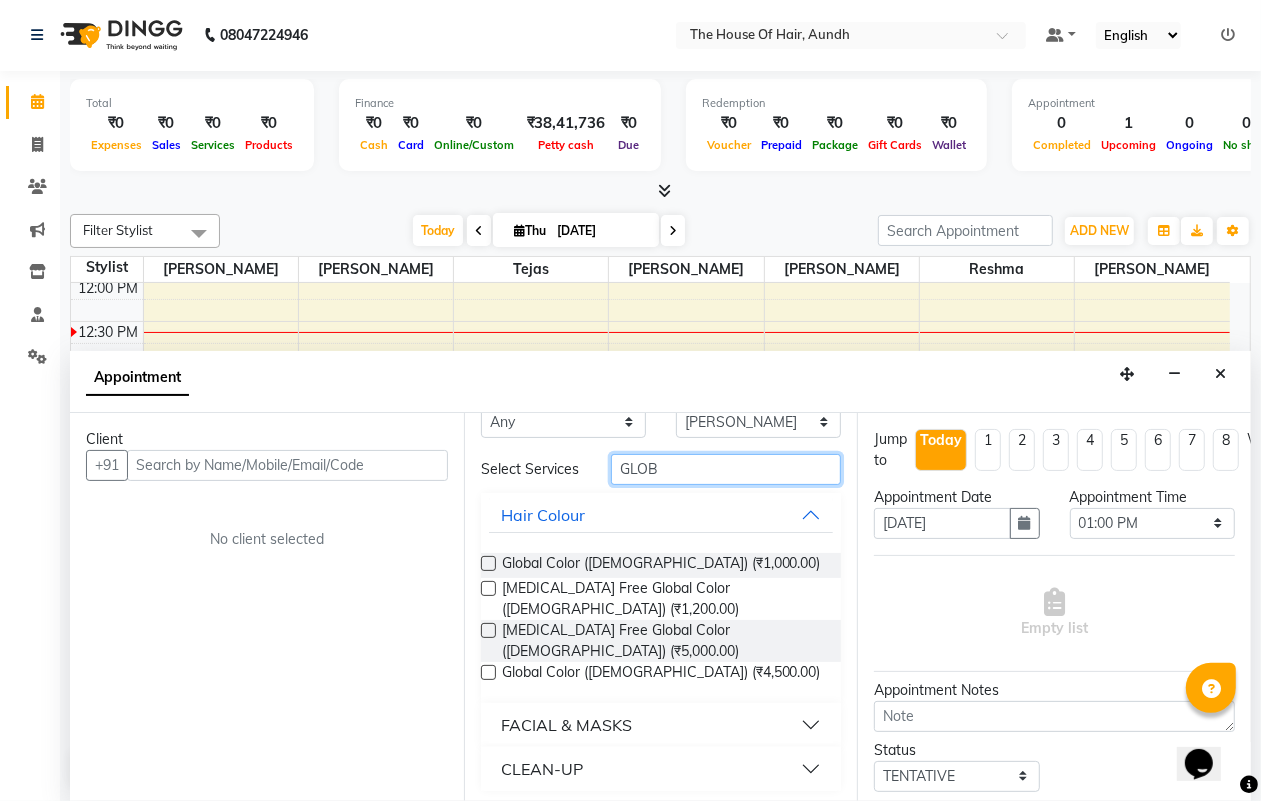 scroll, scrollTop: 0, scrollLeft: 0, axis: both 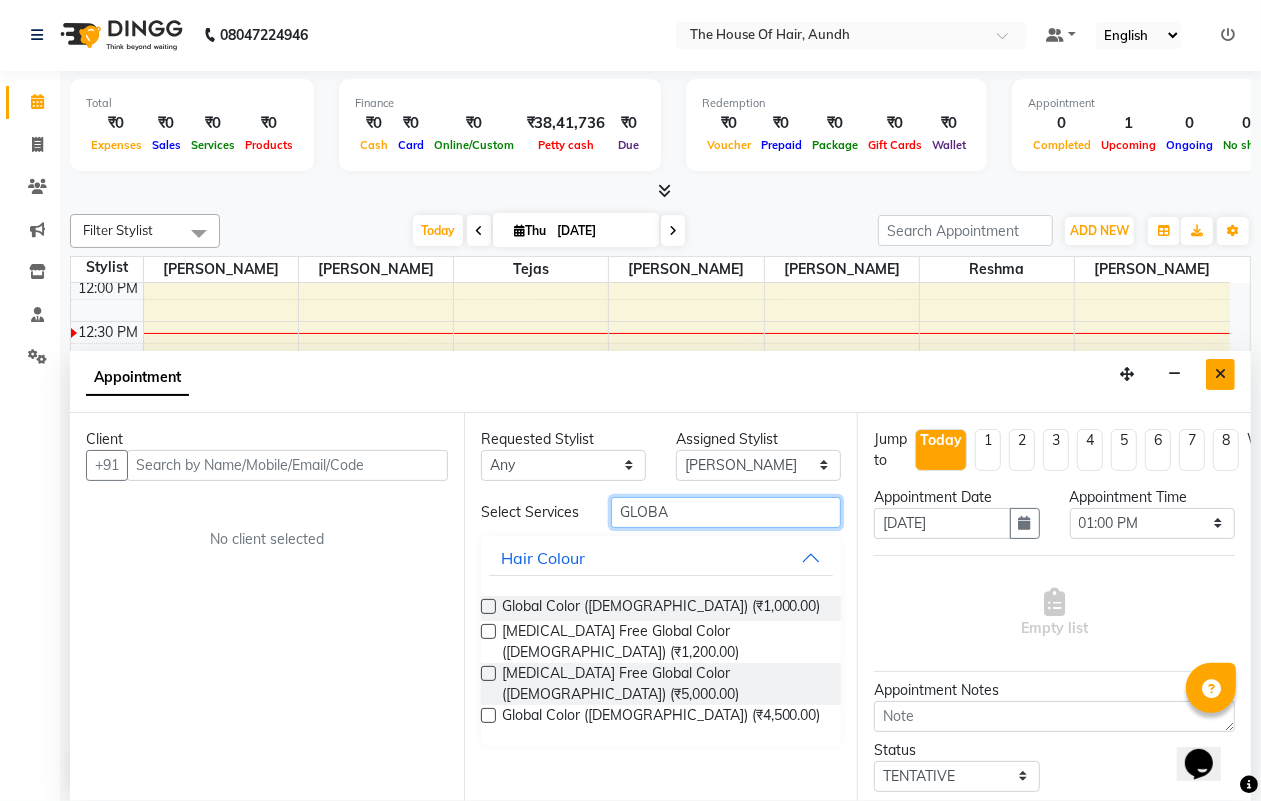 type on "GLOBA" 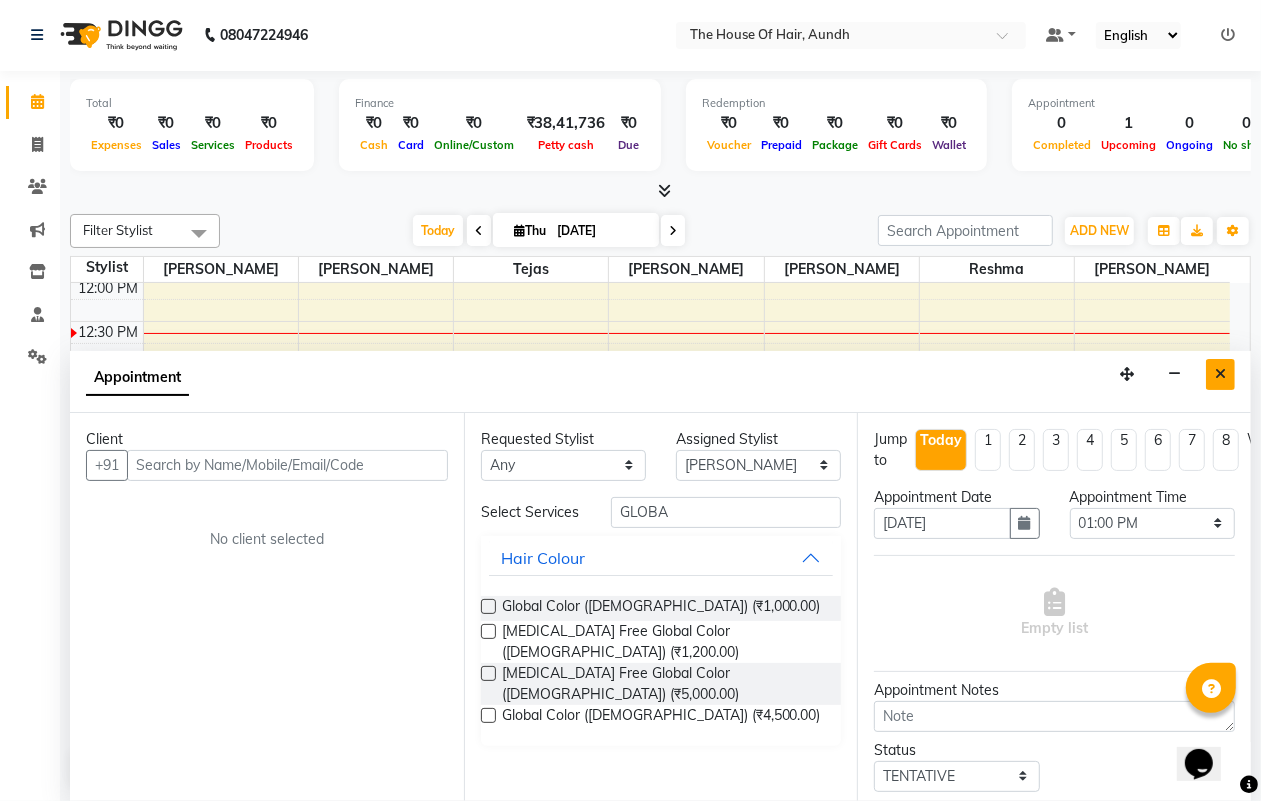 click at bounding box center (1220, 374) 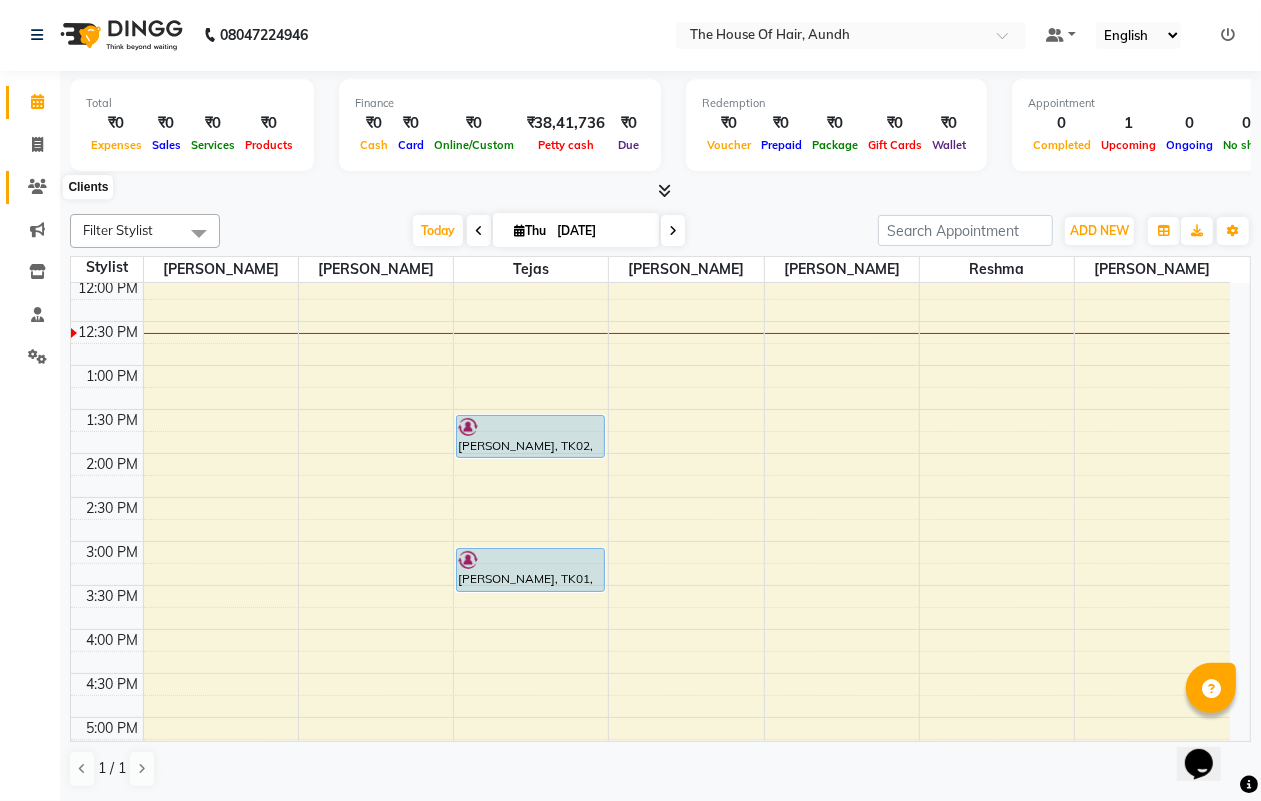 click 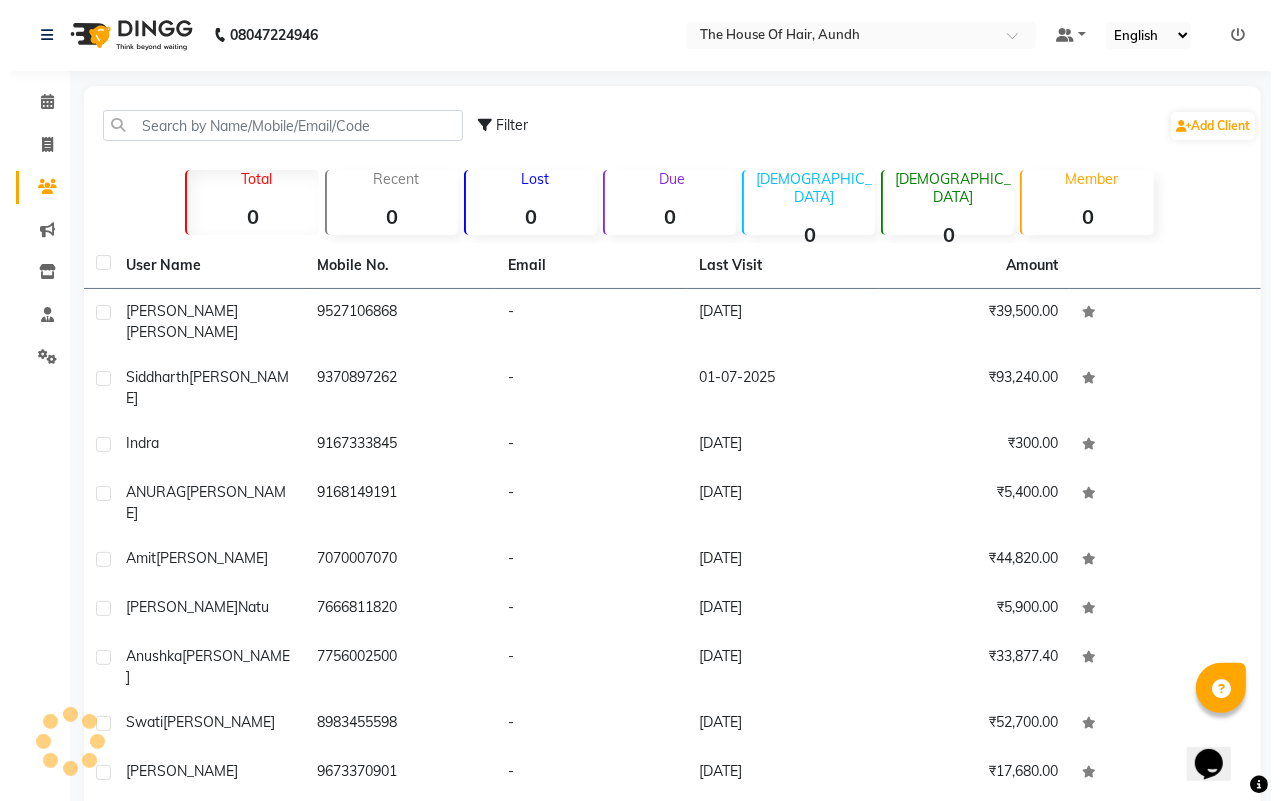 scroll, scrollTop: 0, scrollLeft: 0, axis: both 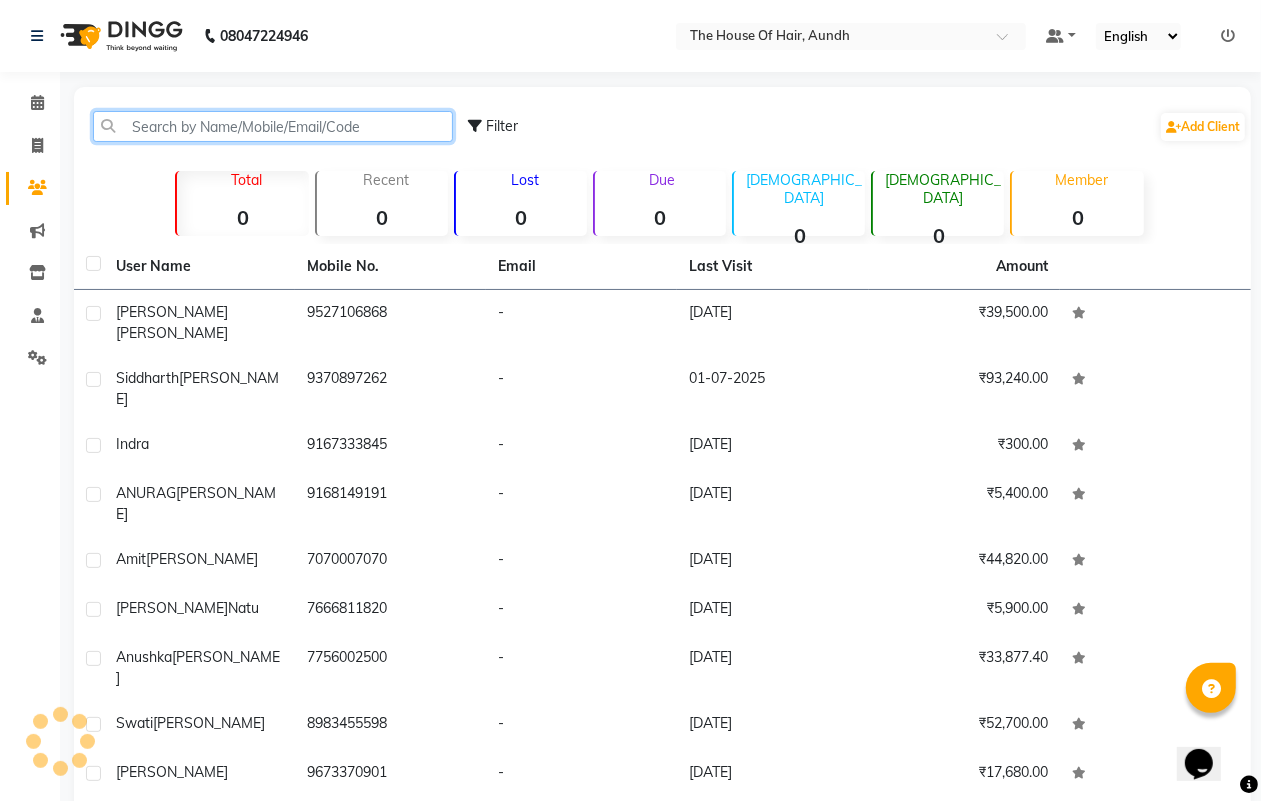 click 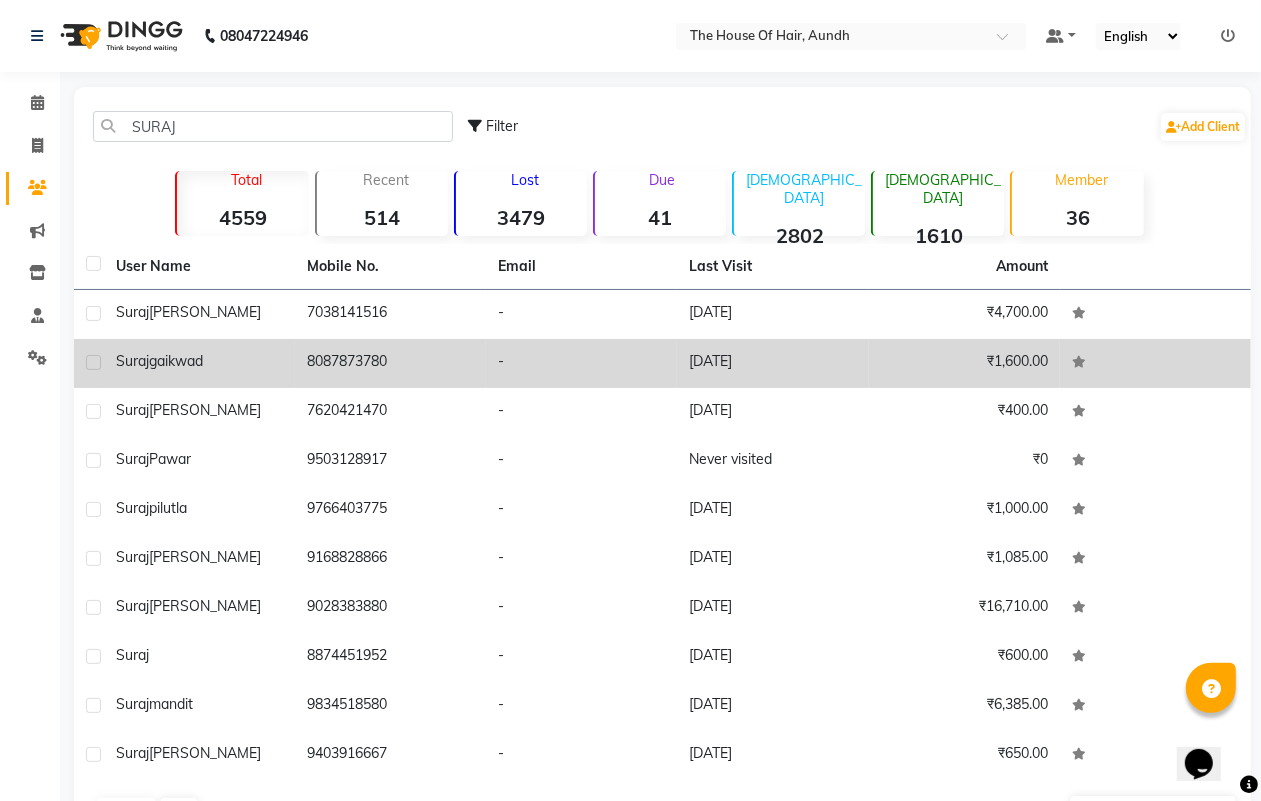 click on "8087873780" 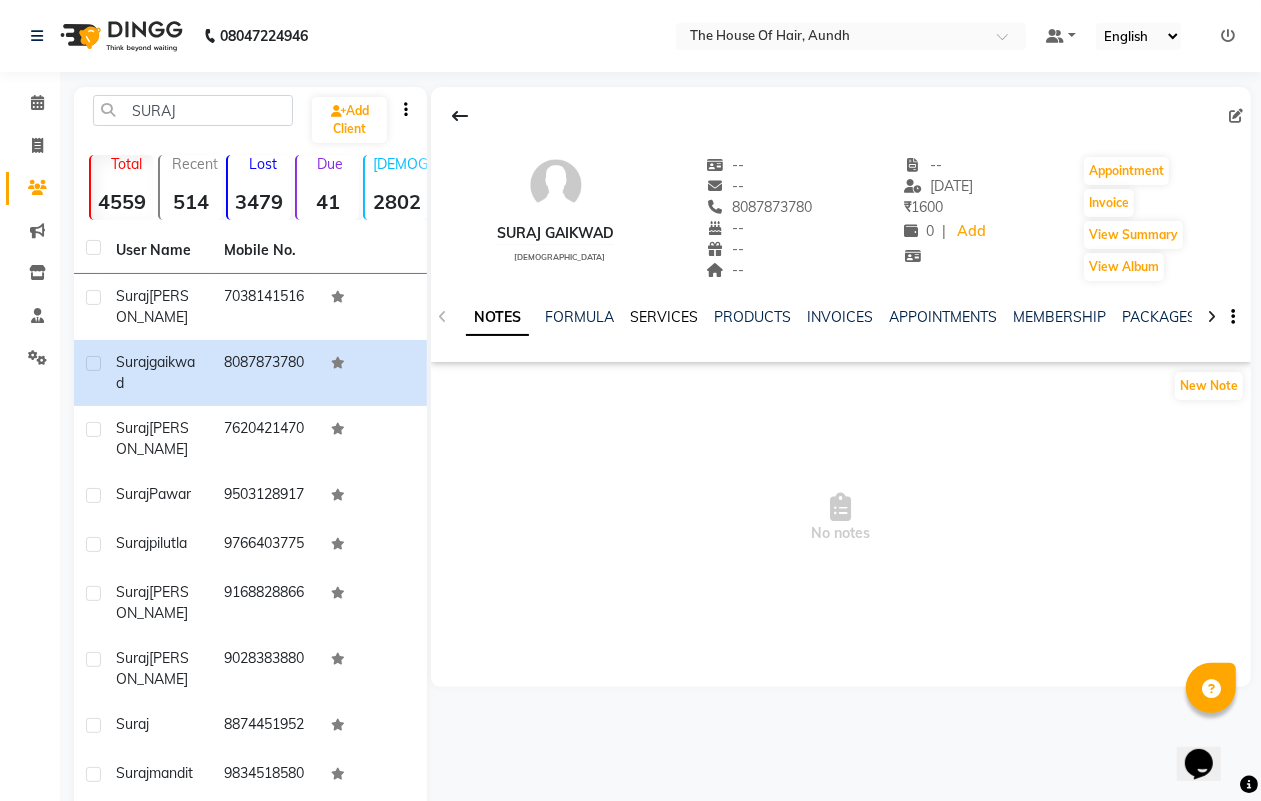 click on "SERVICES" 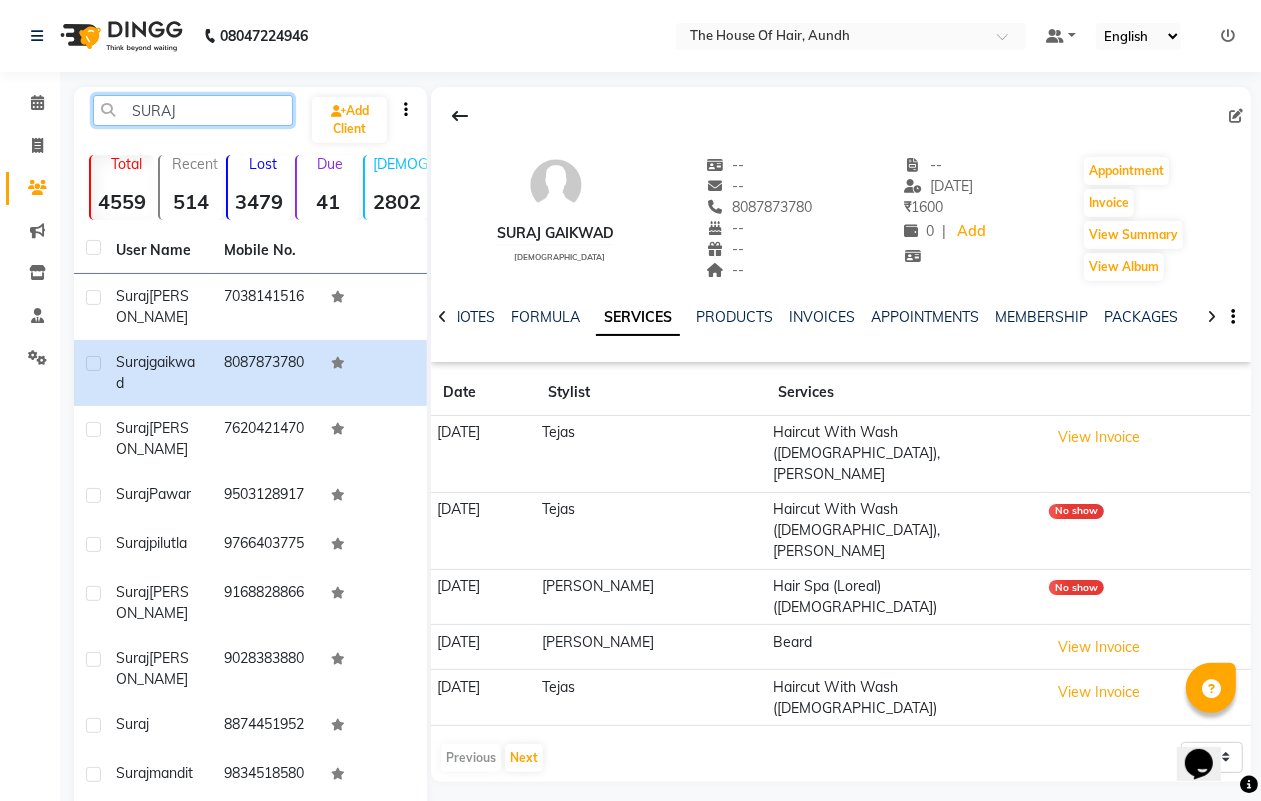 click on "SURAJ" 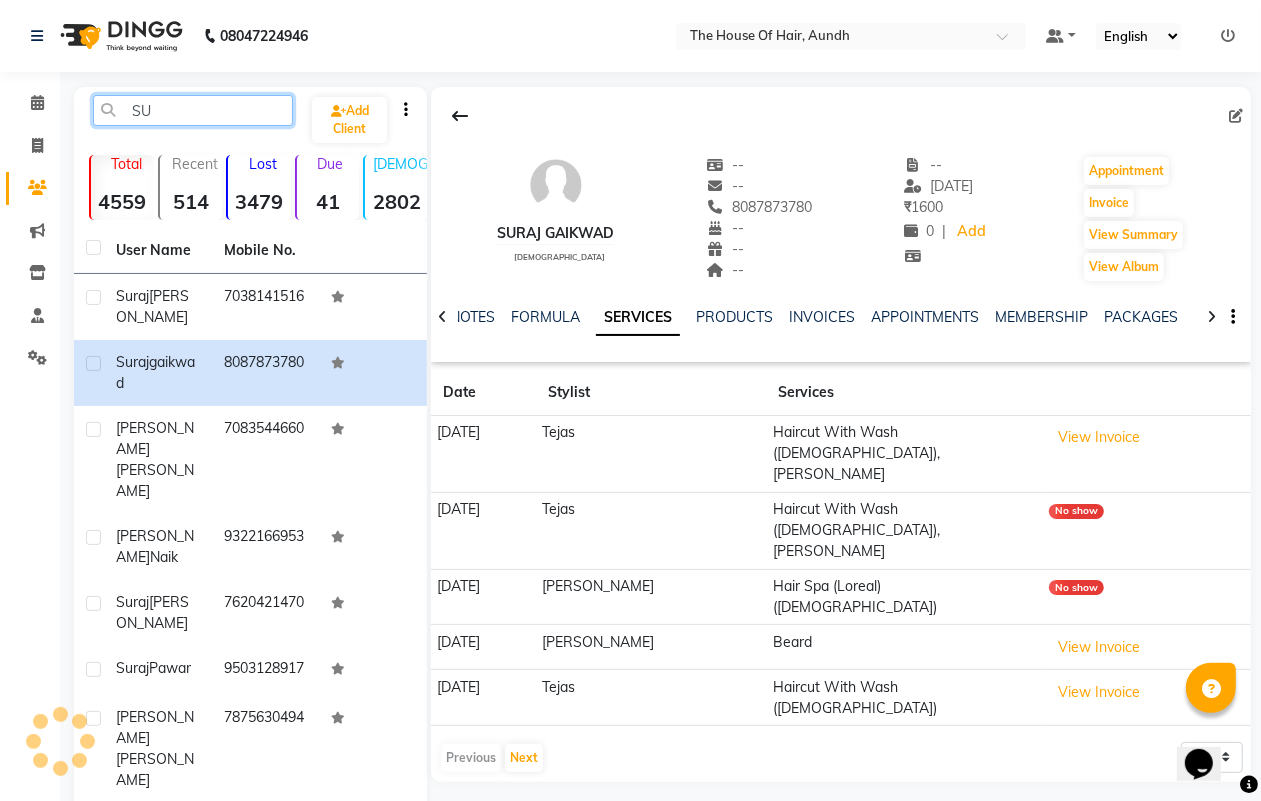 type on "S" 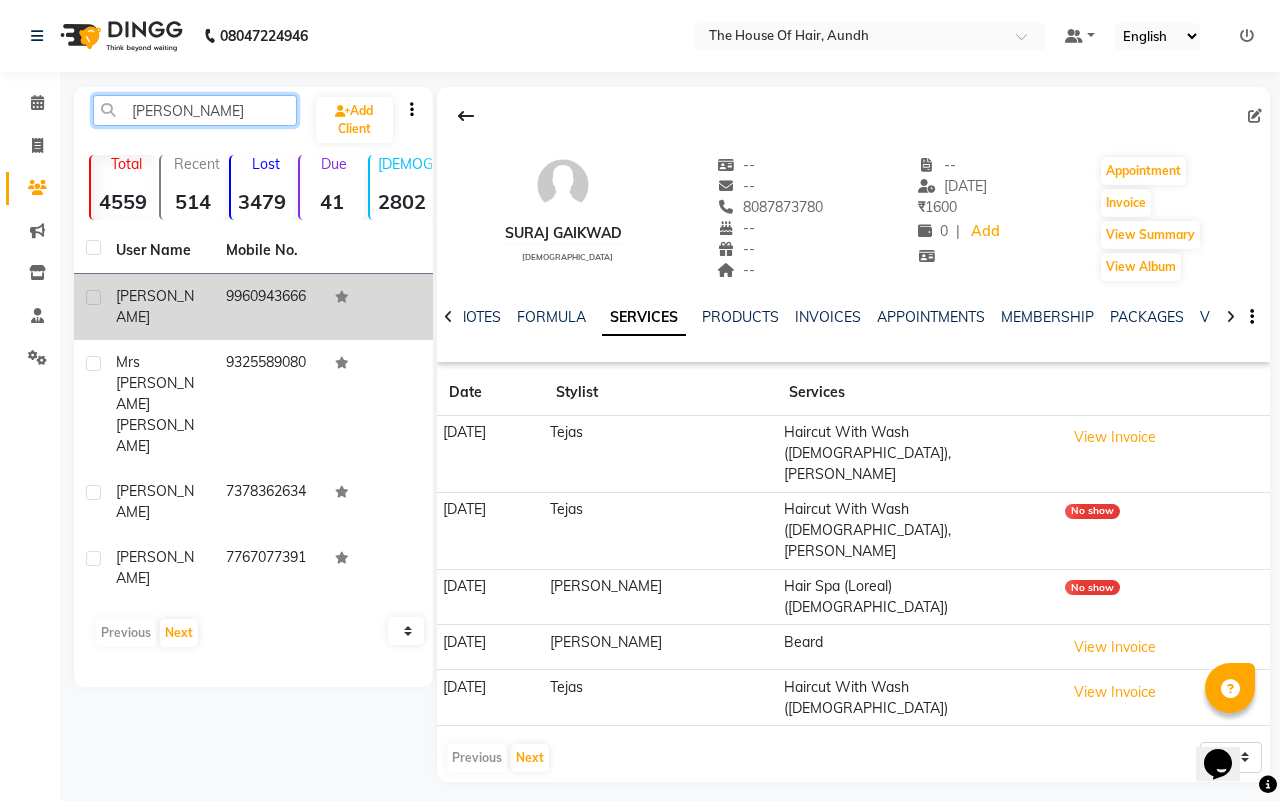 type on "[PERSON_NAME]" 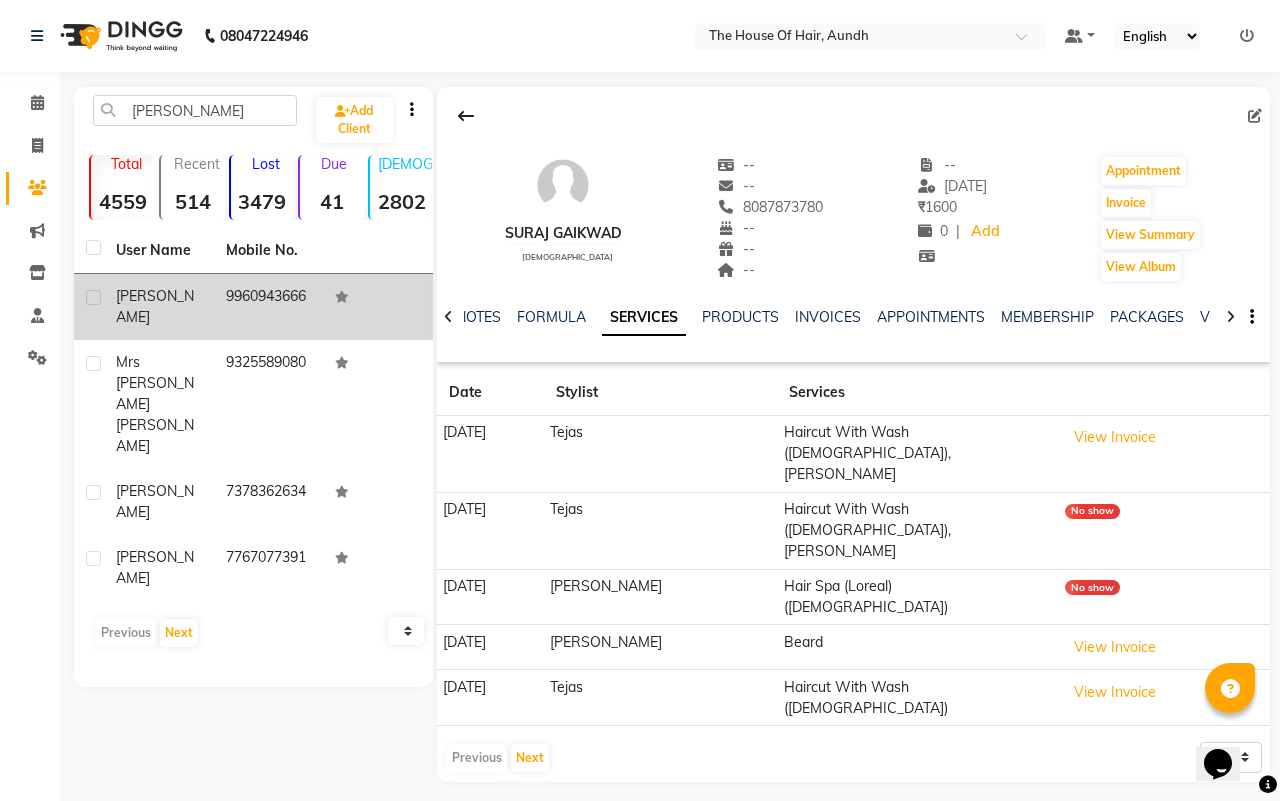 click on "9960943666" 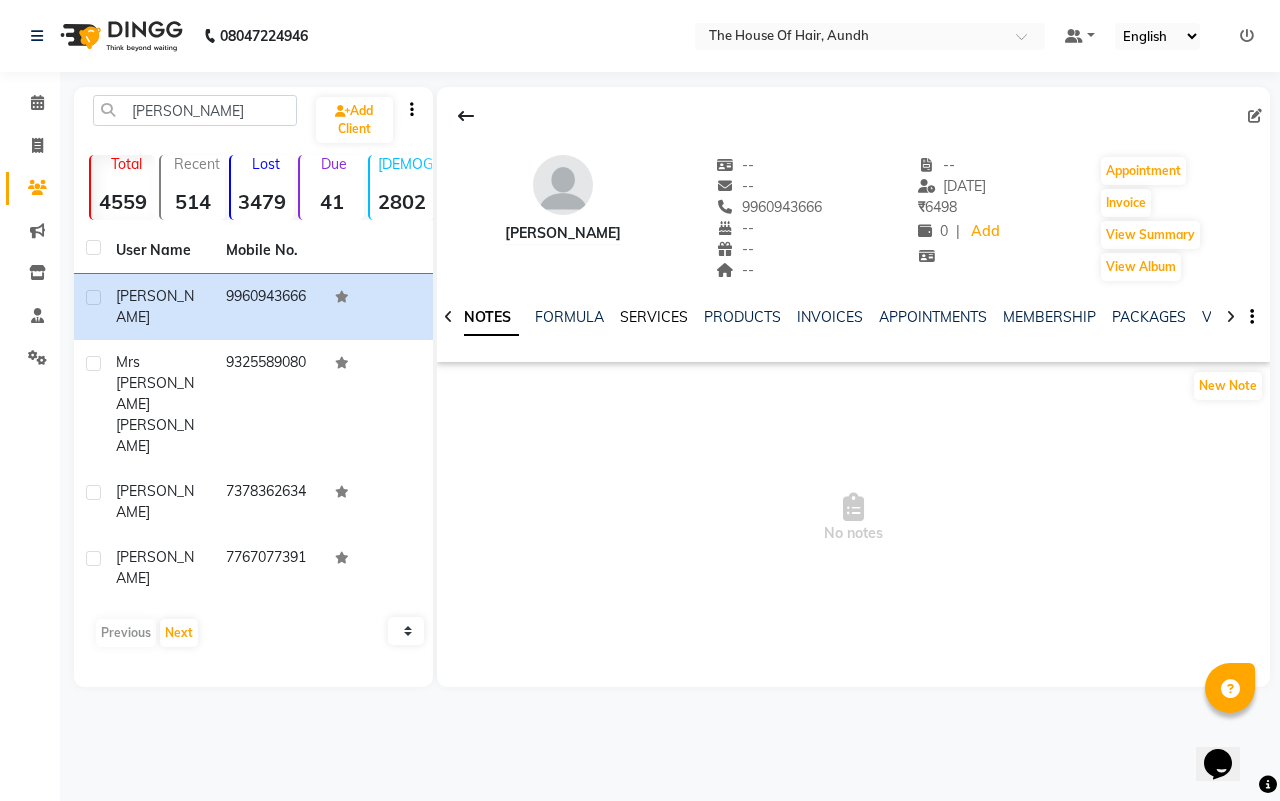 click on "SERVICES" 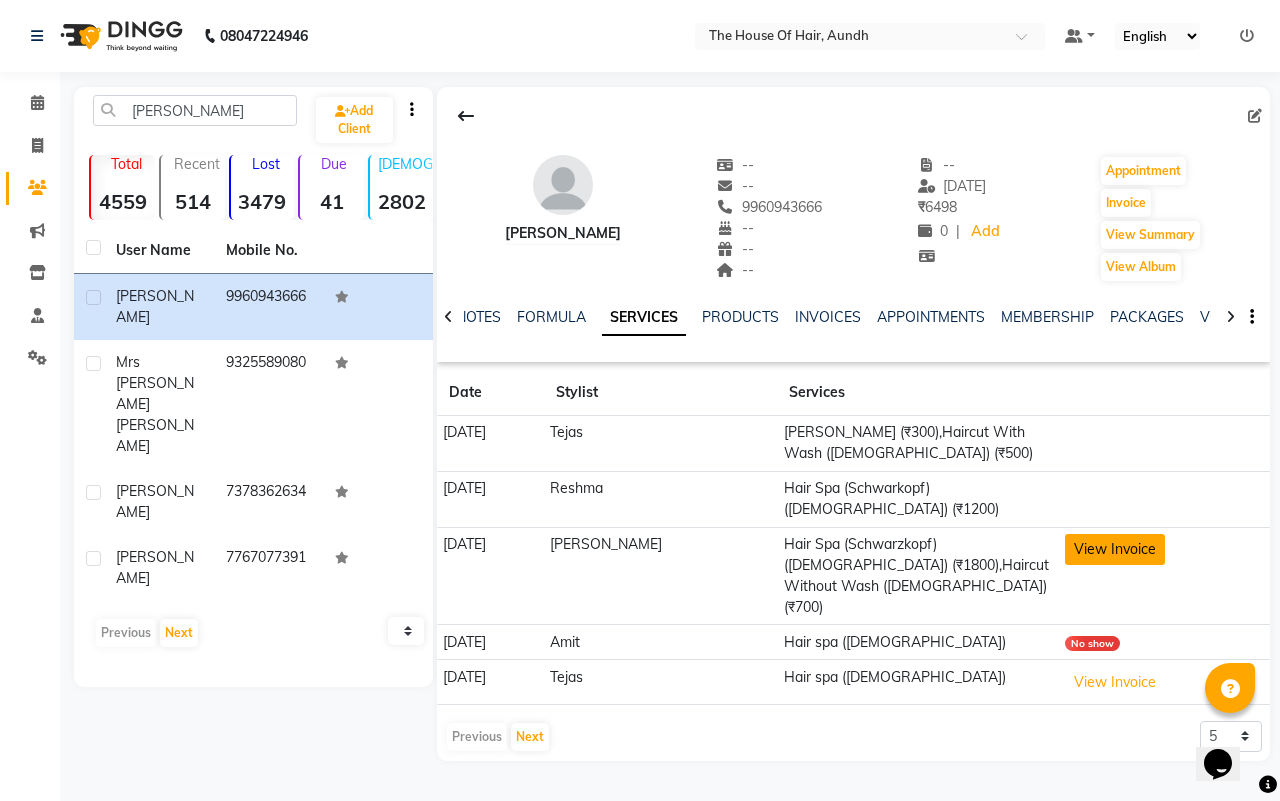 click on "View Invoice" 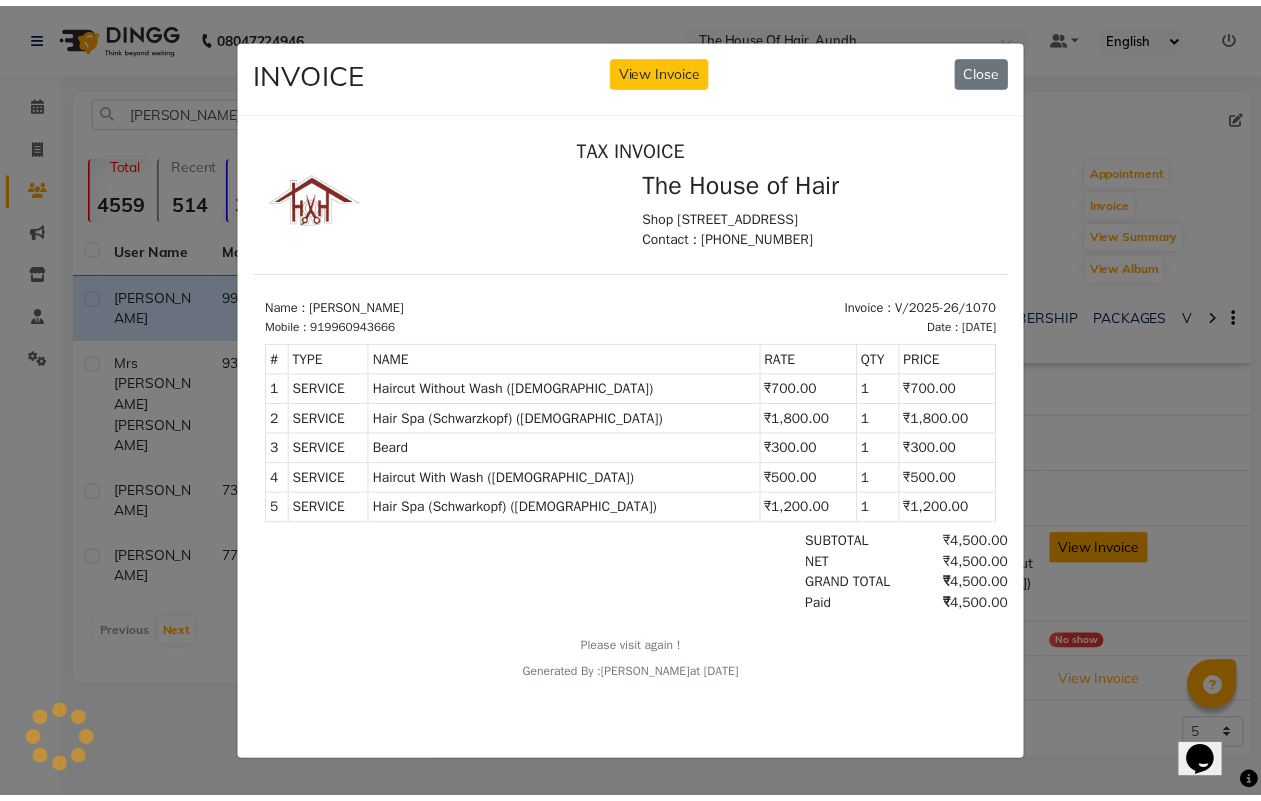 scroll, scrollTop: 0, scrollLeft: 0, axis: both 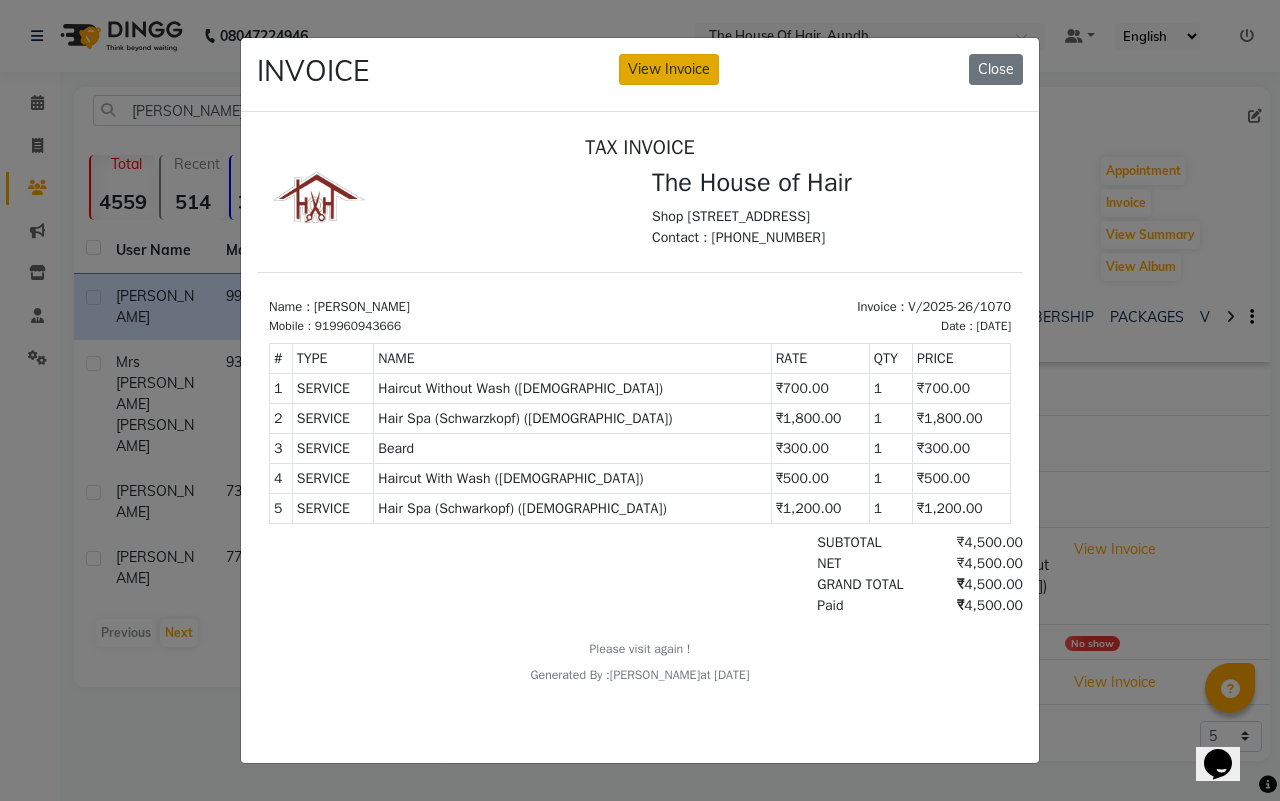 click on "View Invoice" 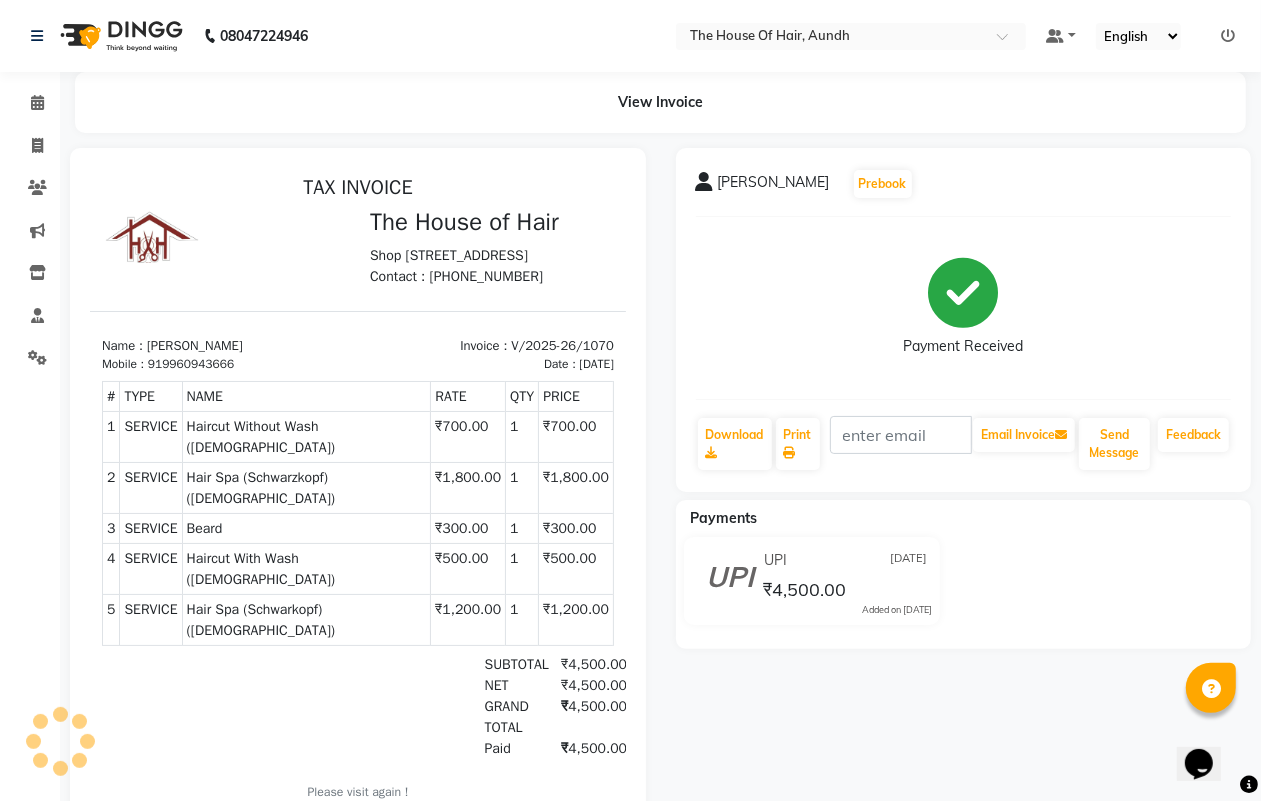 scroll, scrollTop: 0, scrollLeft: 0, axis: both 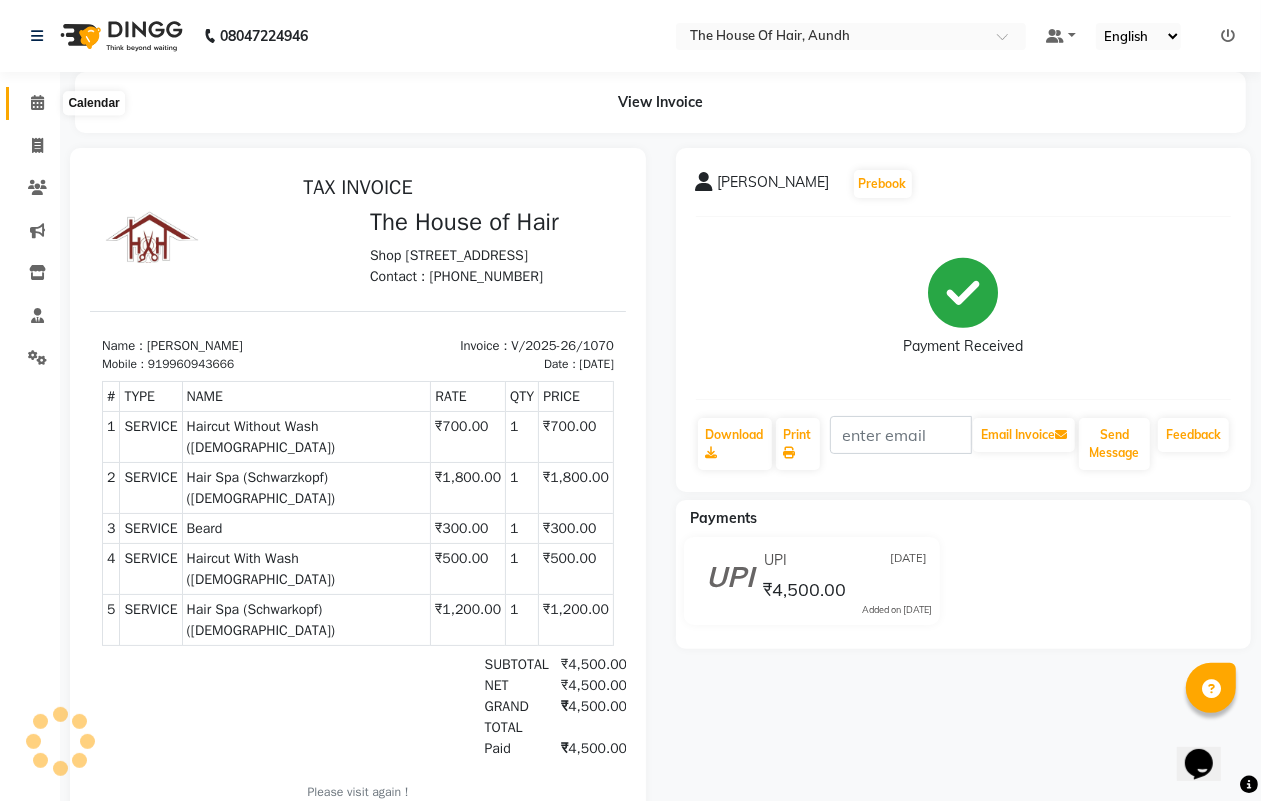 click 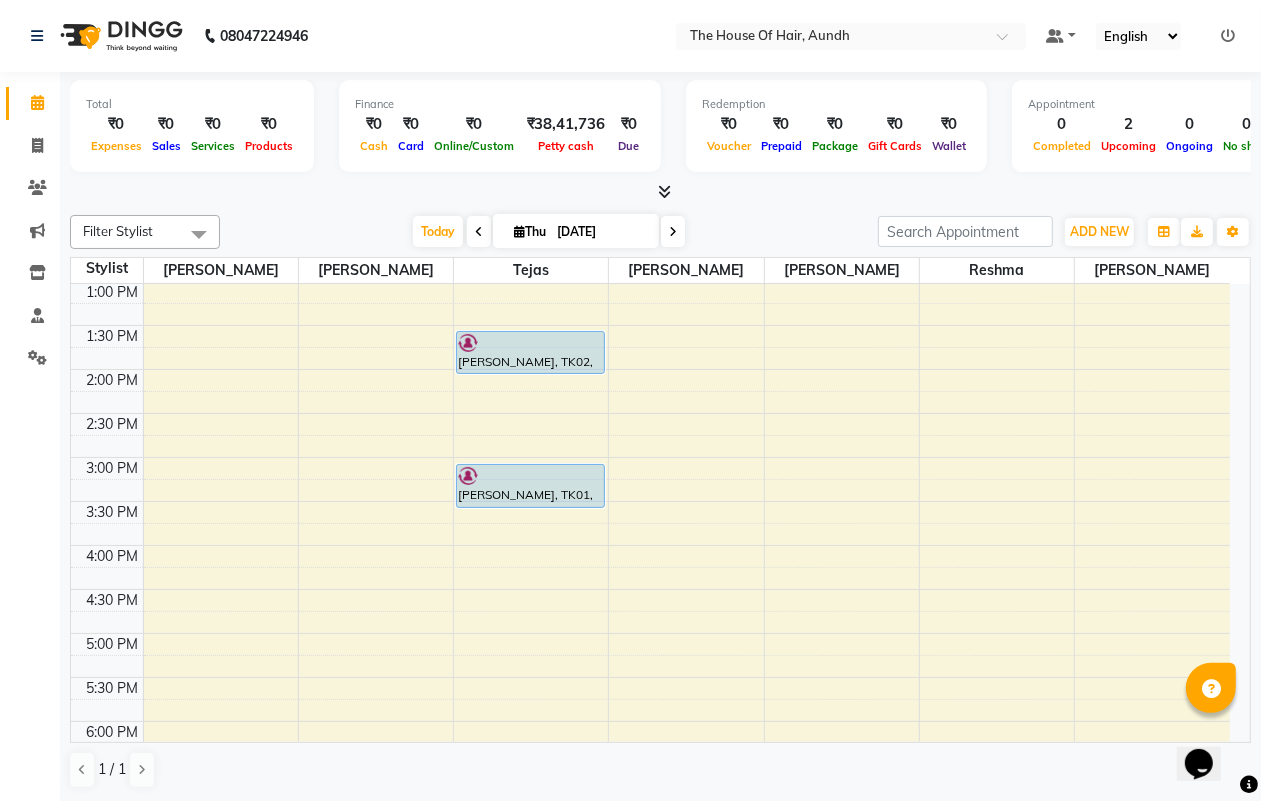 scroll, scrollTop: 500, scrollLeft: 0, axis: vertical 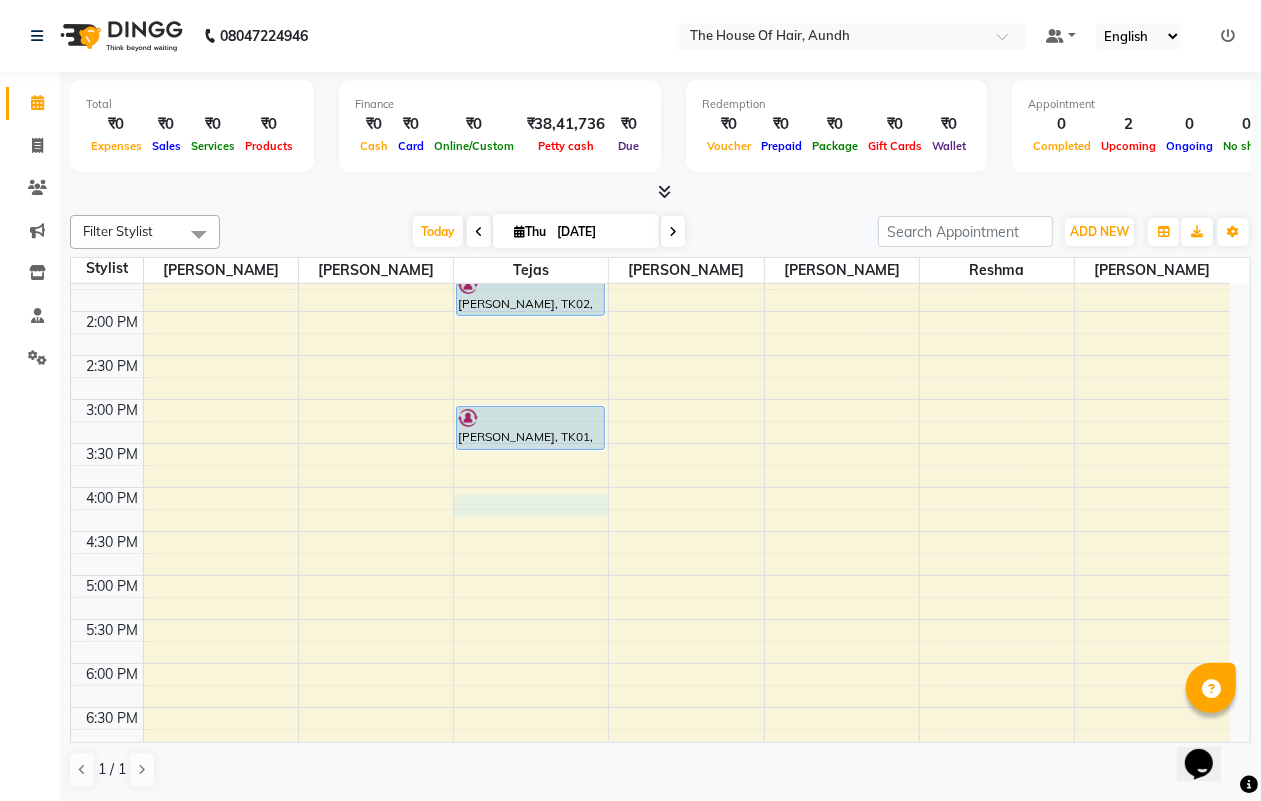 click on "8:00 AM 8:30 AM 9:00 AM 9:30 AM 10:00 AM 10:30 AM 11:00 AM 11:30 AM 12:00 PM 12:30 PM 1:00 PM 1:30 PM 2:00 PM 2:30 PM 3:00 PM 3:30 PM 4:00 PM 4:30 PM 5:00 PM 5:30 PM 6:00 PM 6:30 PM 7:00 PM 7:30 PM 8:00 PM 8:30 PM 9:00 PM 9:30 PM     [PERSON_NAME], TK02, 01:30 PM-02:00 PM, Haircut Without Wash ([DEMOGRAPHIC_DATA])     [PERSON_NAME], TK01, 03:00 PM-03:30 PM, [PERSON_NAME]" at bounding box center (650, 399) 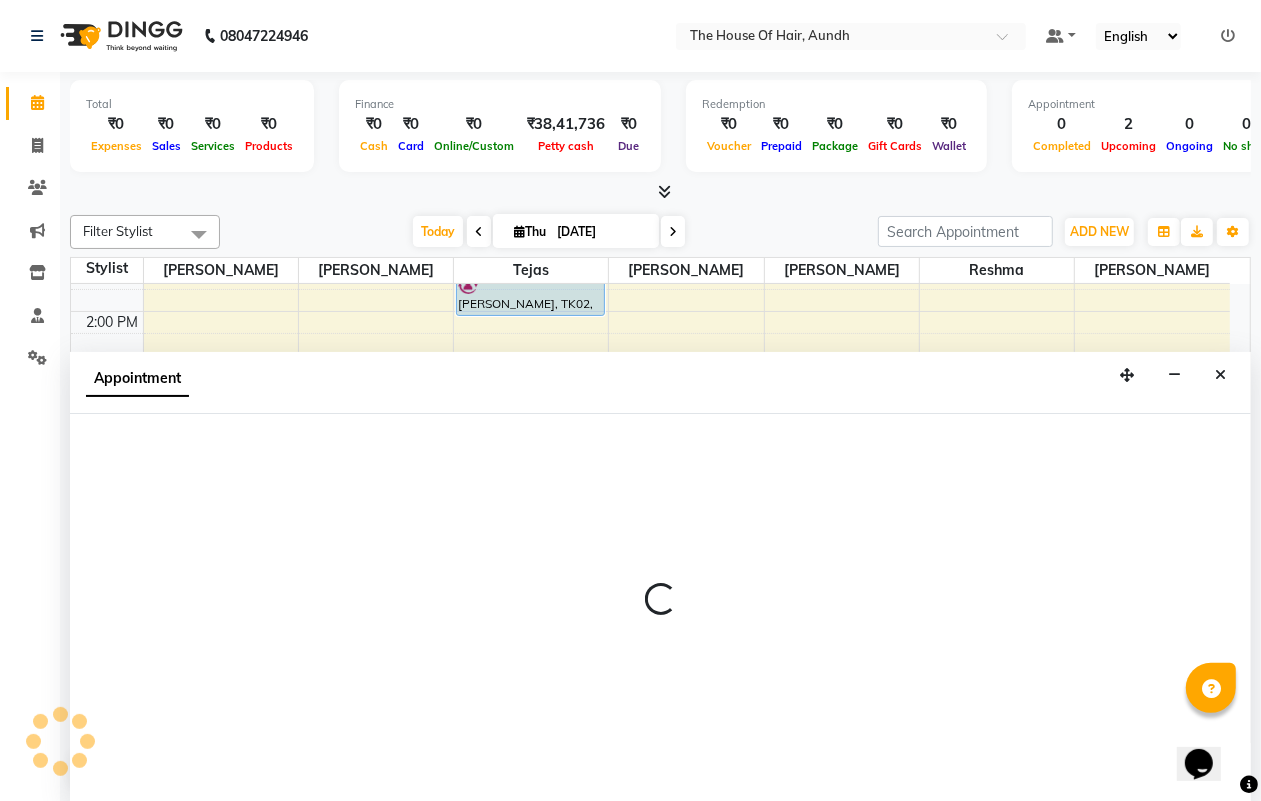 scroll, scrollTop: 1, scrollLeft: 0, axis: vertical 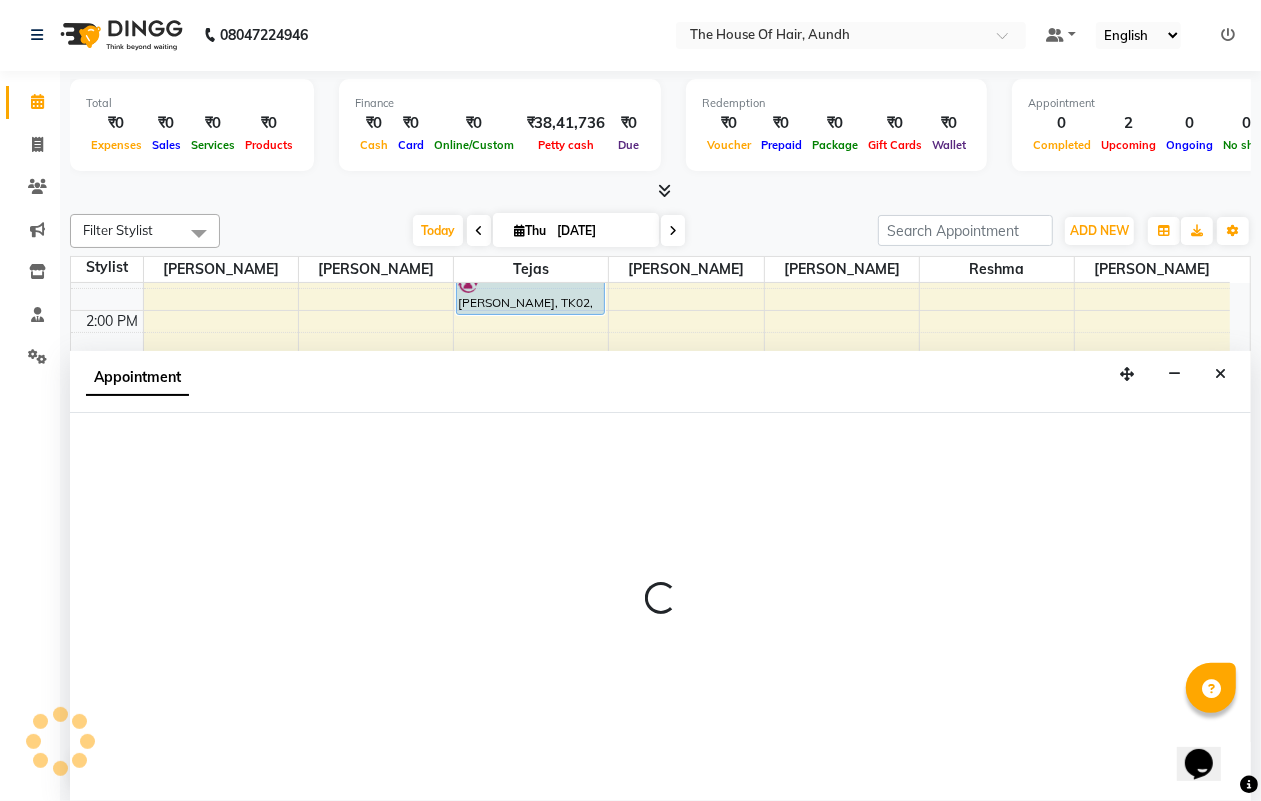 select on "6864" 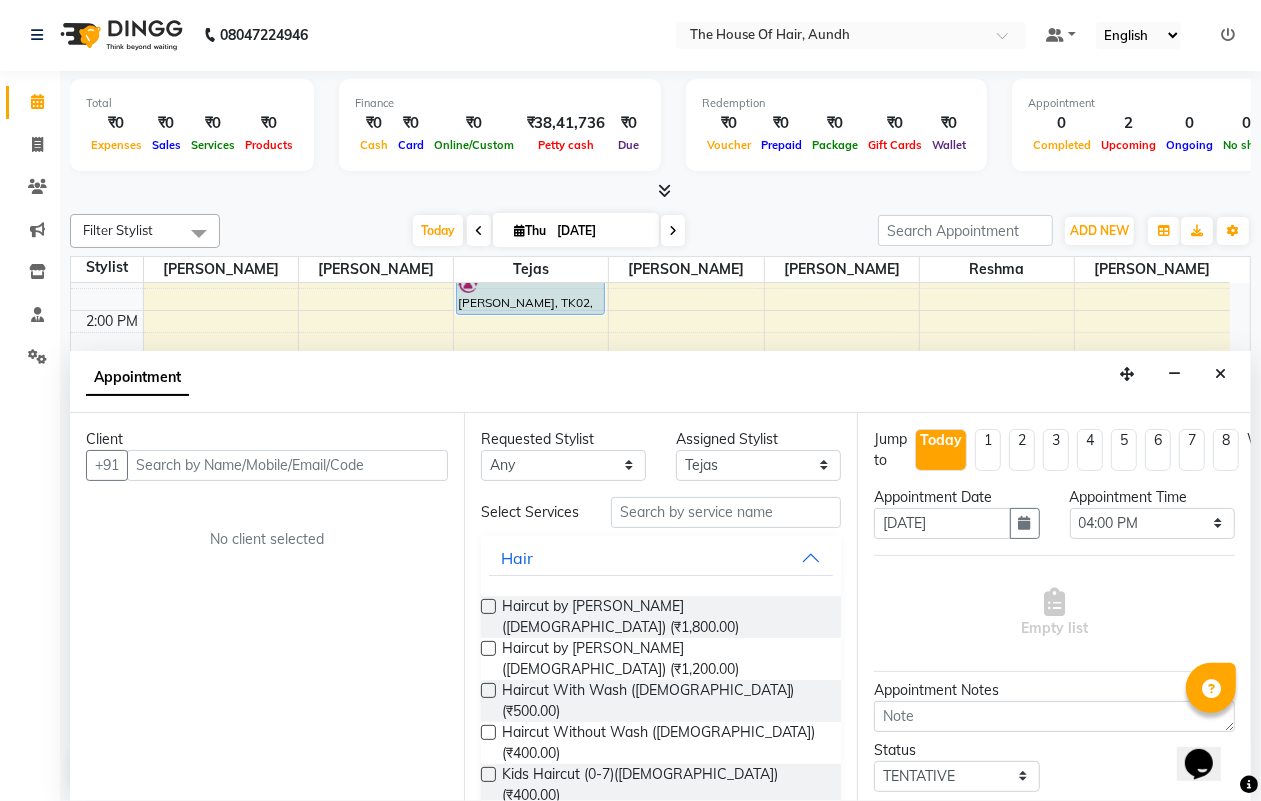 click on "[PERSON_NAME] (₹300.00)" at bounding box center (589, 843) 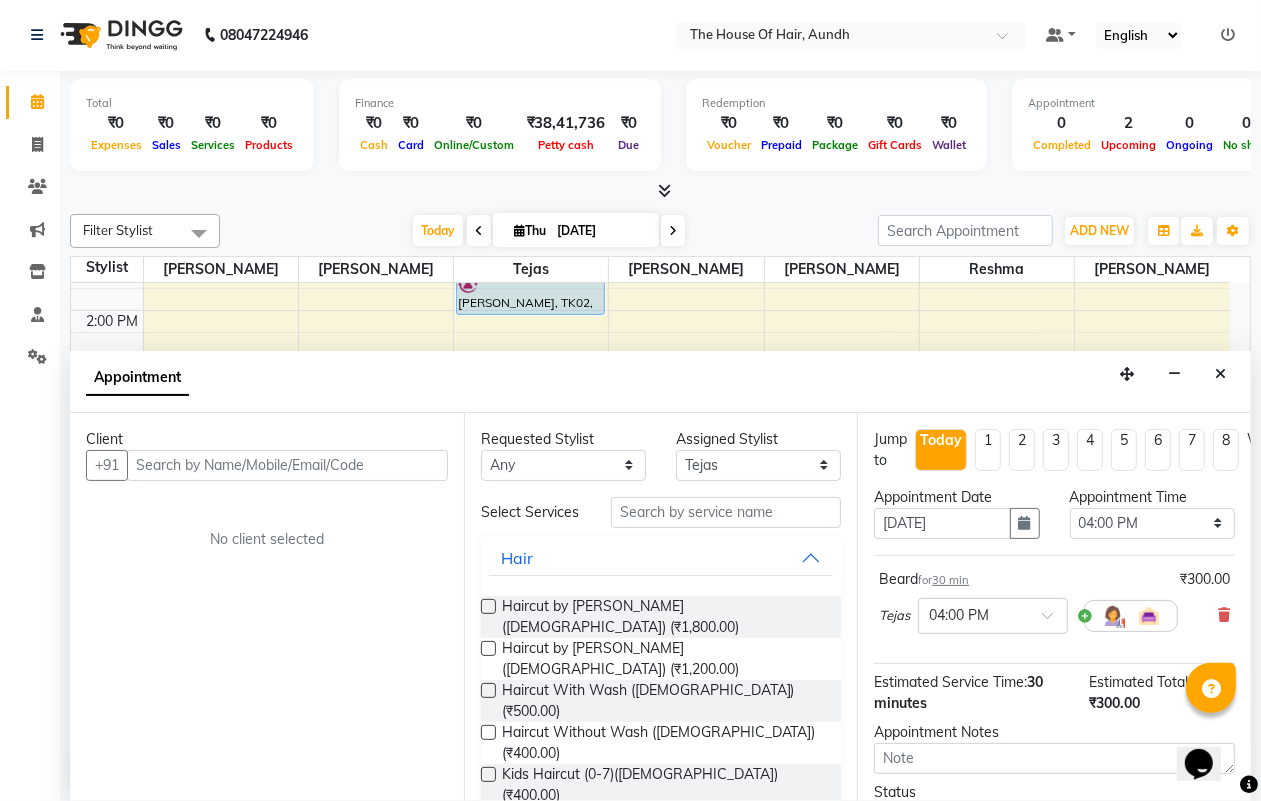 checkbox on "false" 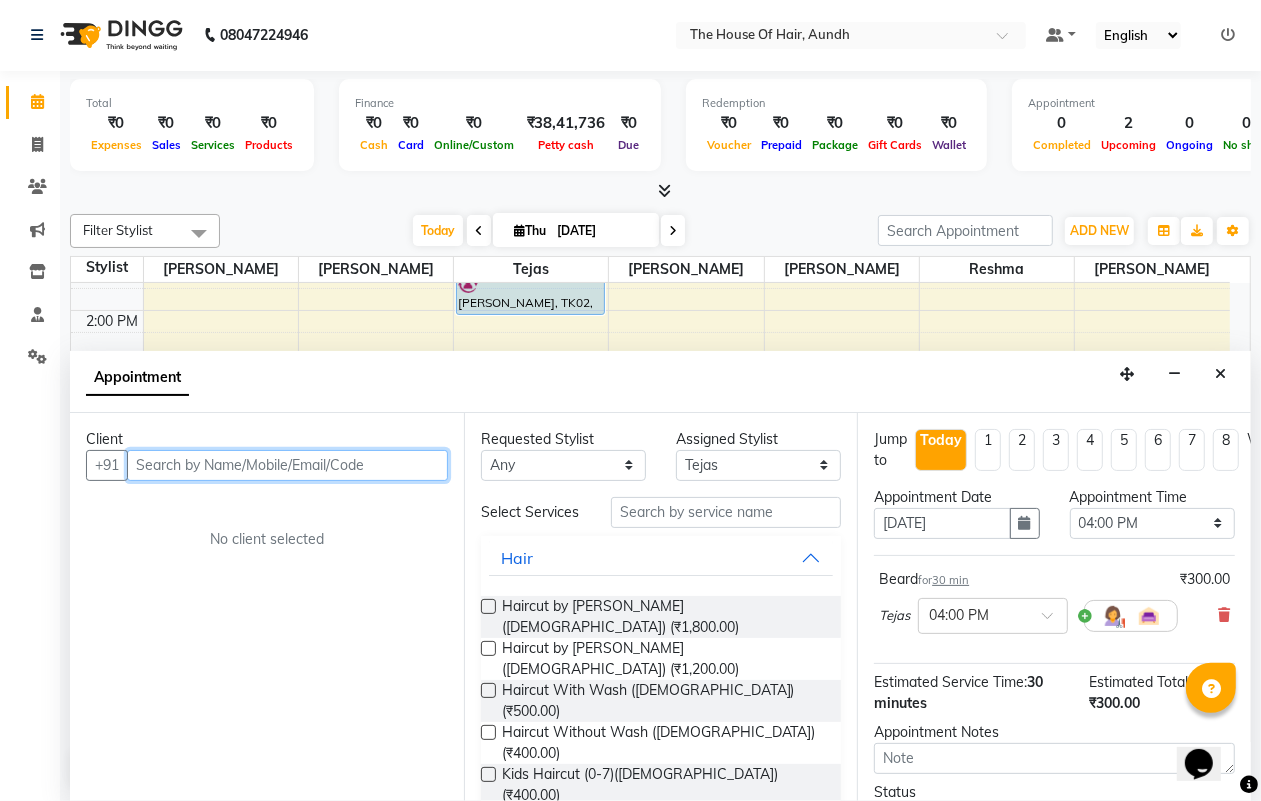 click at bounding box center (287, 465) 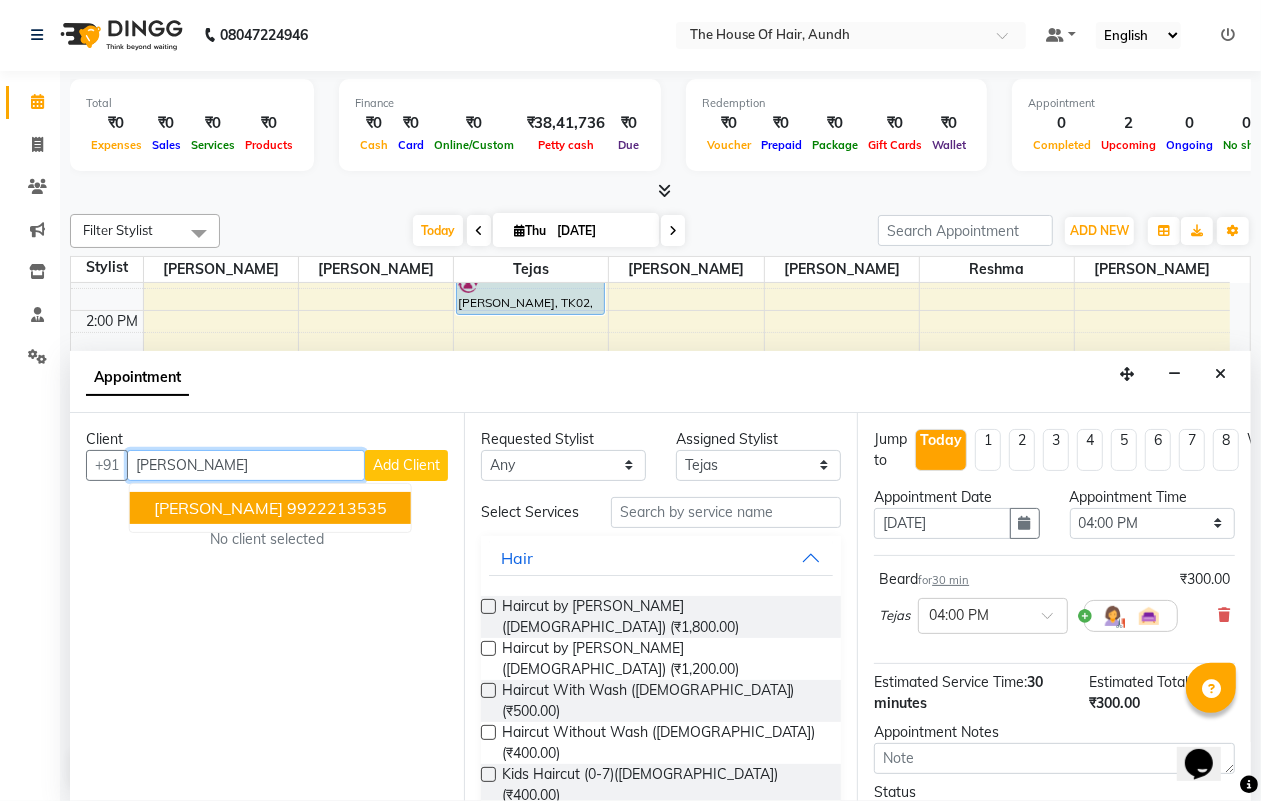 click on "9922213535" at bounding box center [337, 508] 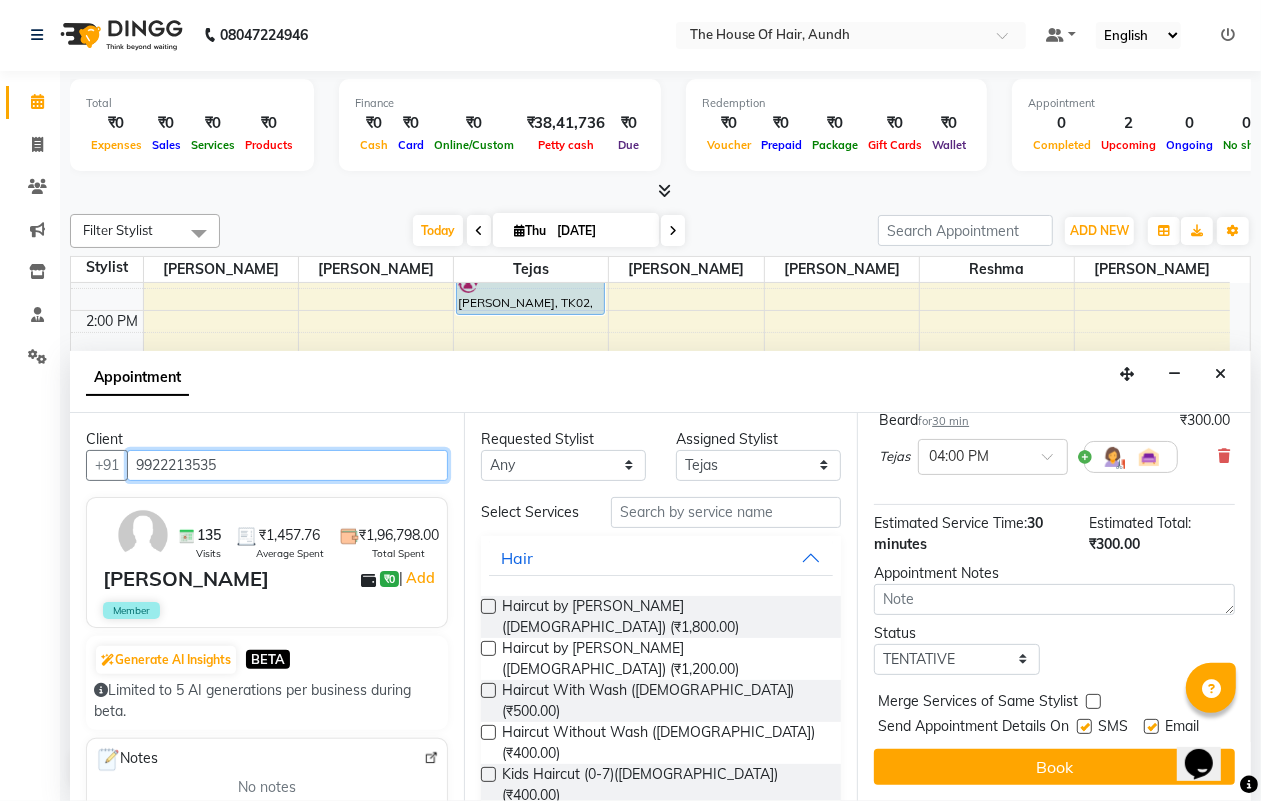 scroll, scrollTop: 195, scrollLeft: 0, axis: vertical 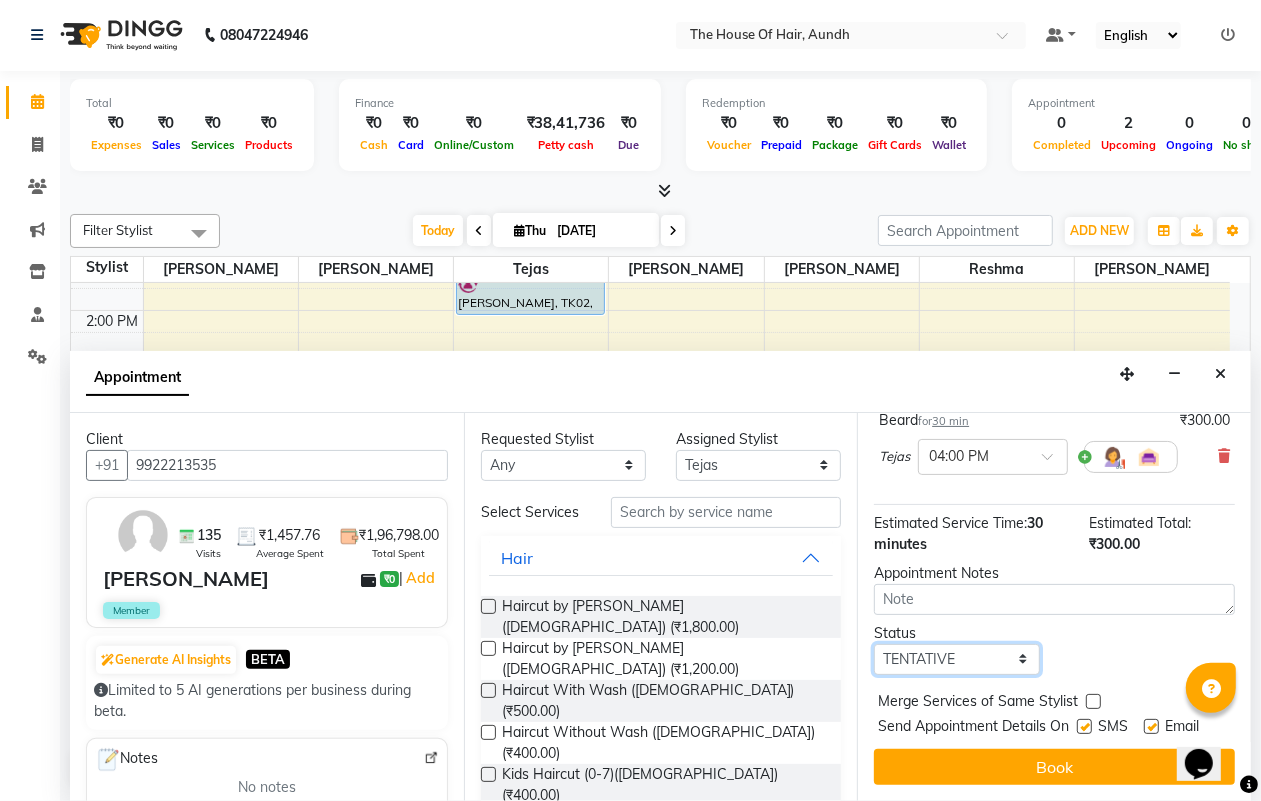 click on "Select TENTATIVE CONFIRM CHECK-IN UPCOMING" at bounding box center (956, 659) 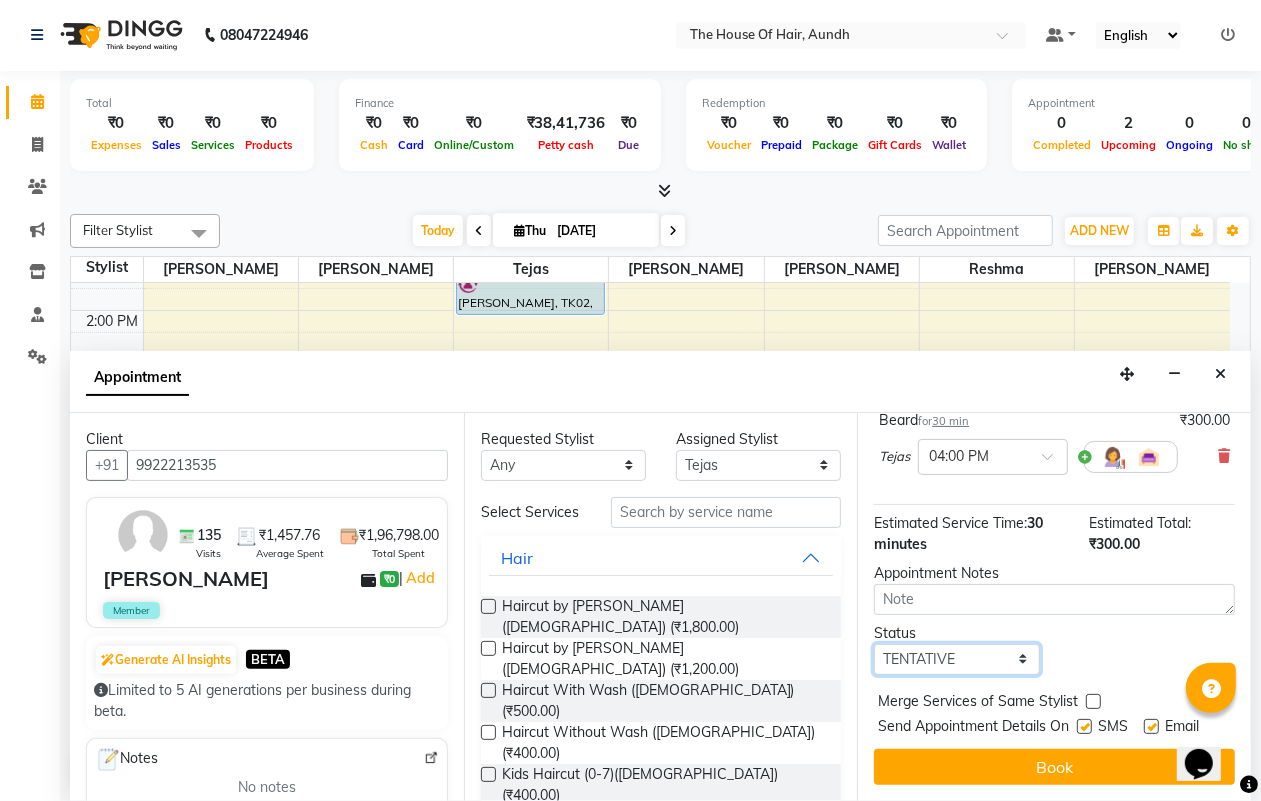select on "upcoming" 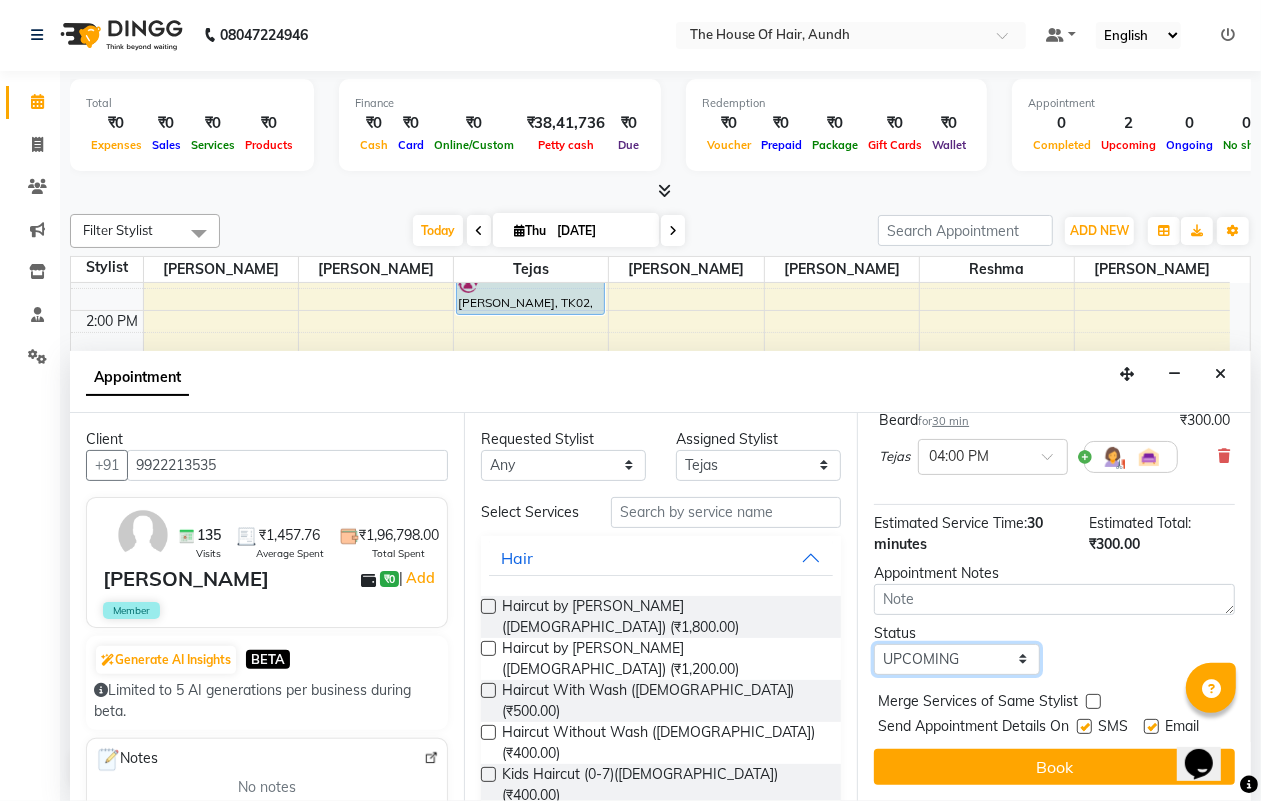 click on "Select TENTATIVE CONFIRM CHECK-IN UPCOMING" at bounding box center [956, 659] 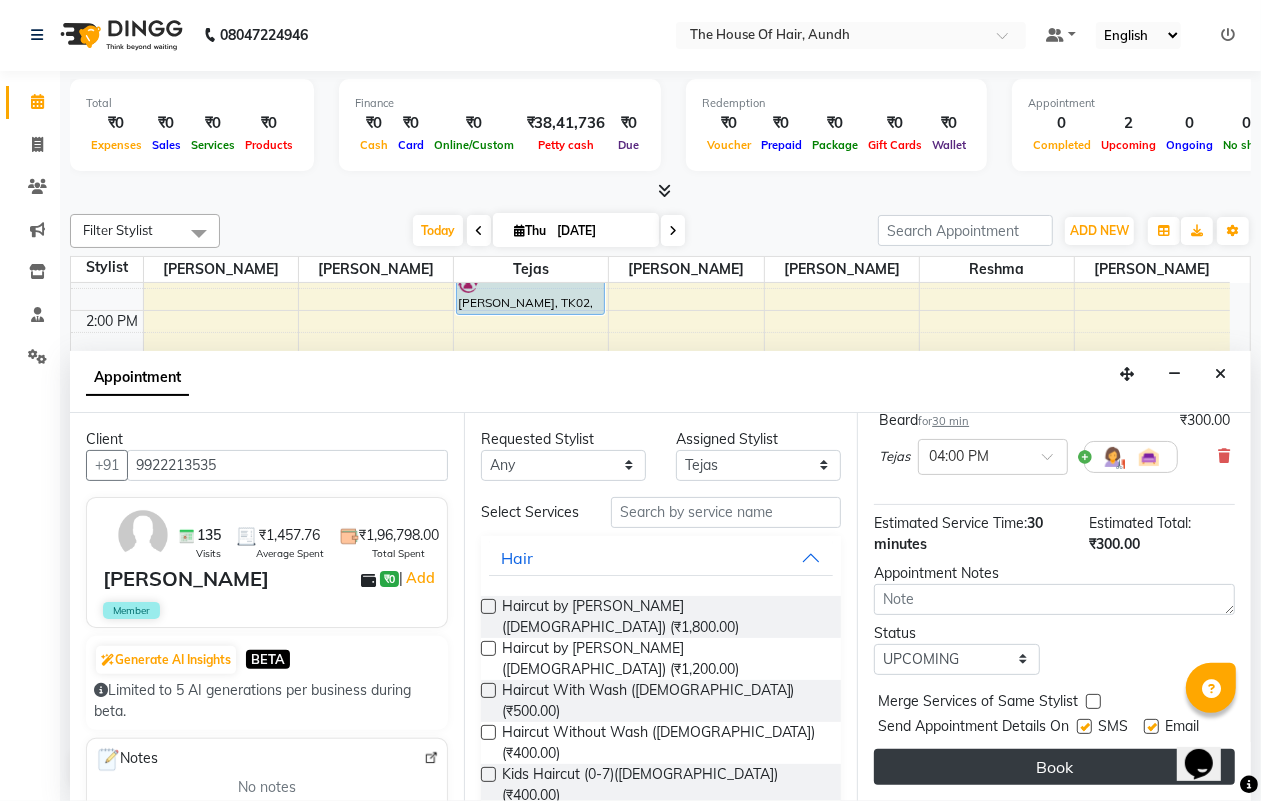 click on "Book" at bounding box center [1054, 767] 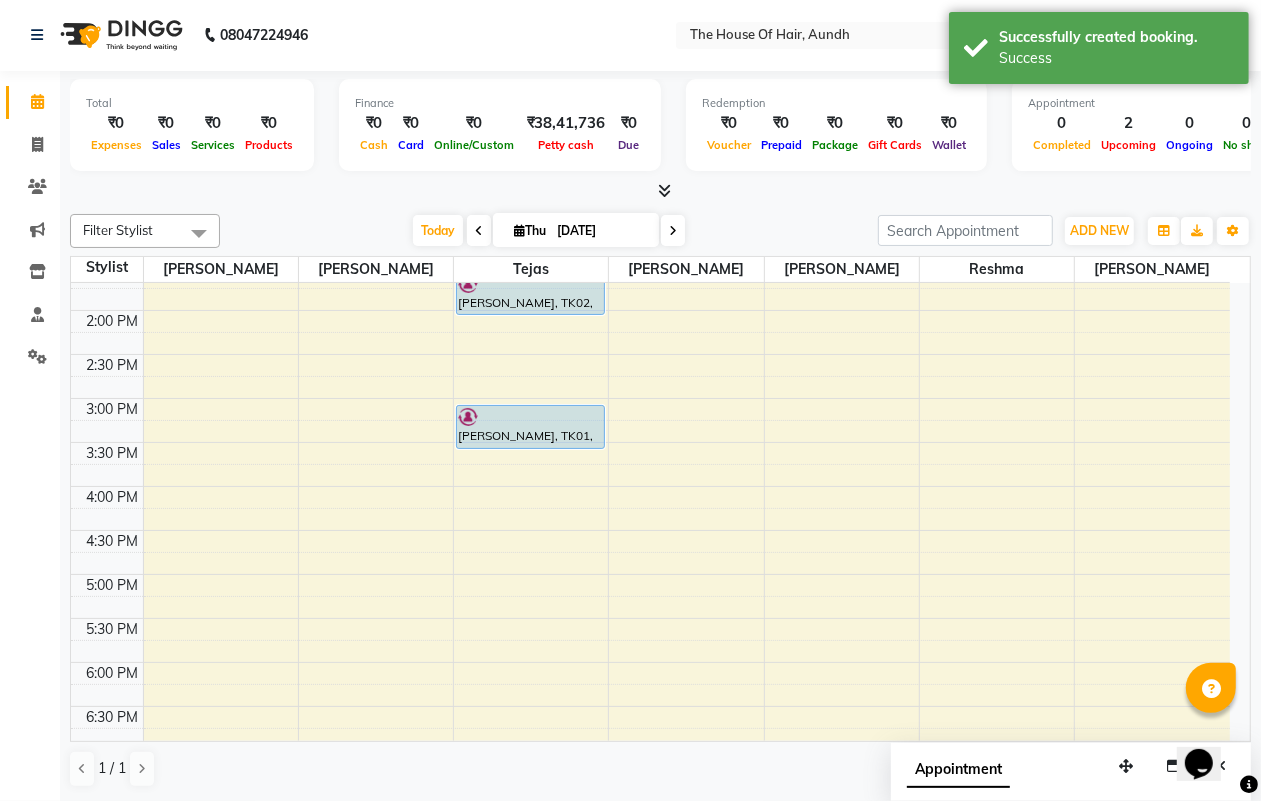 scroll, scrollTop: 0, scrollLeft: 0, axis: both 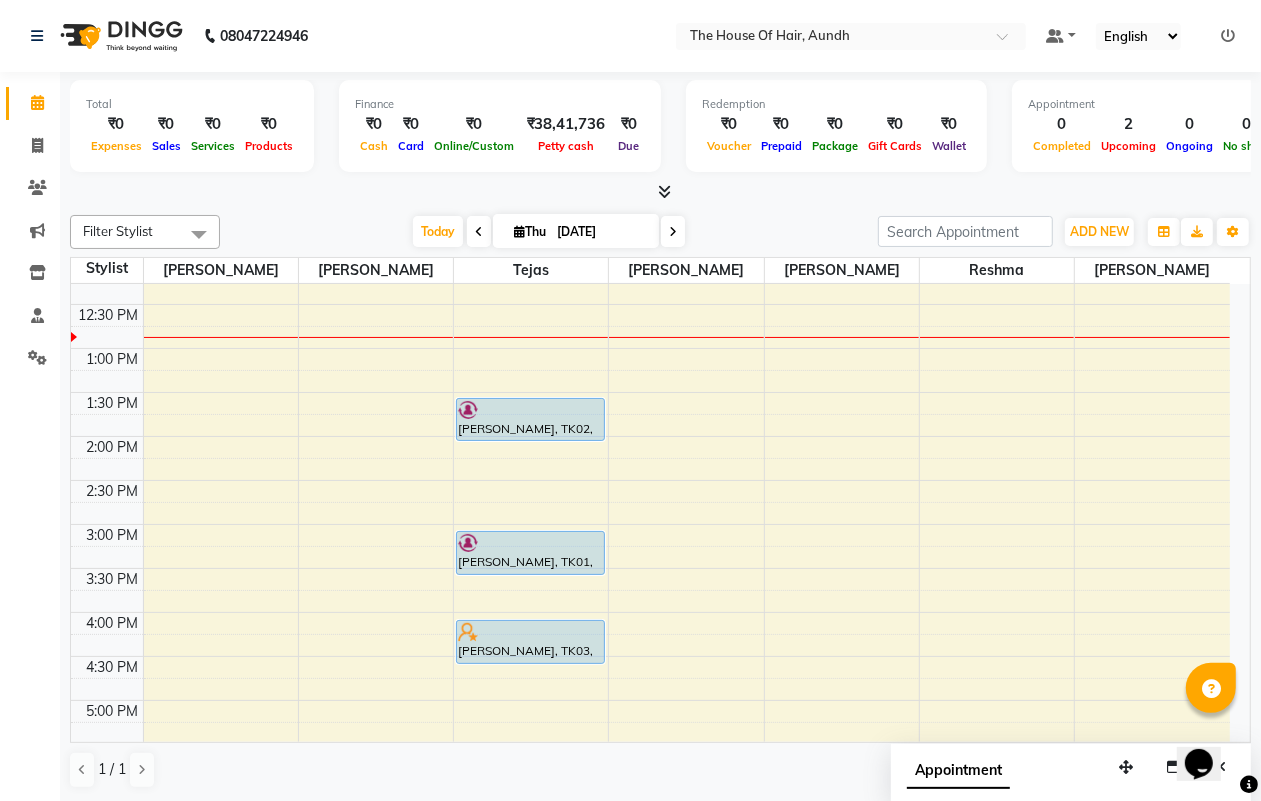click at bounding box center [479, 232] 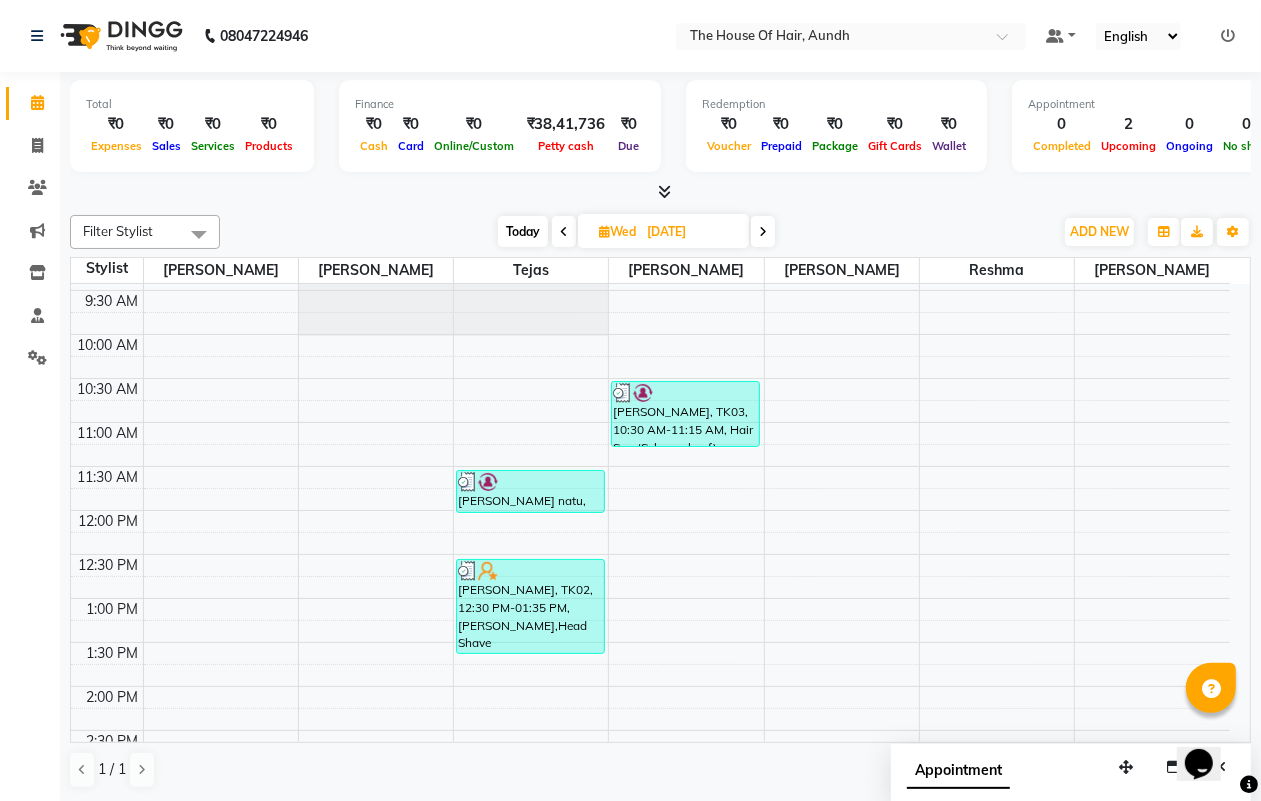 scroll, scrollTop: 0, scrollLeft: 0, axis: both 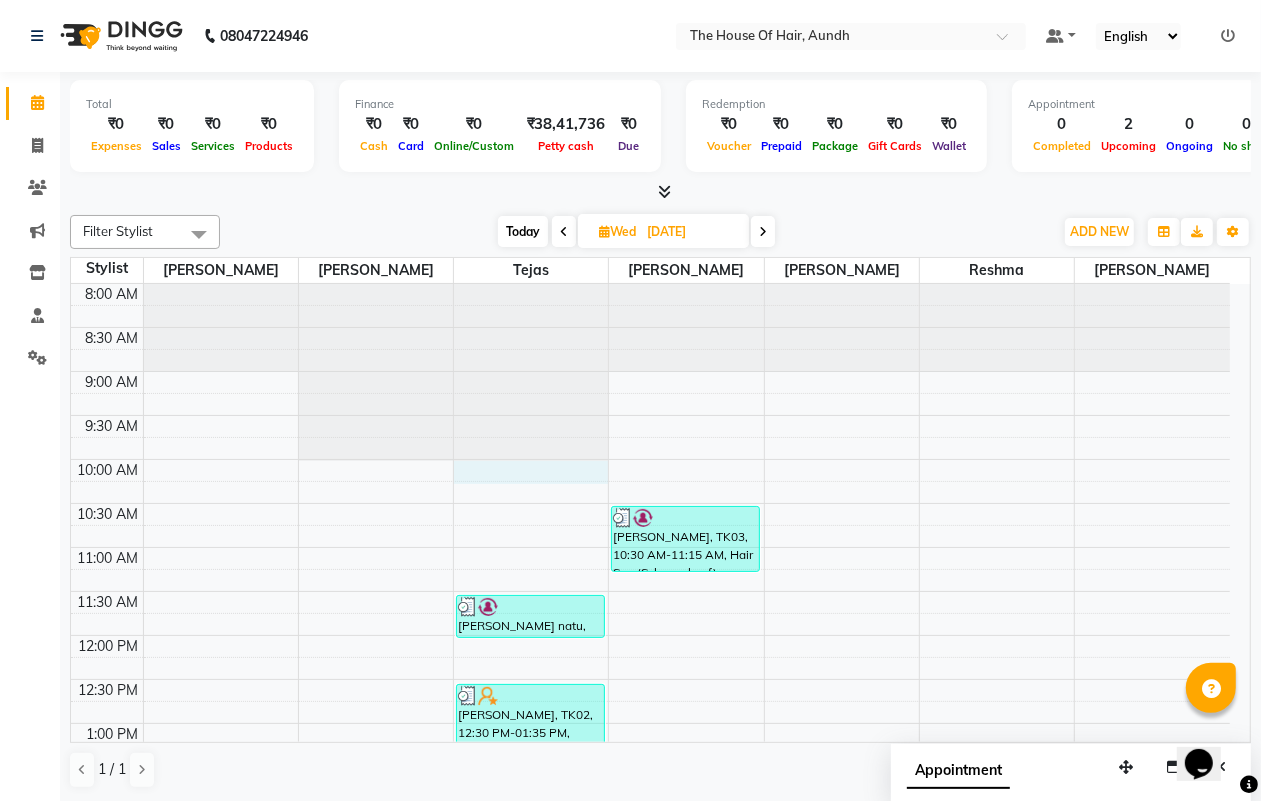 click on "8:00 AM 8:30 AM 9:00 AM 9:30 AM 10:00 AM 10:30 AM 11:00 AM 11:30 AM 12:00 PM 12:30 PM 1:00 PM 1:30 PM 2:00 PM 2:30 PM 3:00 PM 3:30 PM 4:00 PM 4:30 PM 5:00 PM 5:30 PM 6:00 PM 6:30 PM 7:00 PM 7:30 PM 8:00 PM 8:30 PM 9:00 PM 9:30 PM     [PERSON_NAME] natu, TK04, 11:30 AM-12:00 PM, Haircut With Wash ([DEMOGRAPHIC_DATA])     [PERSON_NAME], TK02, 12:30 PM-01:35 PM, [PERSON_NAME],Head Shave ([DEMOGRAPHIC_DATA])     [PERSON_NAME], TK01, 05:00 PM-05:50 PM, Head Massage ([DEMOGRAPHIC_DATA]),[PERSON_NAME]     [PERSON_NAME], TK03, 10:30 AM-11:15 AM, Hair Spa (Schwarzkopf) ([DEMOGRAPHIC_DATA])     indra, TK05, 06:15 PM-06:45 PM, [PERSON_NAME]" at bounding box center [650, 899] 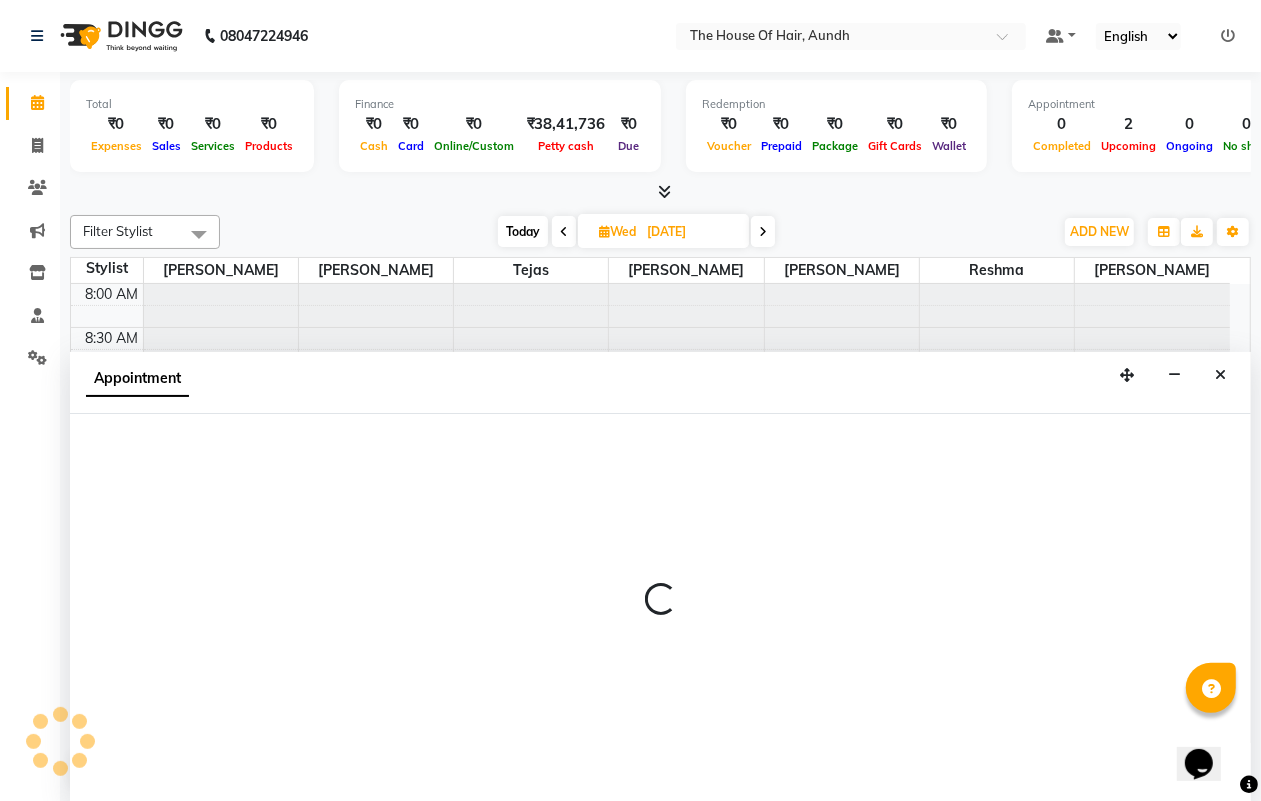 scroll, scrollTop: 1, scrollLeft: 0, axis: vertical 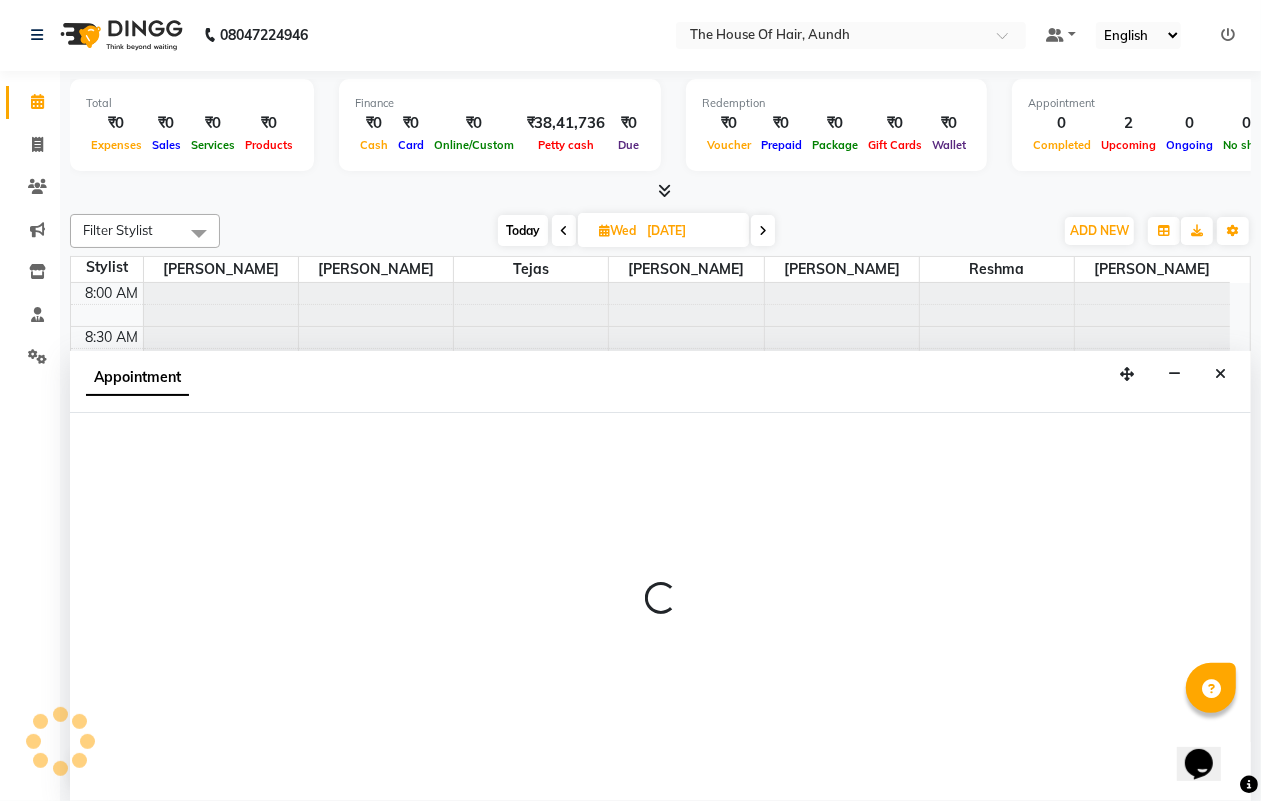 select on "6864" 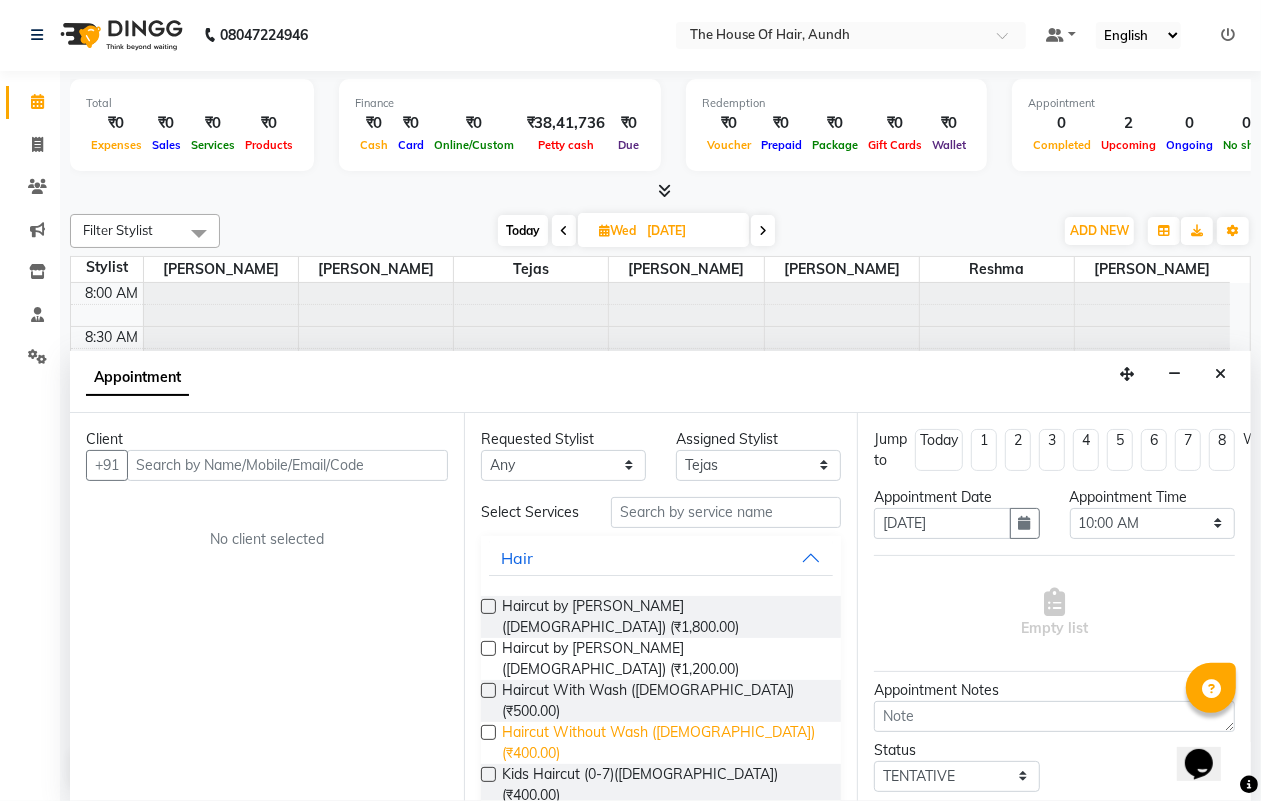 click on "Haircut Without Wash ([DEMOGRAPHIC_DATA]) (₹400.00)" at bounding box center [664, 743] 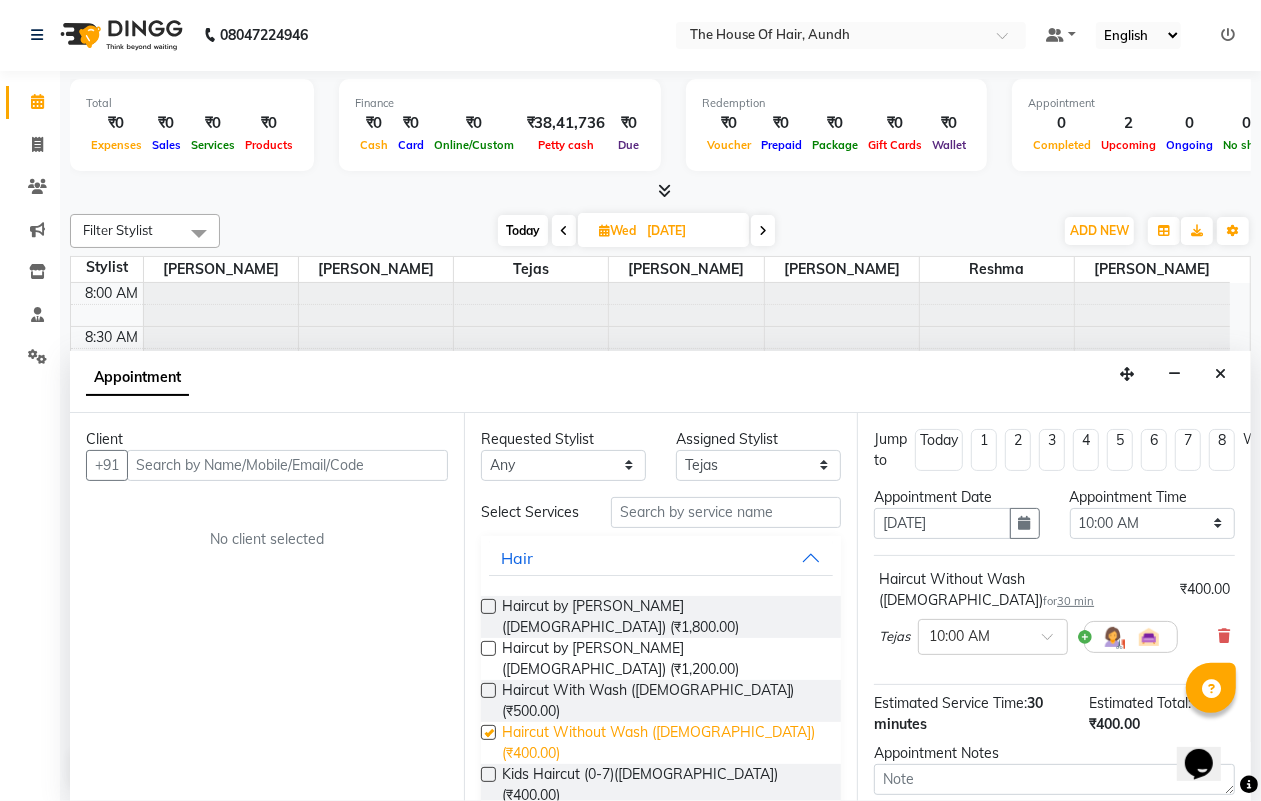 checkbox on "false" 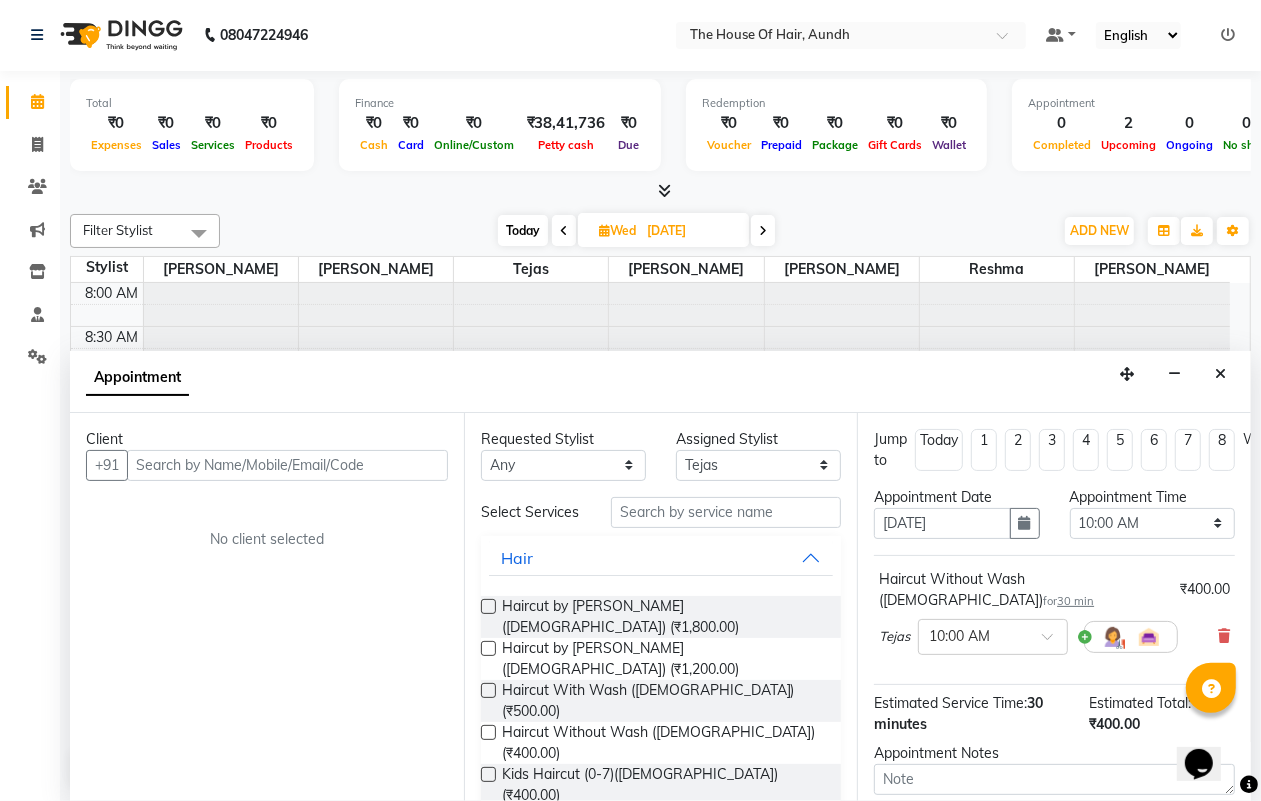 click on "[PERSON_NAME] (₹300.00)" at bounding box center (589, 843) 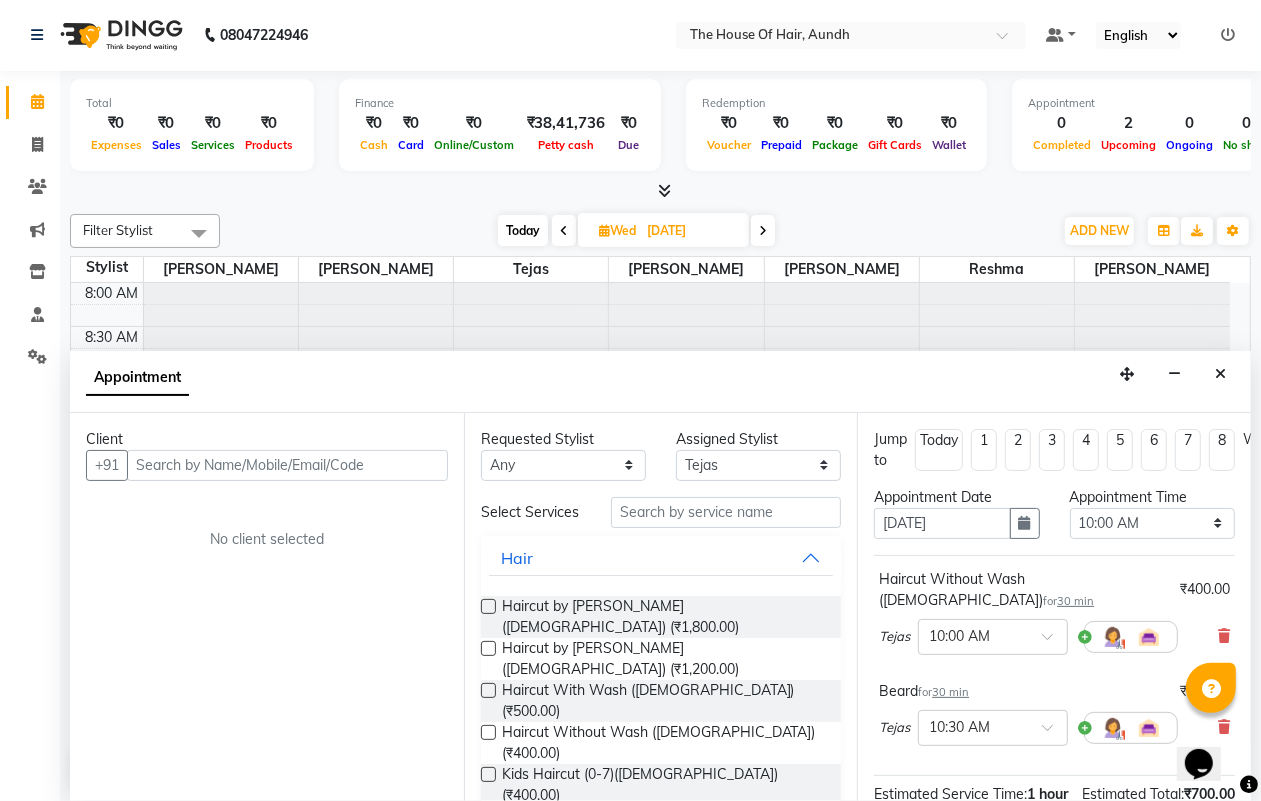checkbox on "false" 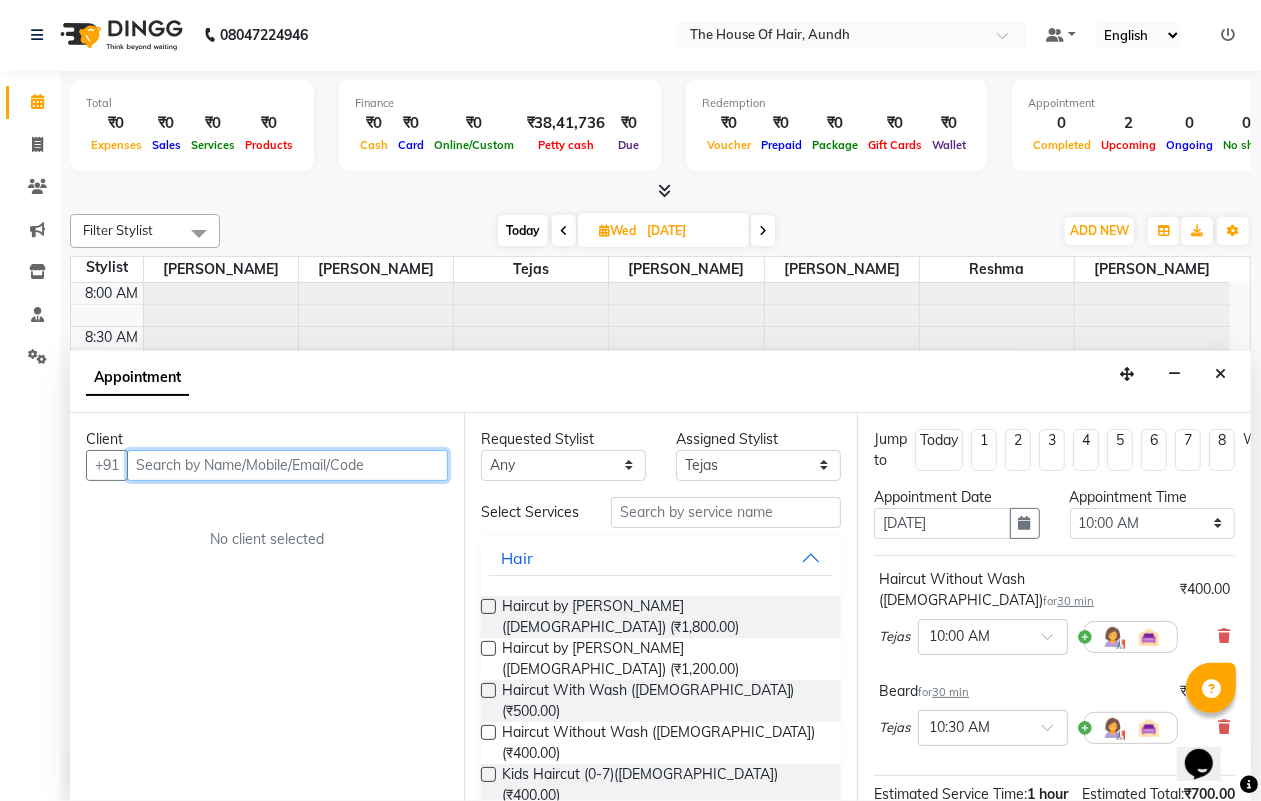 click at bounding box center [287, 465] 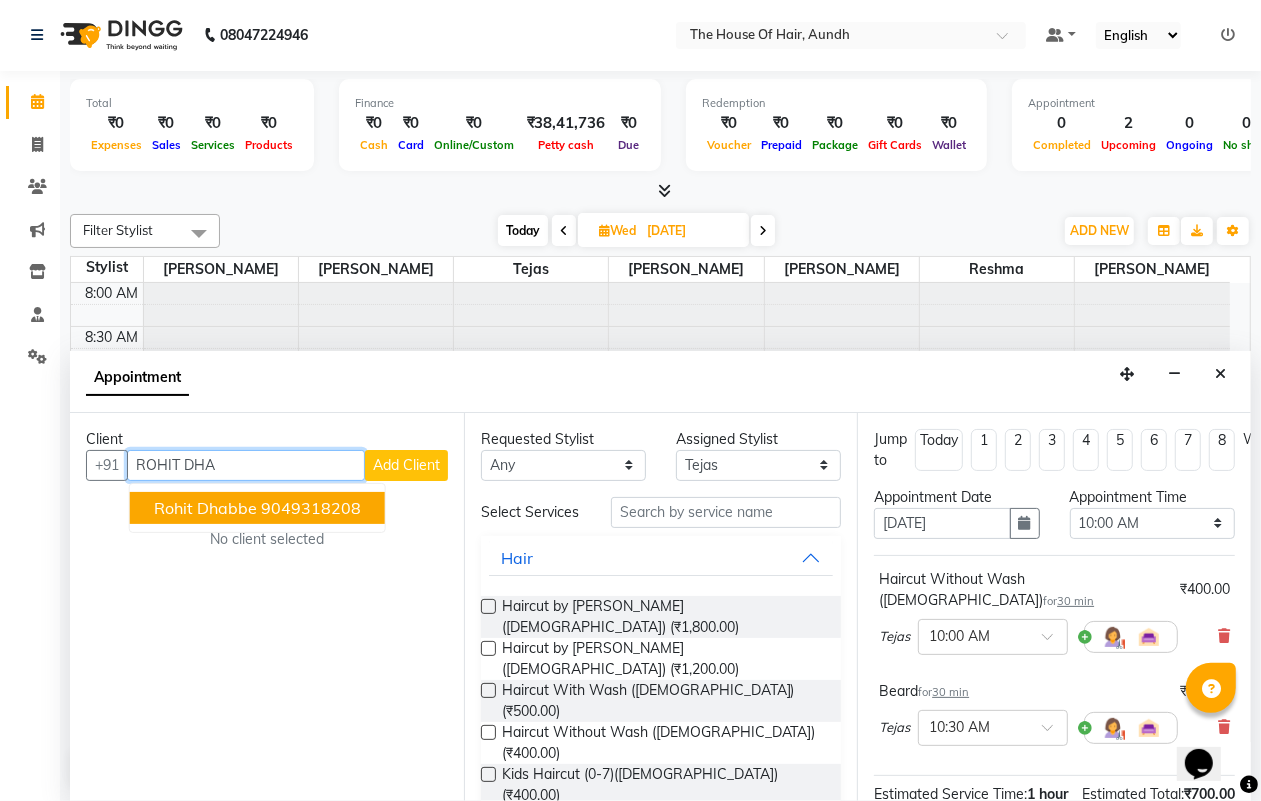 click on "9049318208" at bounding box center [311, 508] 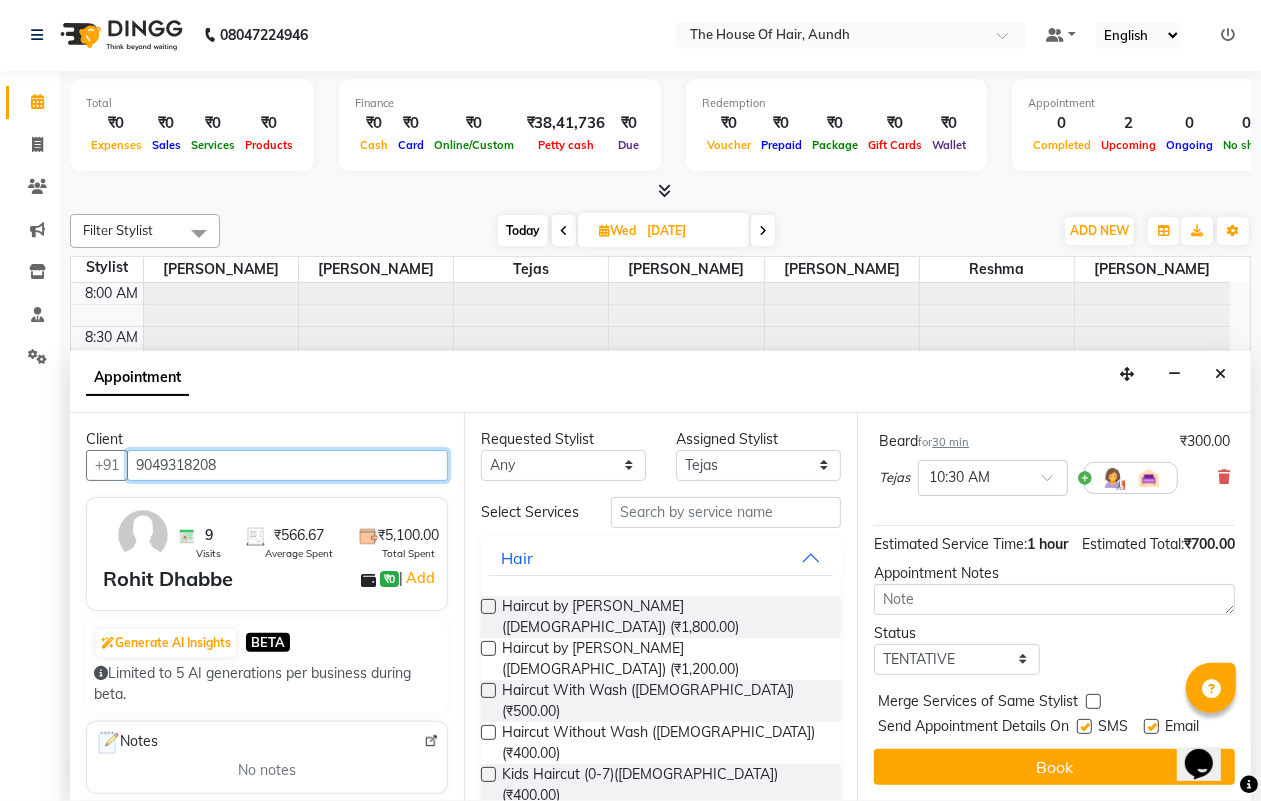 scroll, scrollTop: 286, scrollLeft: 0, axis: vertical 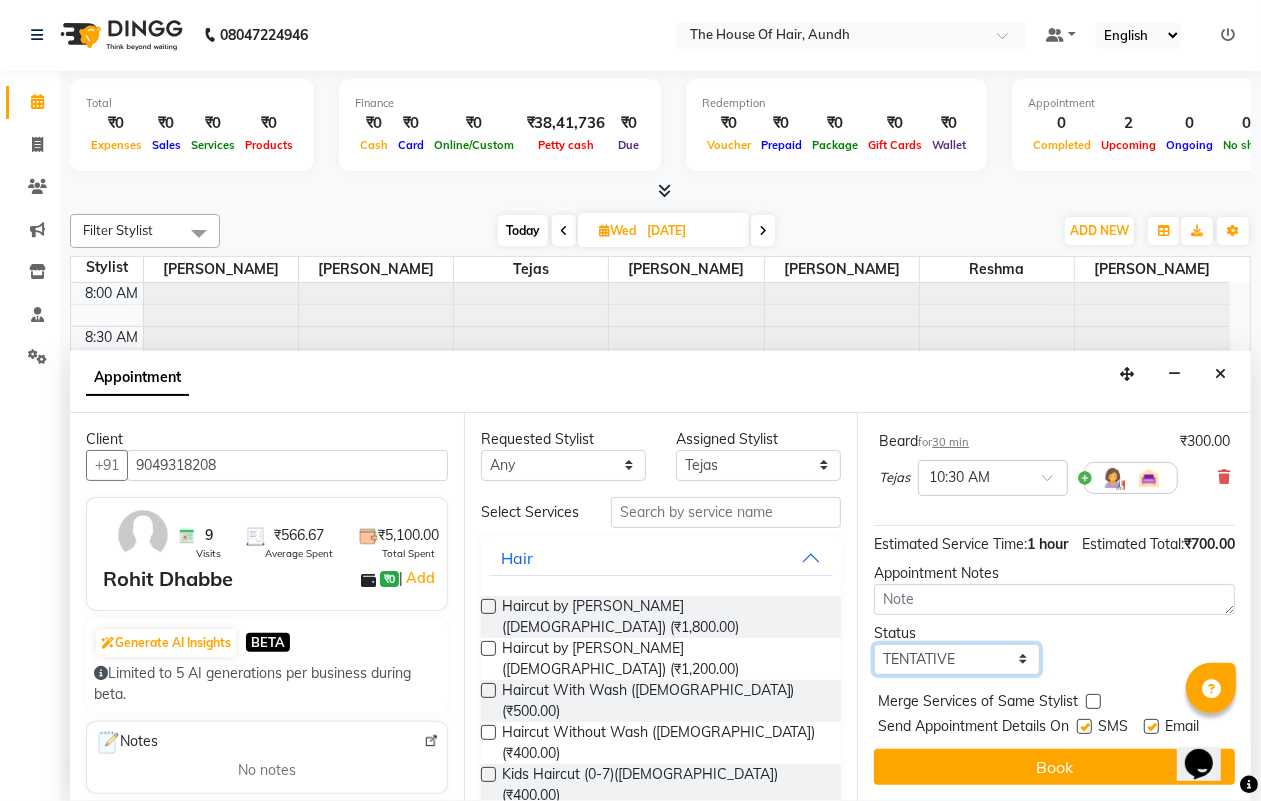 click on "Select TENTATIVE CONFIRM UPCOMING" at bounding box center [956, 659] 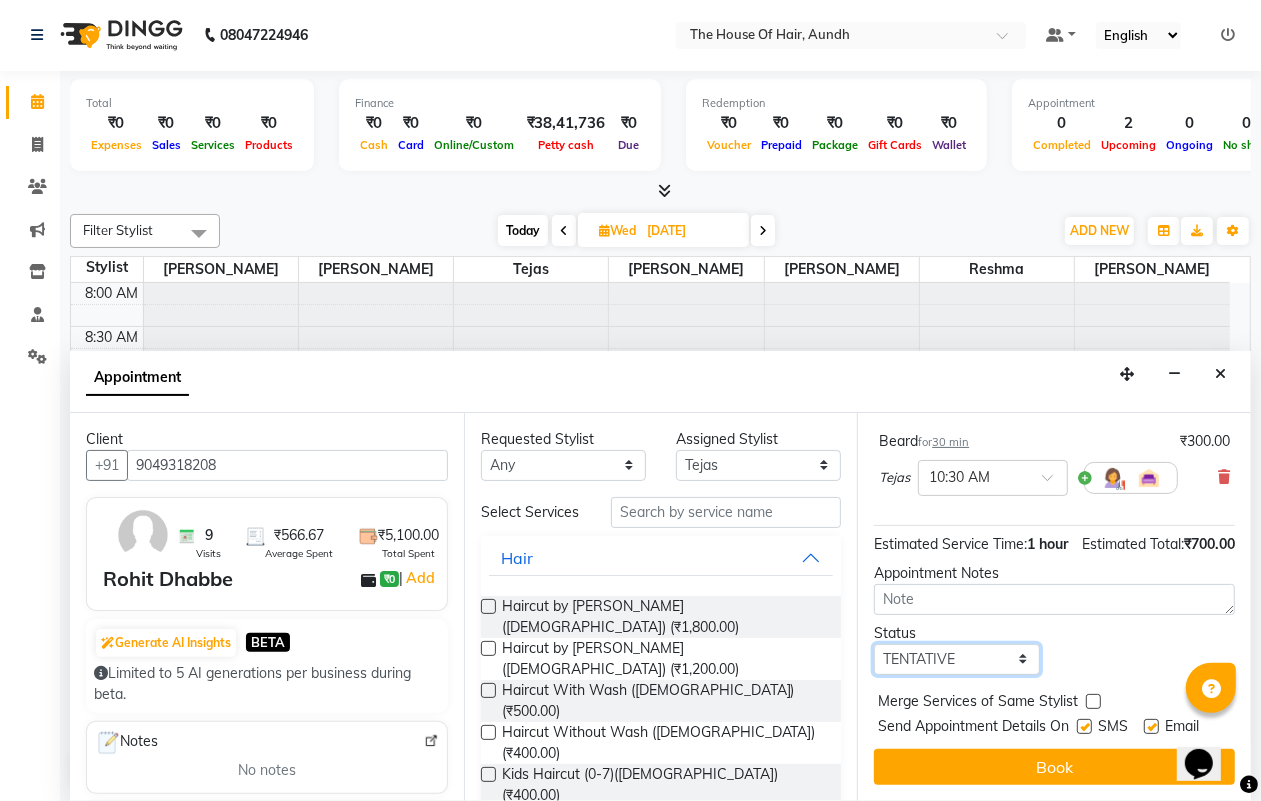 select on "upcoming" 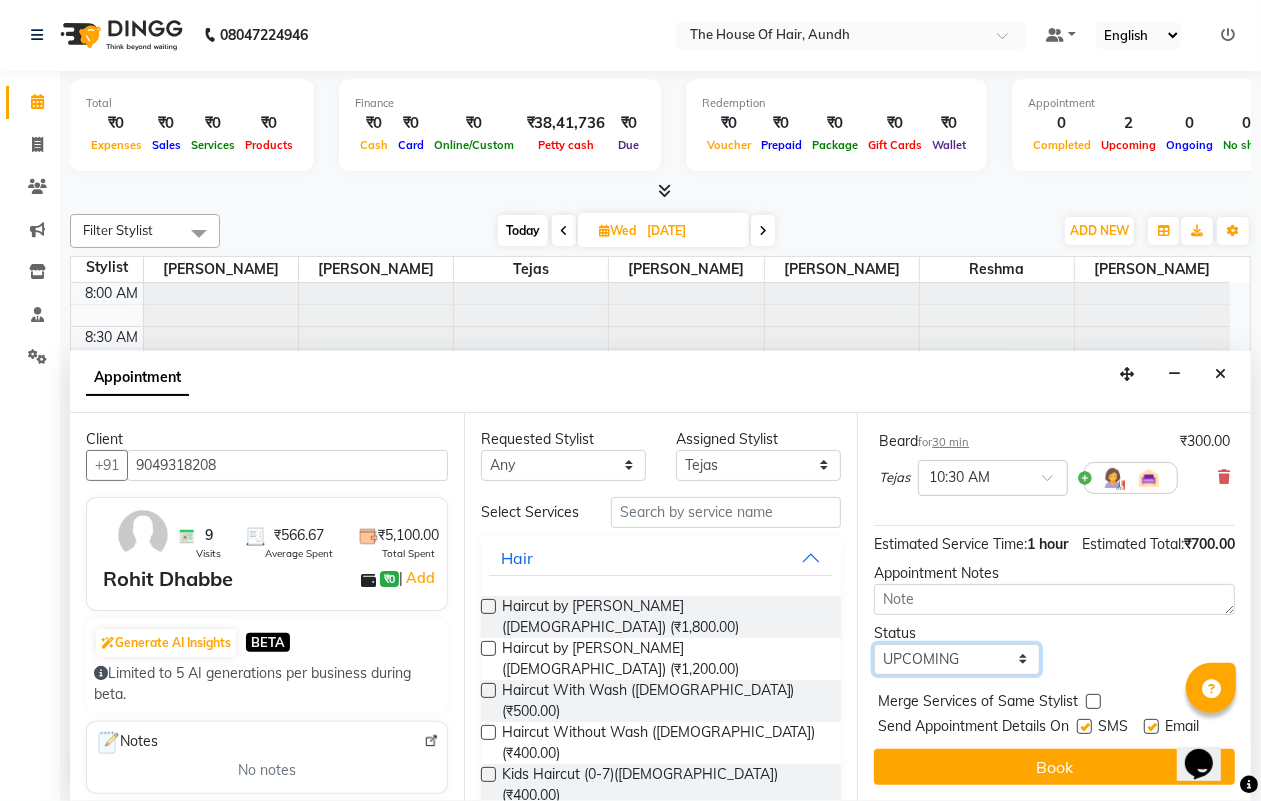 click on "Select TENTATIVE CONFIRM UPCOMING" at bounding box center (956, 659) 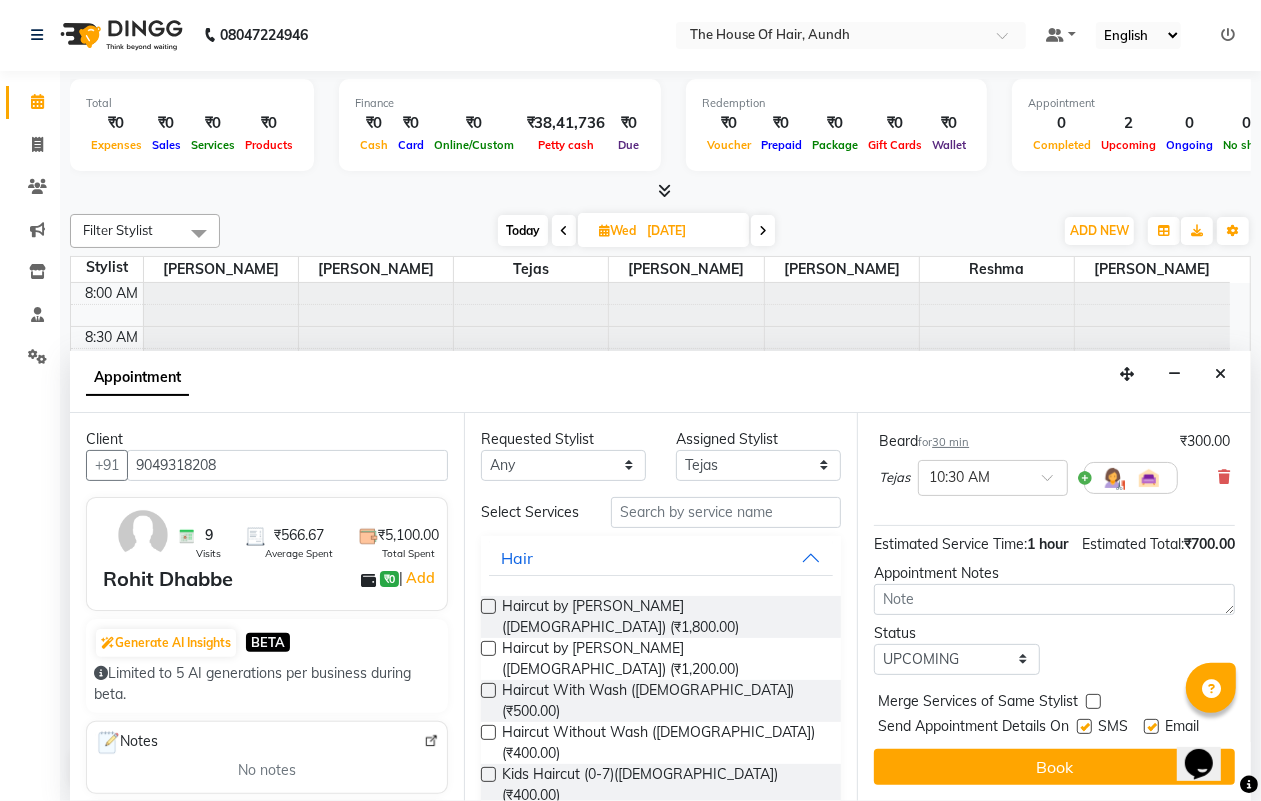 click at bounding box center (1093, 701) 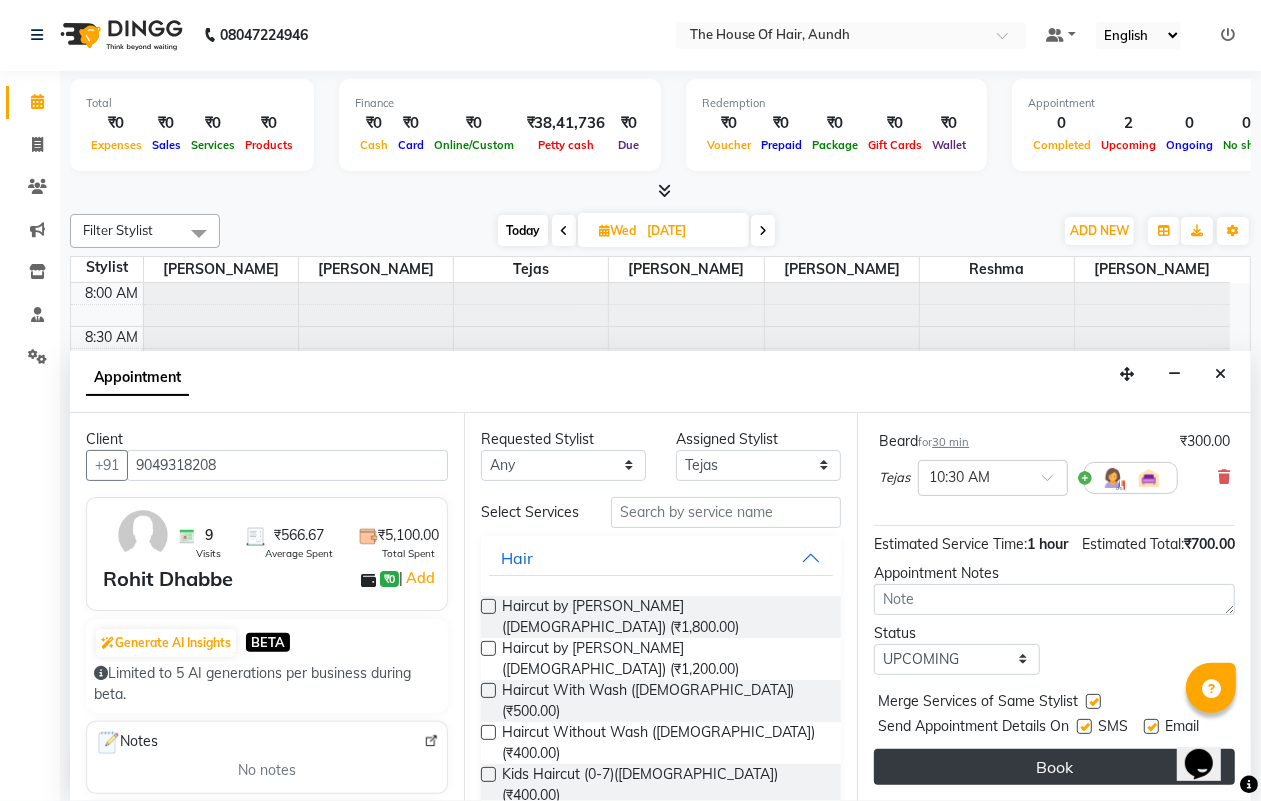 click on "Book" at bounding box center (1054, 767) 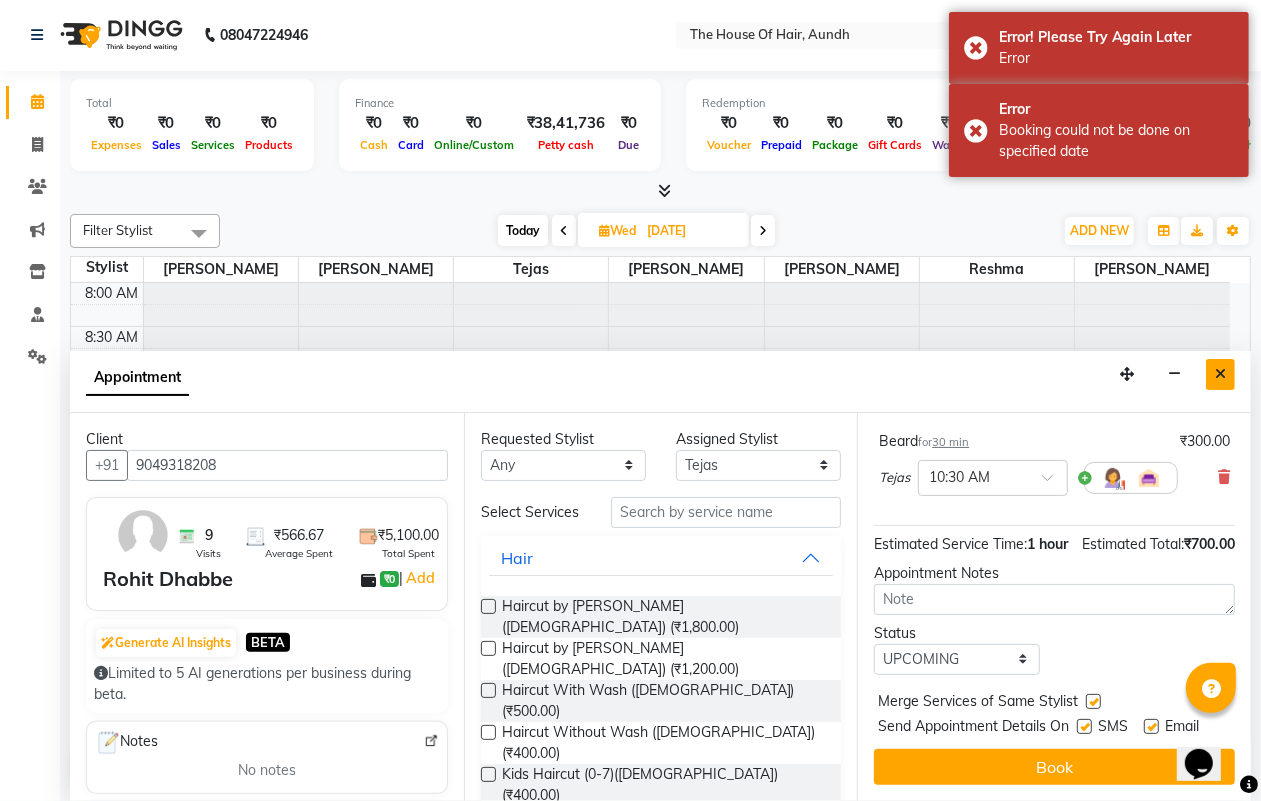 click at bounding box center [1220, 374] 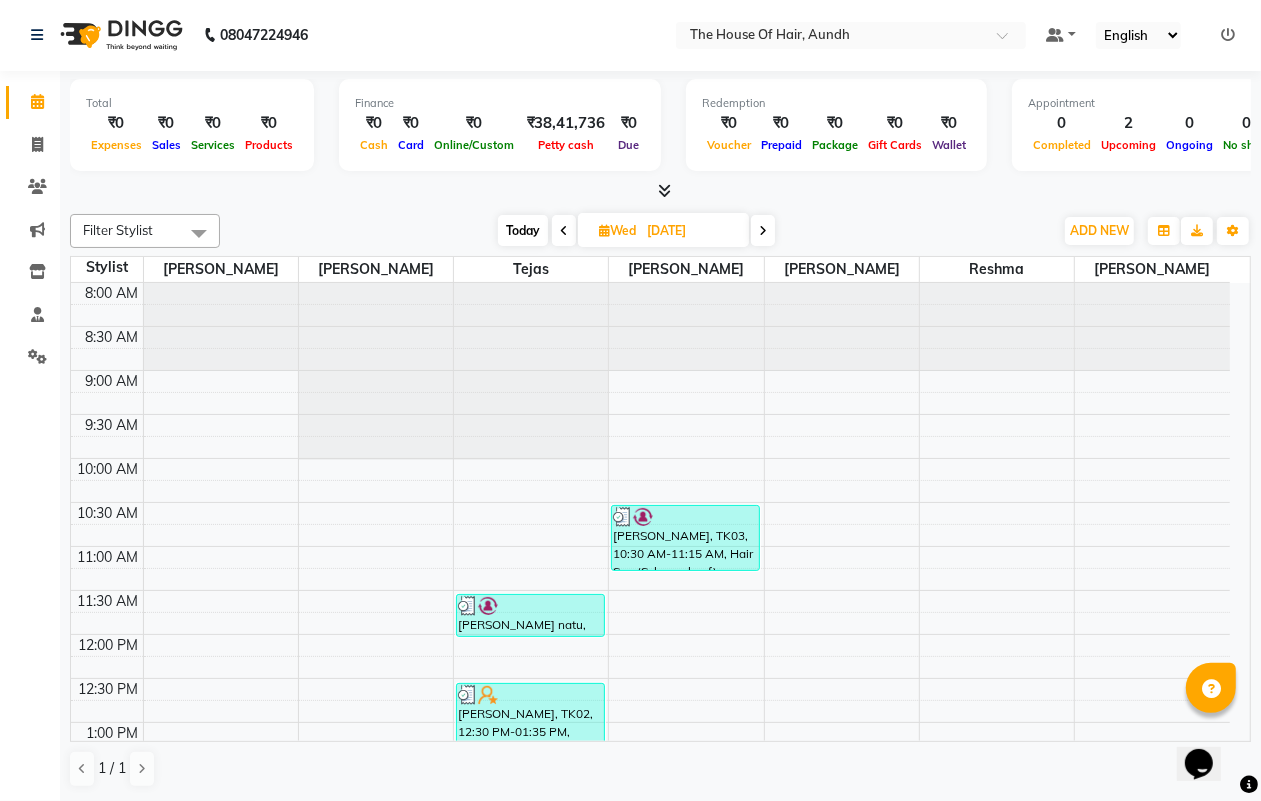 click on "Today" at bounding box center (523, 230) 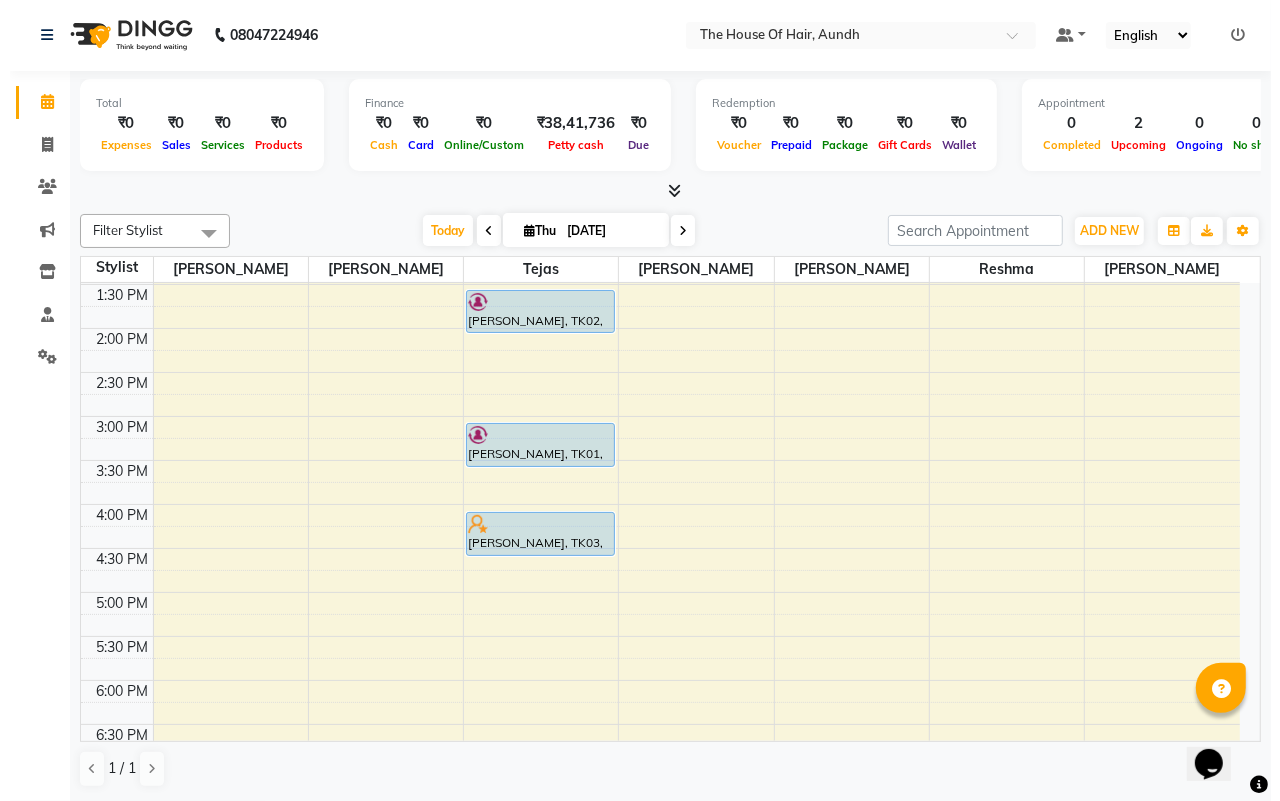 scroll, scrollTop: 357, scrollLeft: 0, axis: vertical 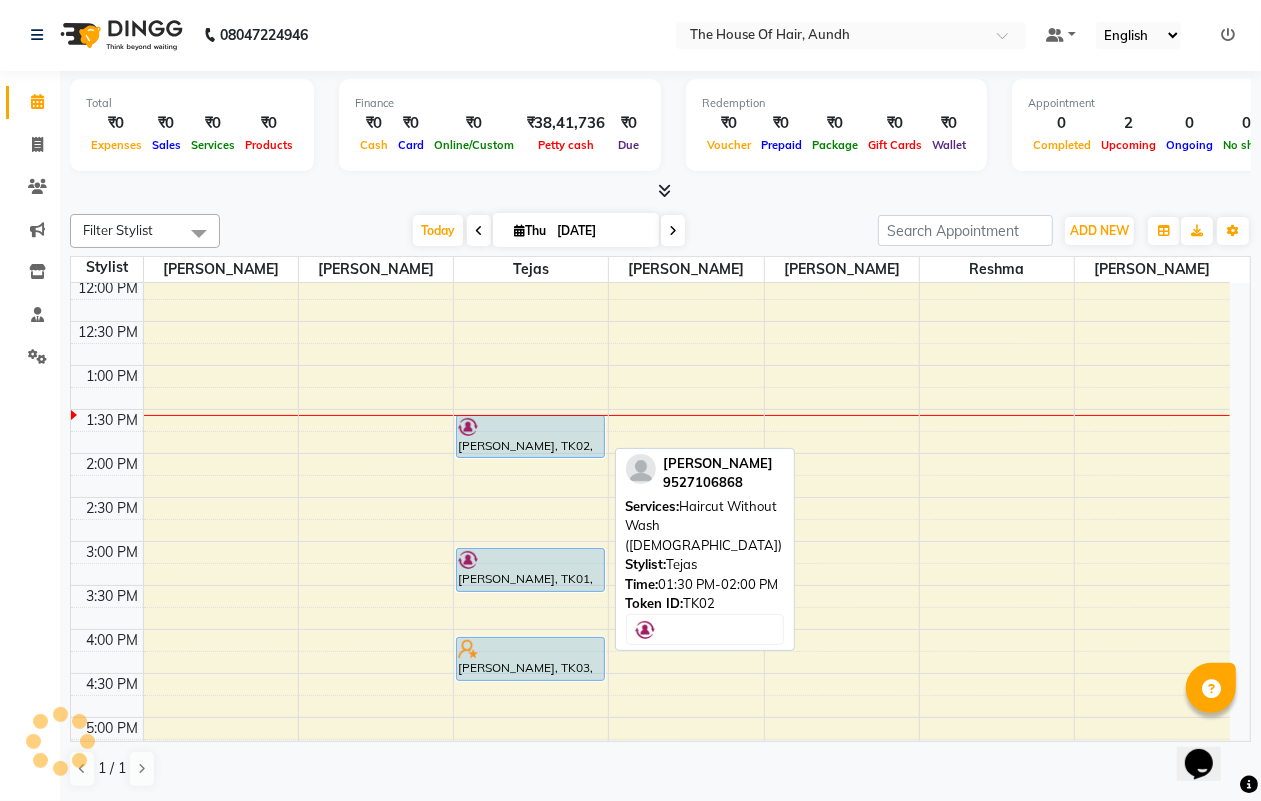 click at bounding box center [530, 427] 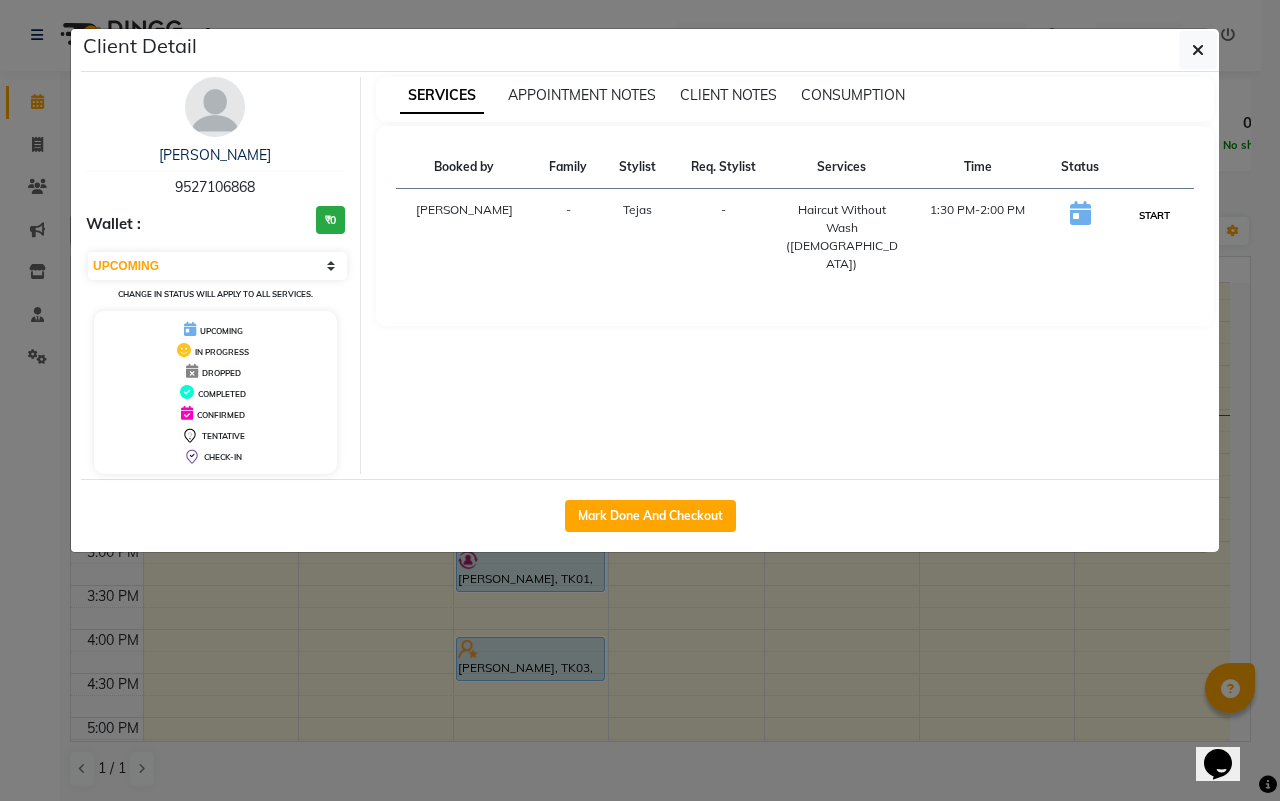 click on "START" at bounding box center [1154, 215] 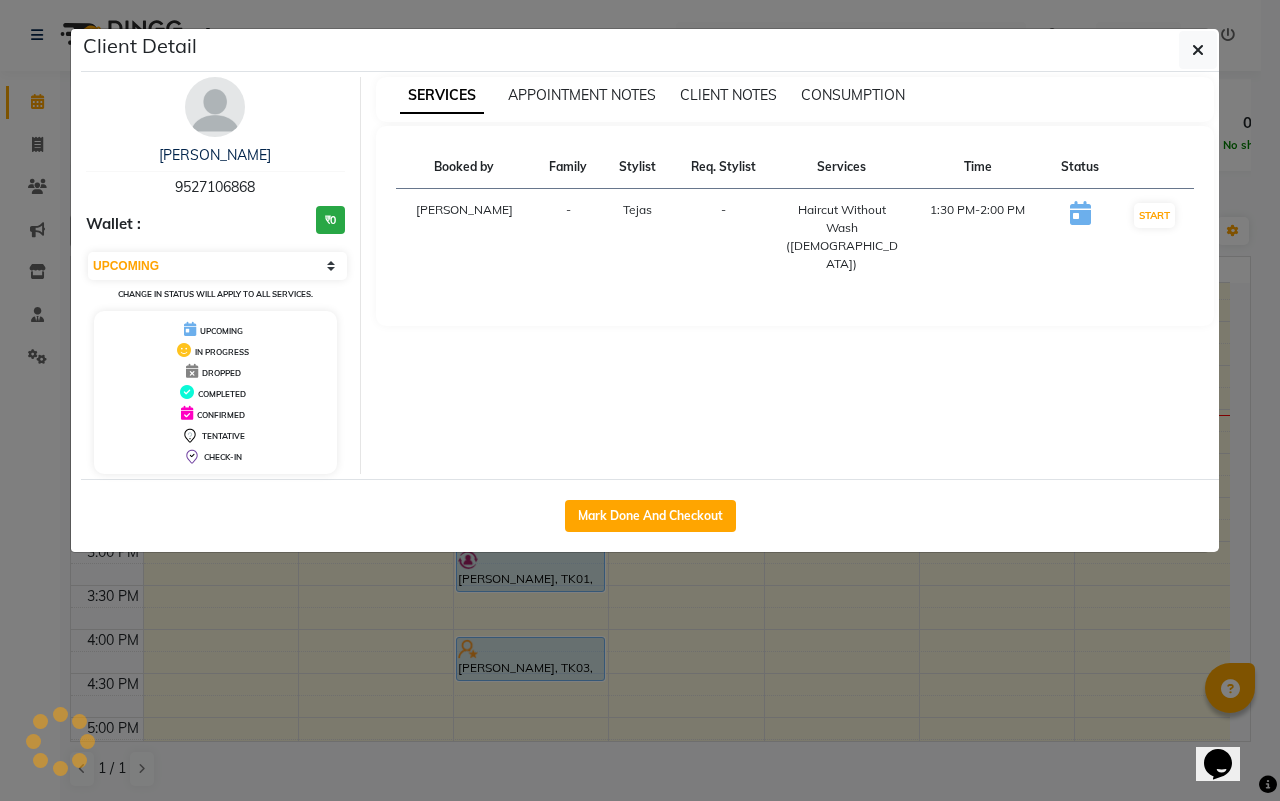 select on "1" 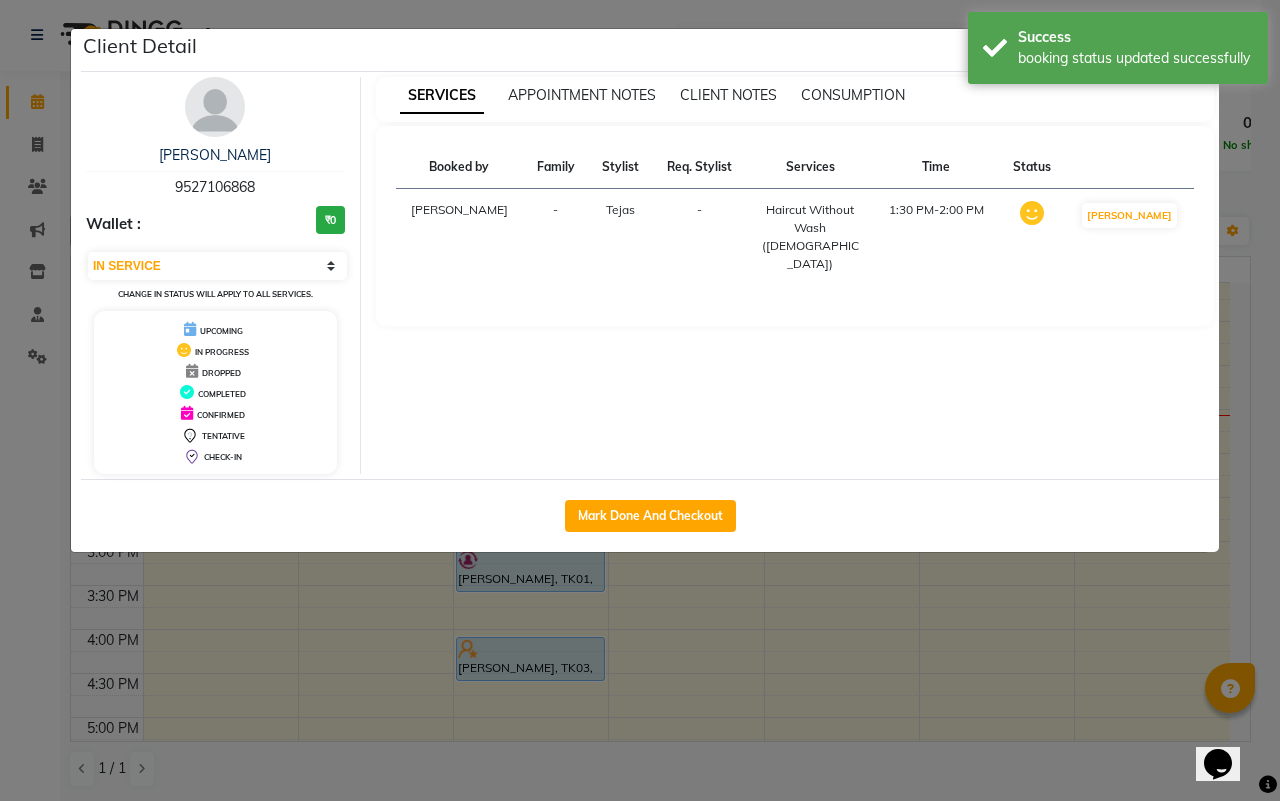 click on "Client Detail  [PERSON_NAME]   9527106868 Wallet : ₹0 Select IN SERVICE CONFIRMED TENTATIVE CHECK IN MARK DONE DROPPED UPCOMING Change in status will apply to all services. UPCOMING IN PROGRESS DROPPED COMPLETED CONFIRMED TENTATIVE CHECK-IN SERVICES APPOINTMENT NOTES CLIENT NOTES CONSUMPTION Booked by Family Stylist Req. Stylist Services Time Status  [PERSON_NAME] -  Haircut Without Wash ([DEMOGRAPHIC_DATA])   1:30 PM-2:00 PM   MARK DONE   Mark Done And Checkout" 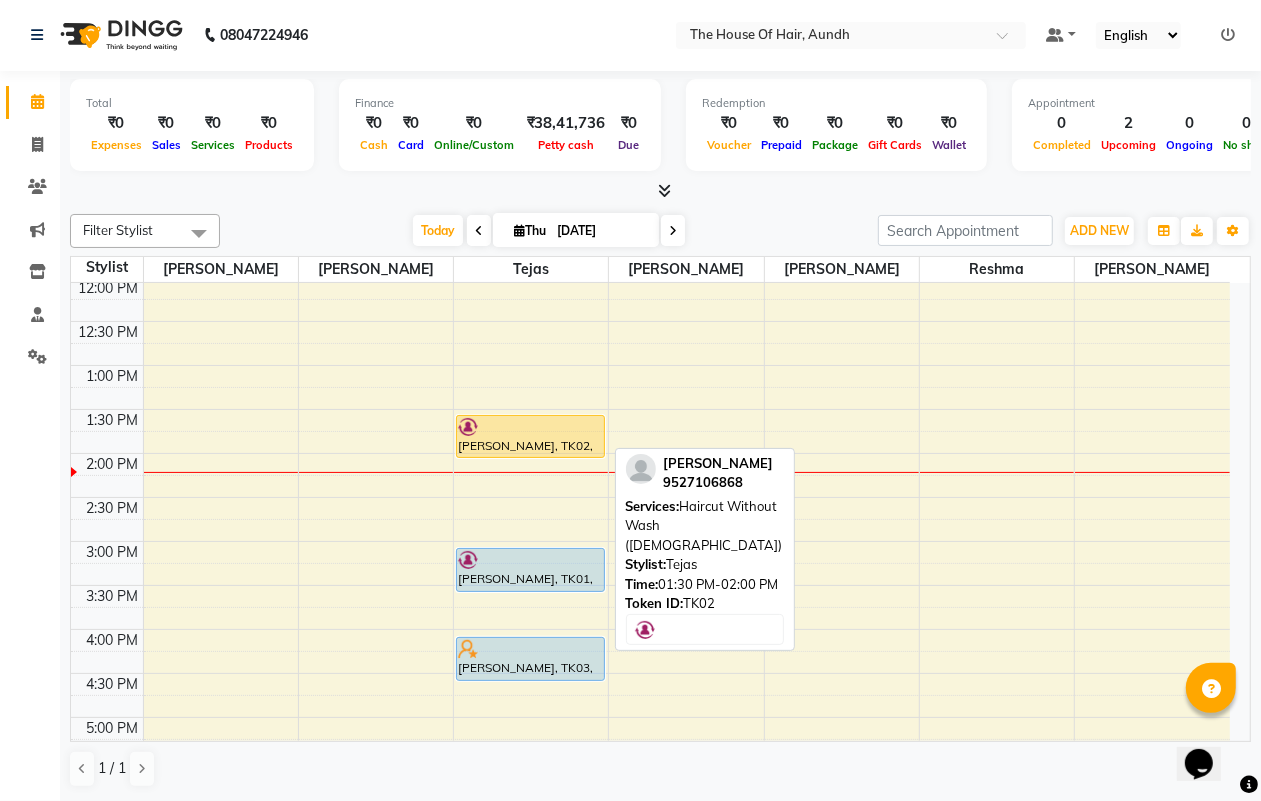 click at bounding box center (530, 427) 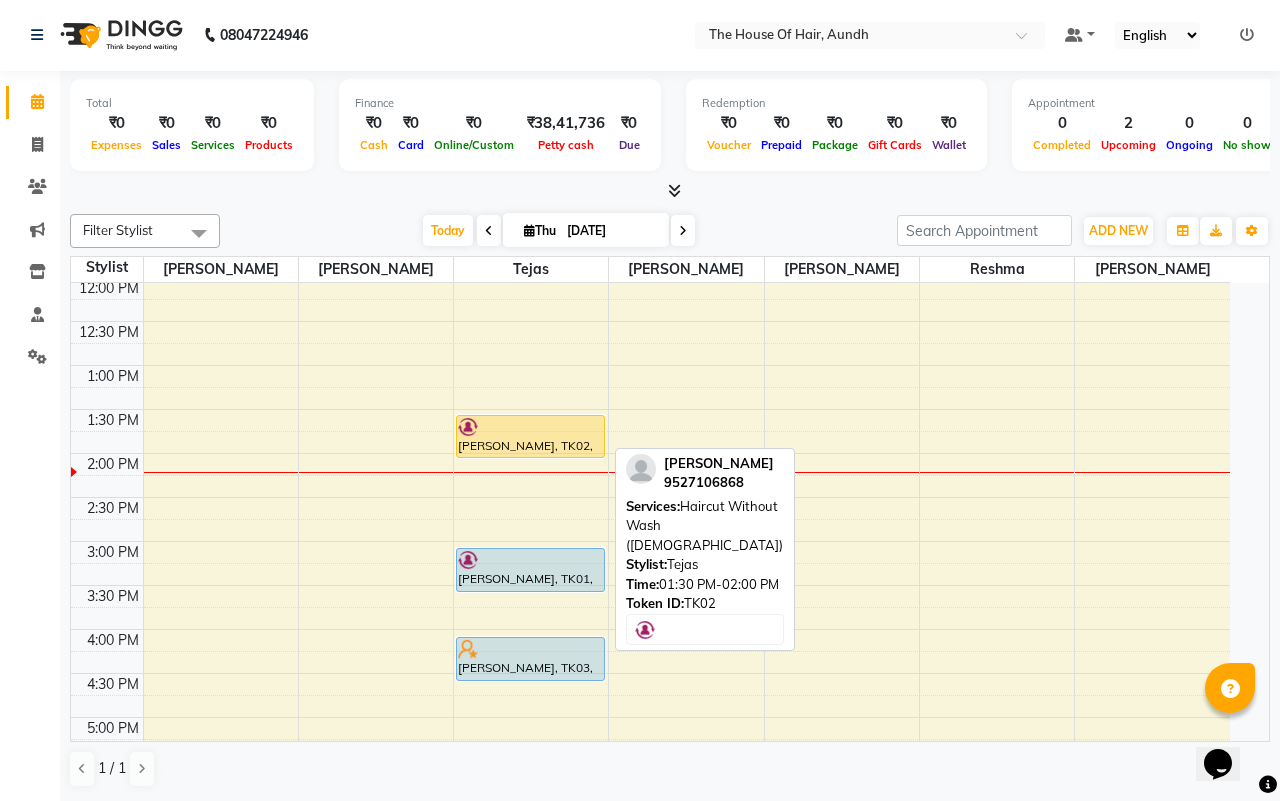 select on "1" 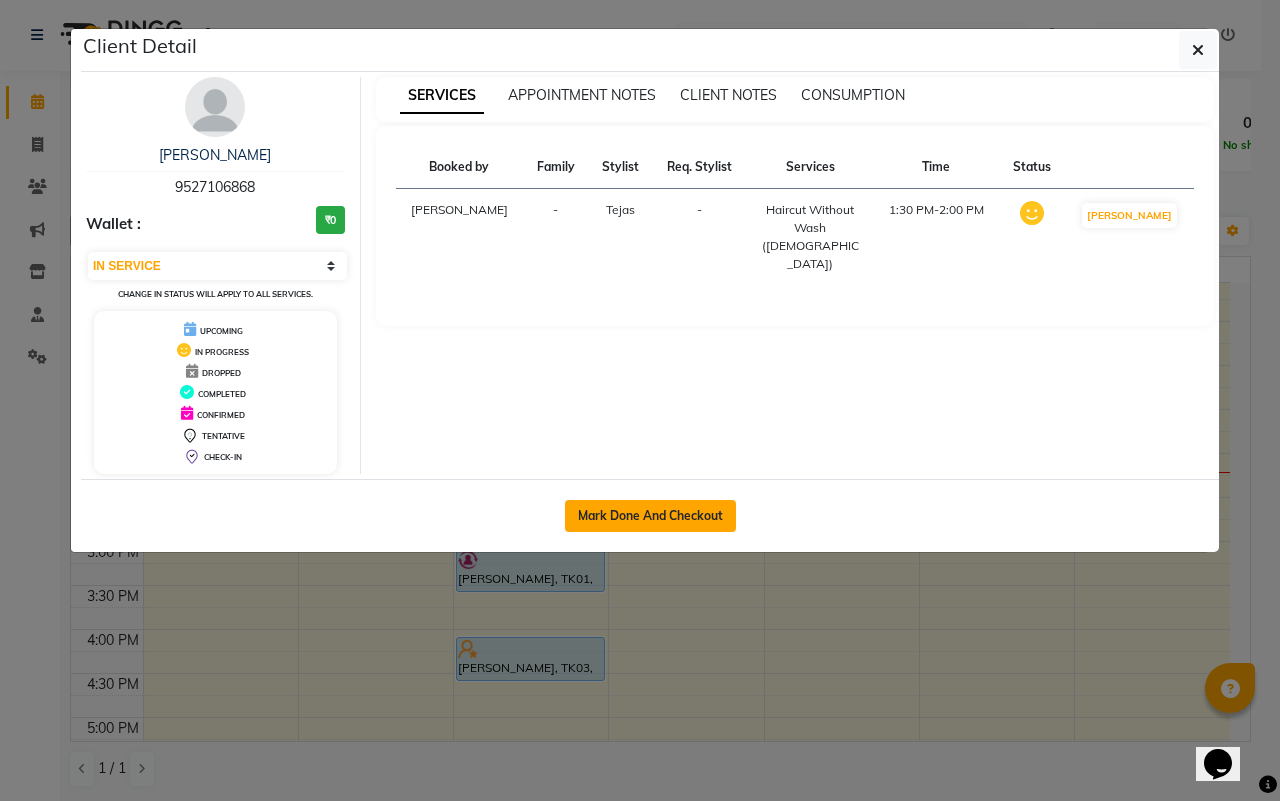 click on "Mark Done And Checkout" 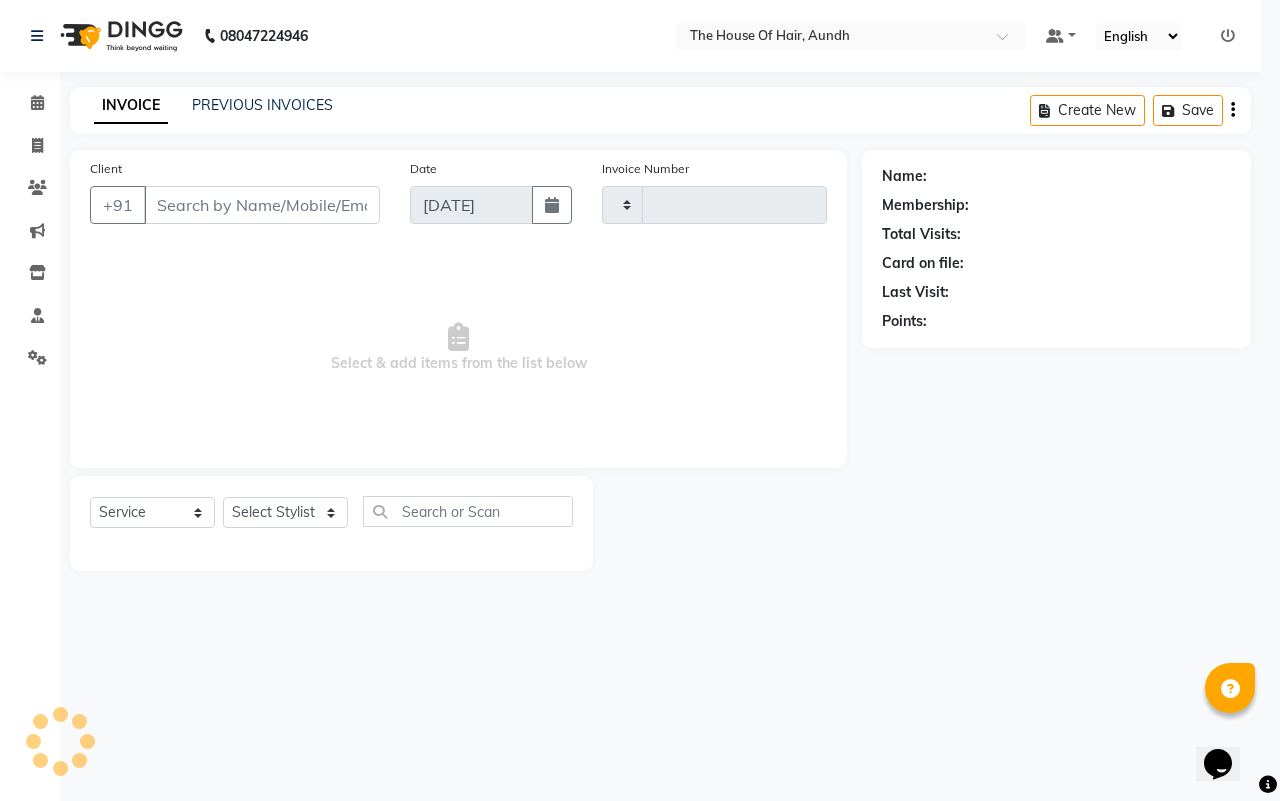 type on "1106" 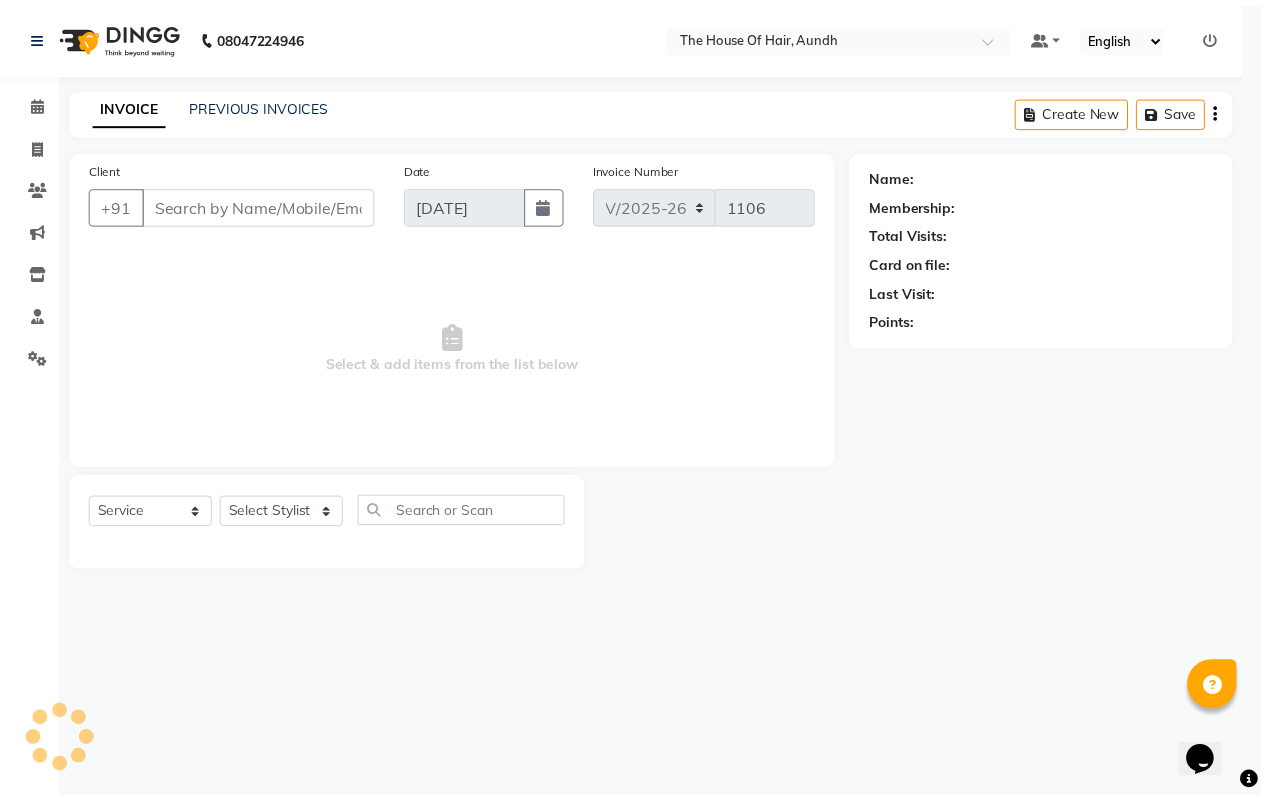 scroll, scrollTop: 0, scrollLeft: 0, axis: both 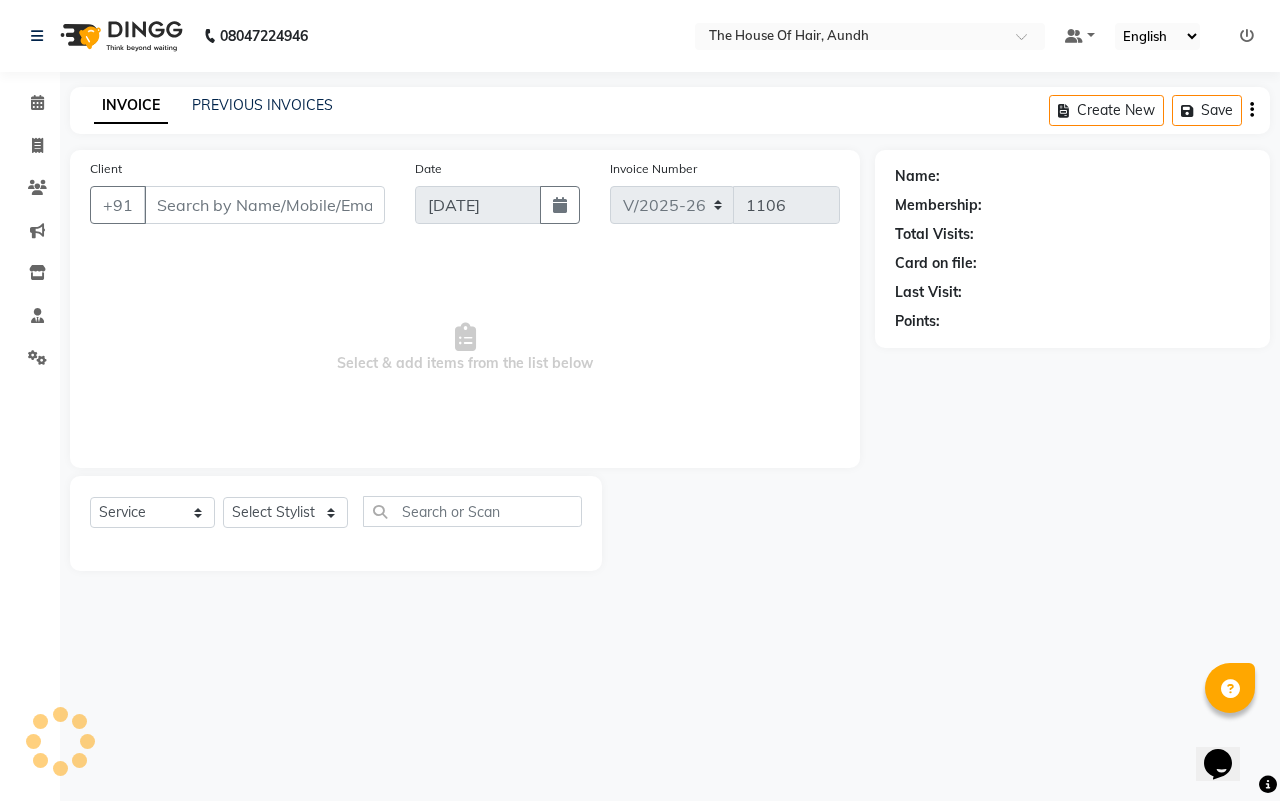 type on "9527106868" 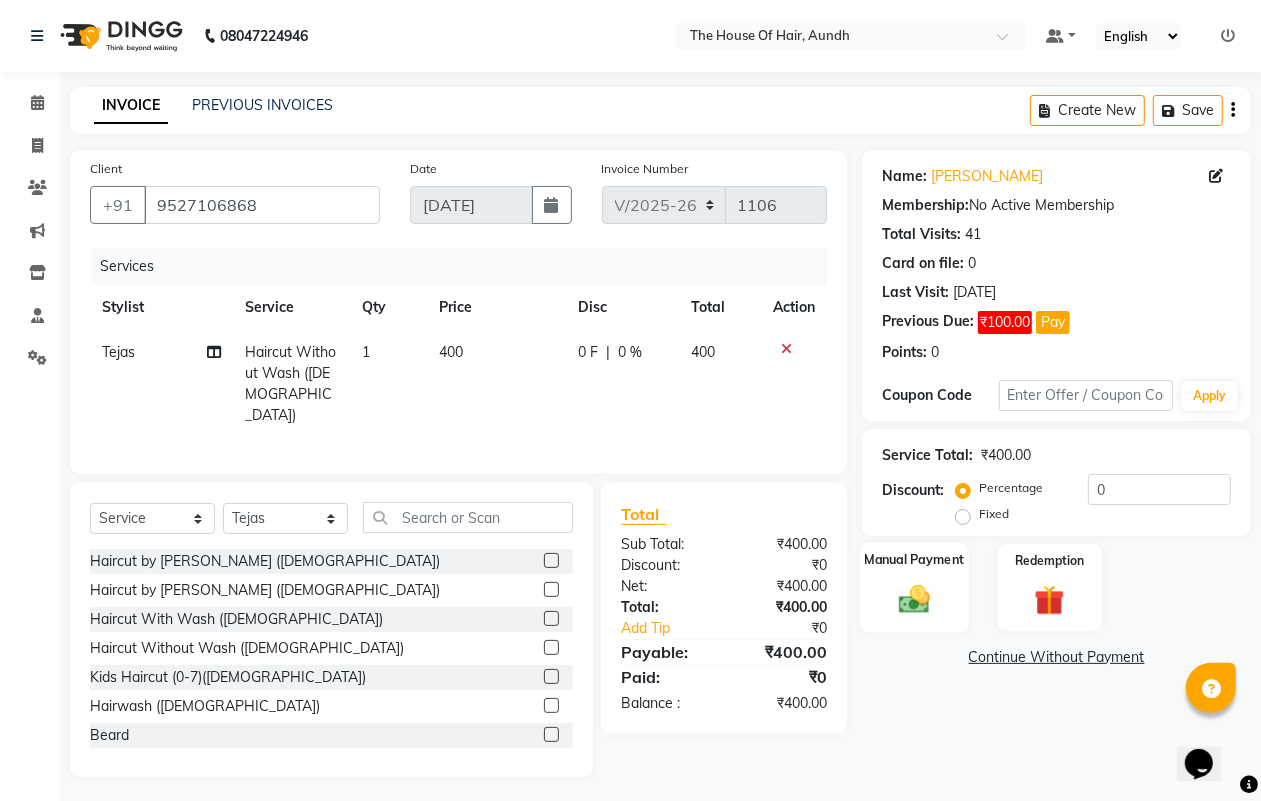 click 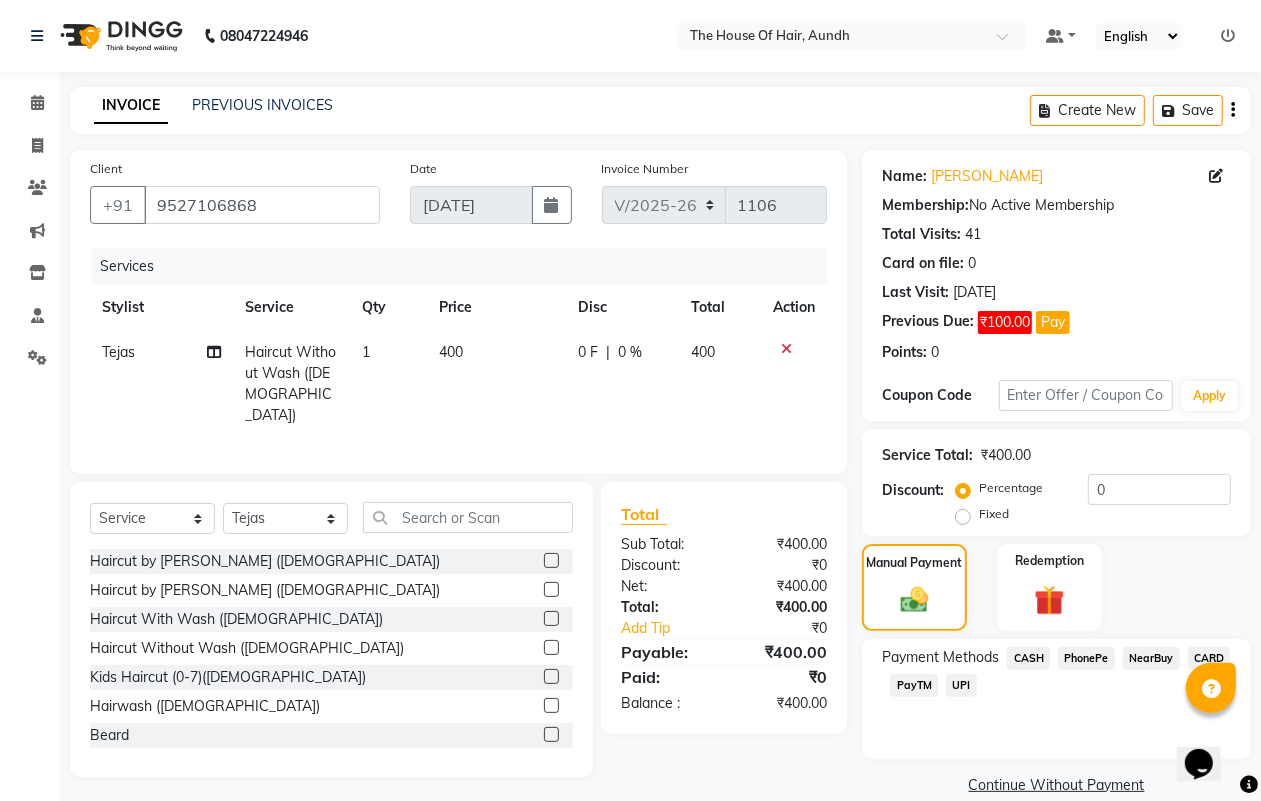 click on "CASH" 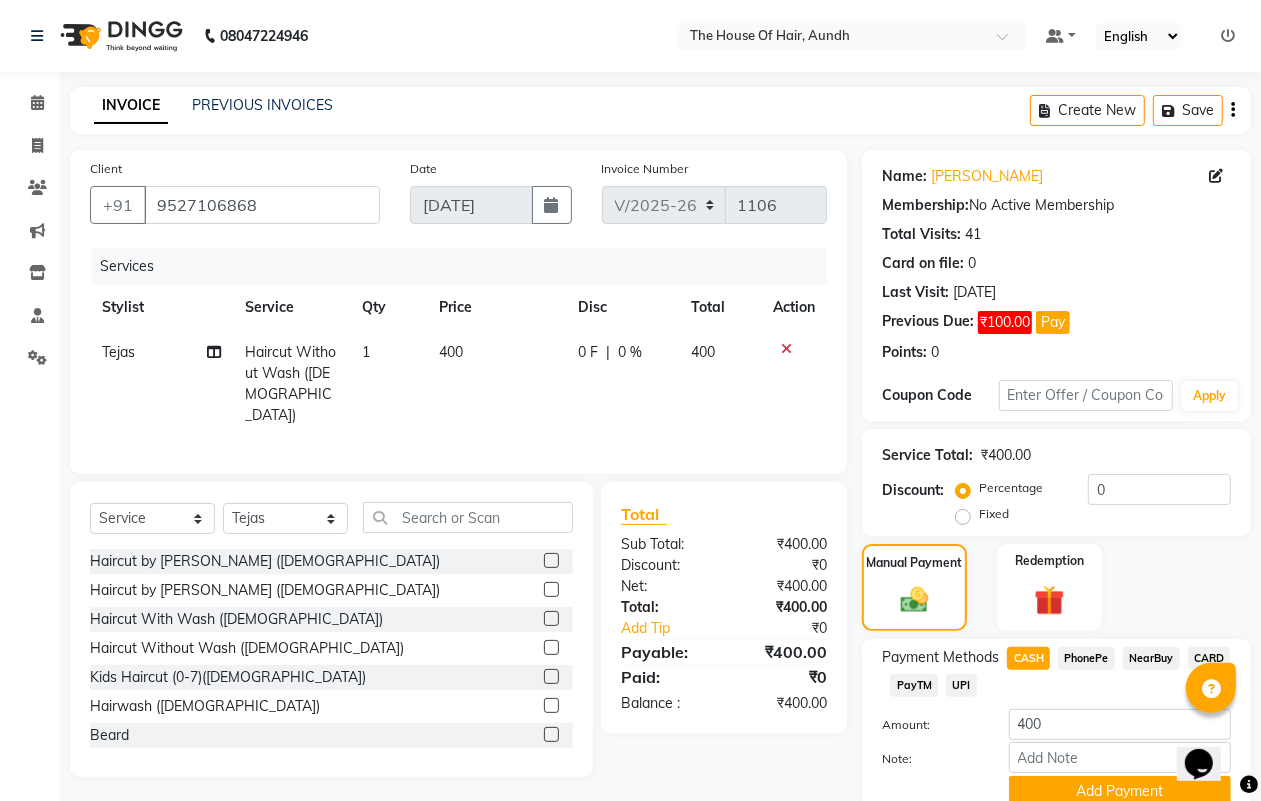 scroll, scrollTop: 83, scrollLeft: 0, axis: vertical 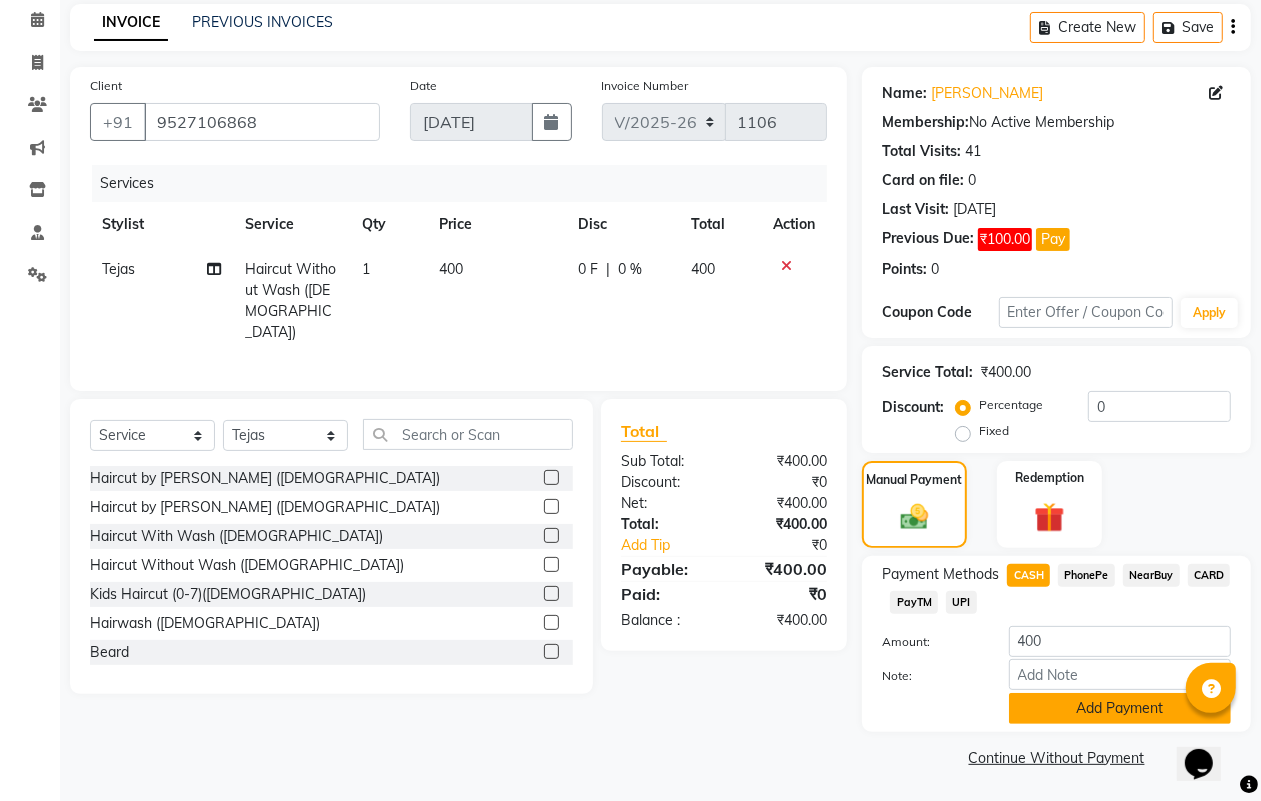click on "Add Payment" 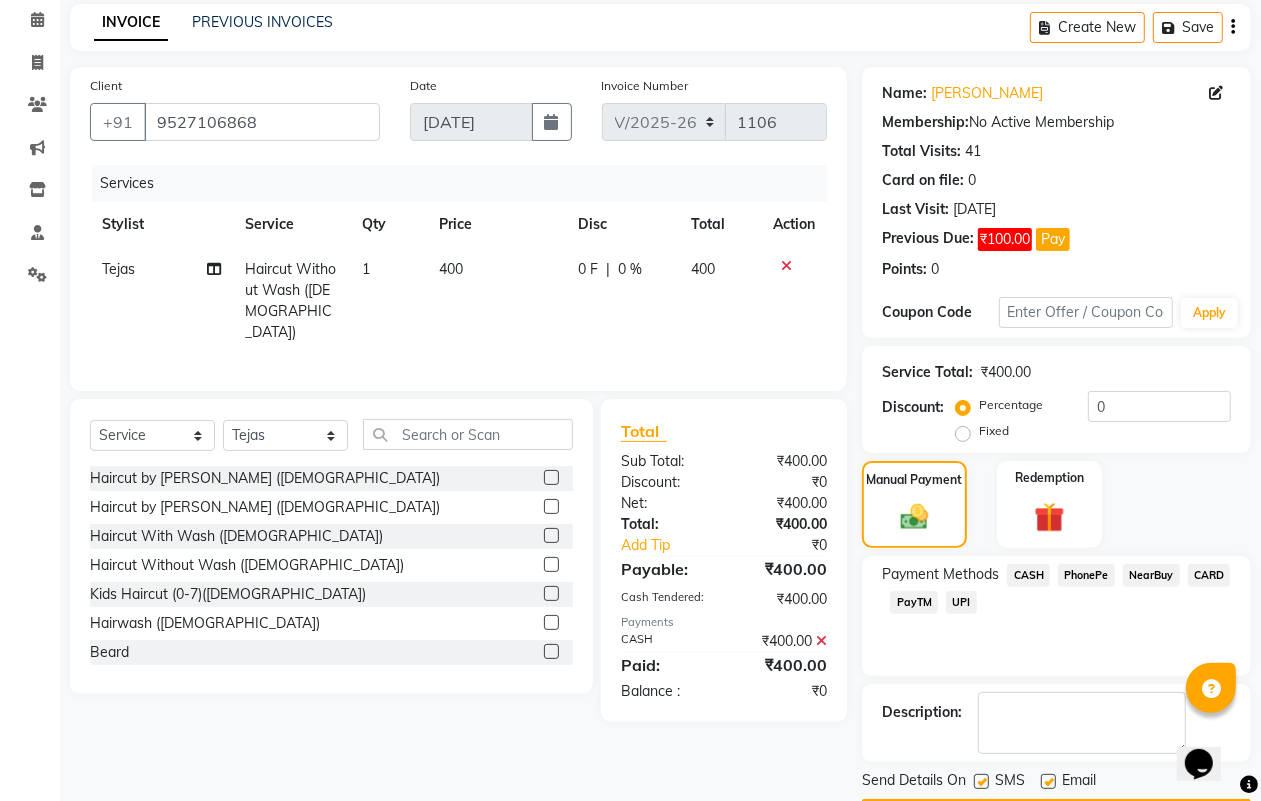 scroll, scrollTop: 142, scrollLeft: 0, axis: vertical 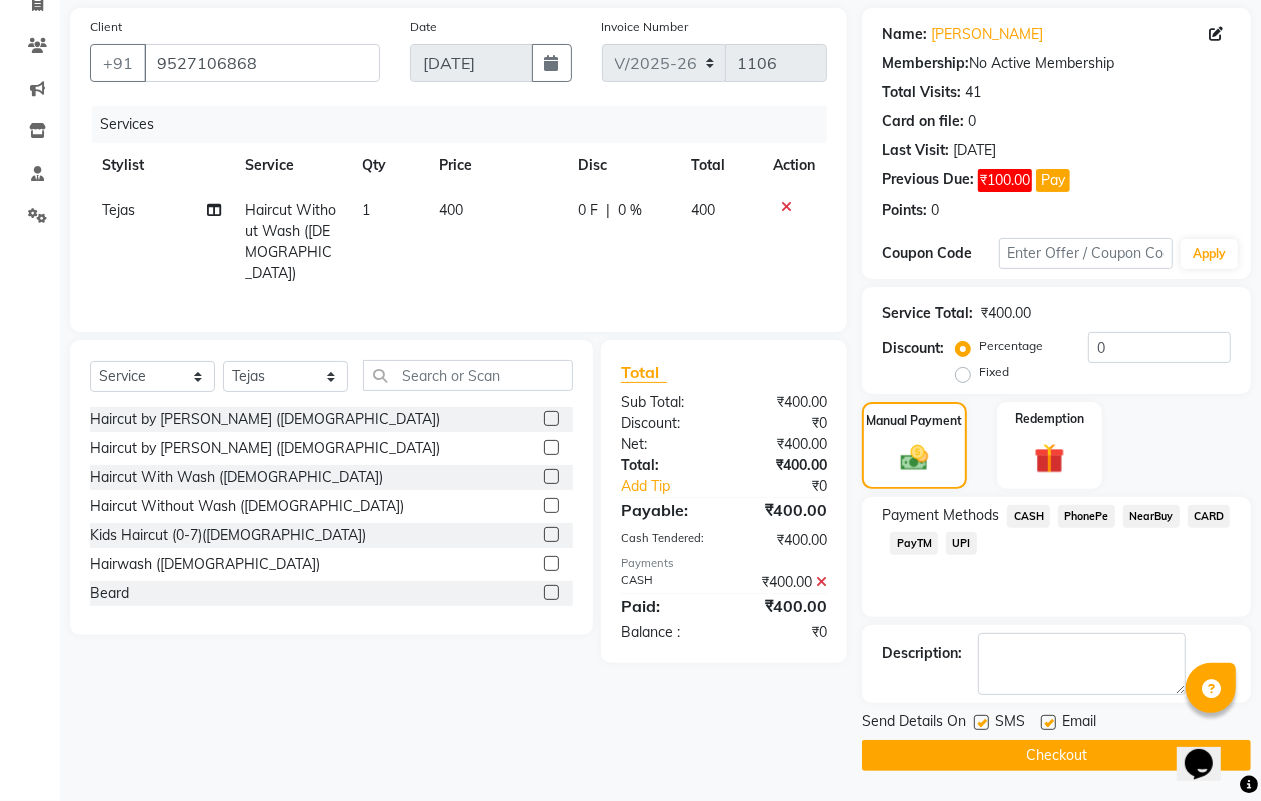 click on "Checkout" 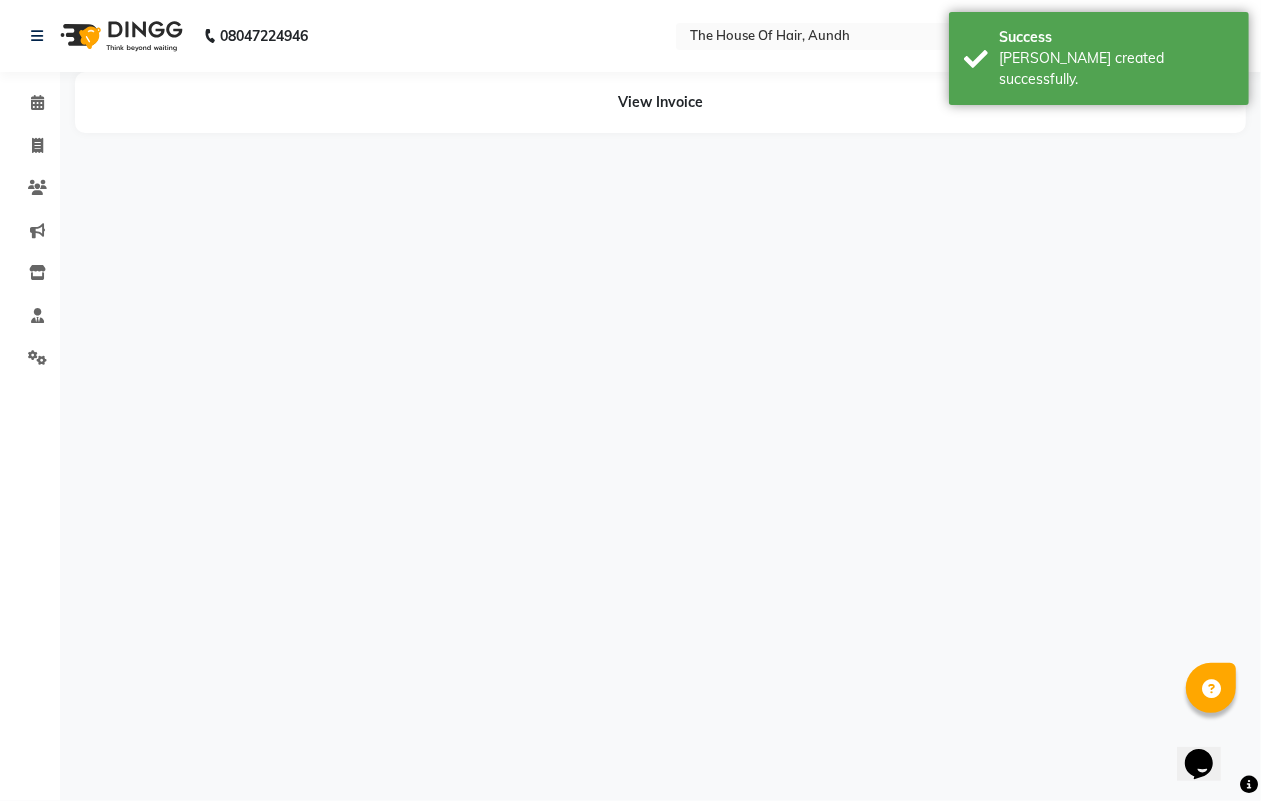 scroll, scrollTop: 0, scrollLeft: 0, axis: both 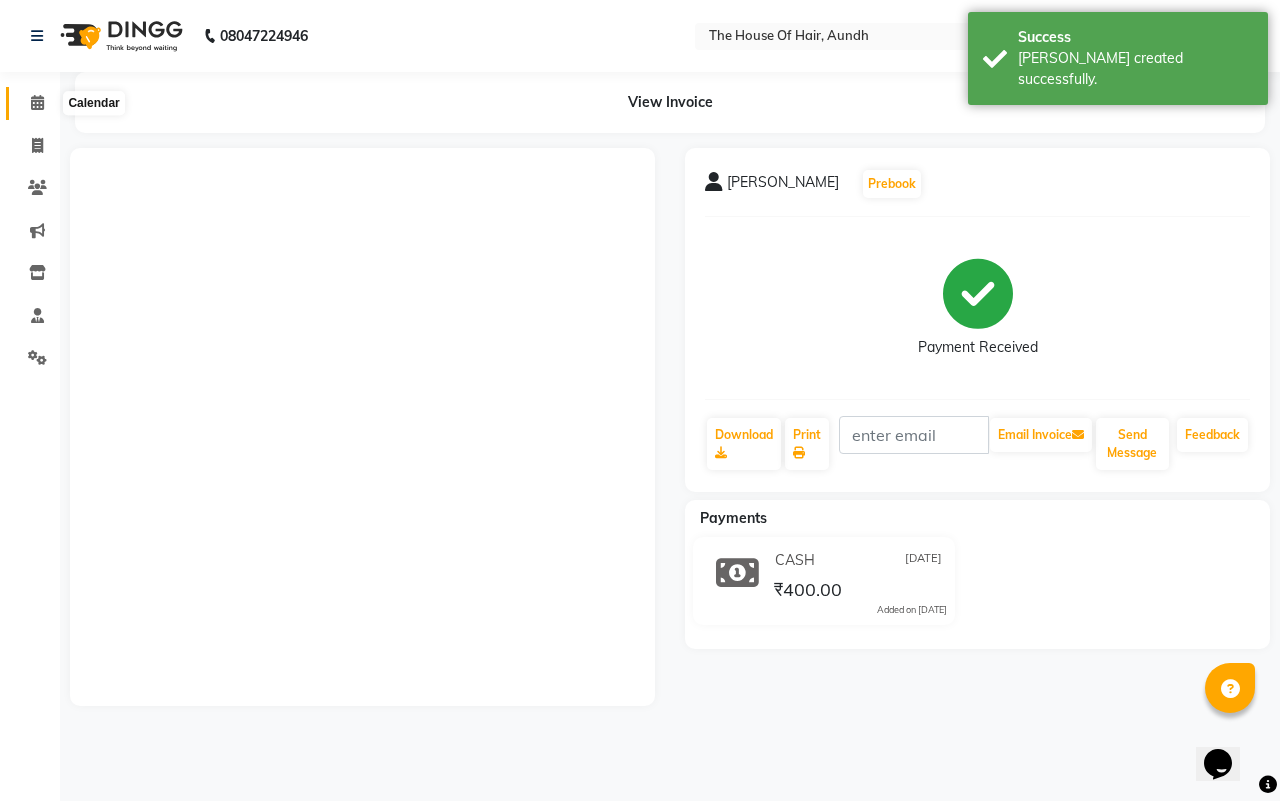 click 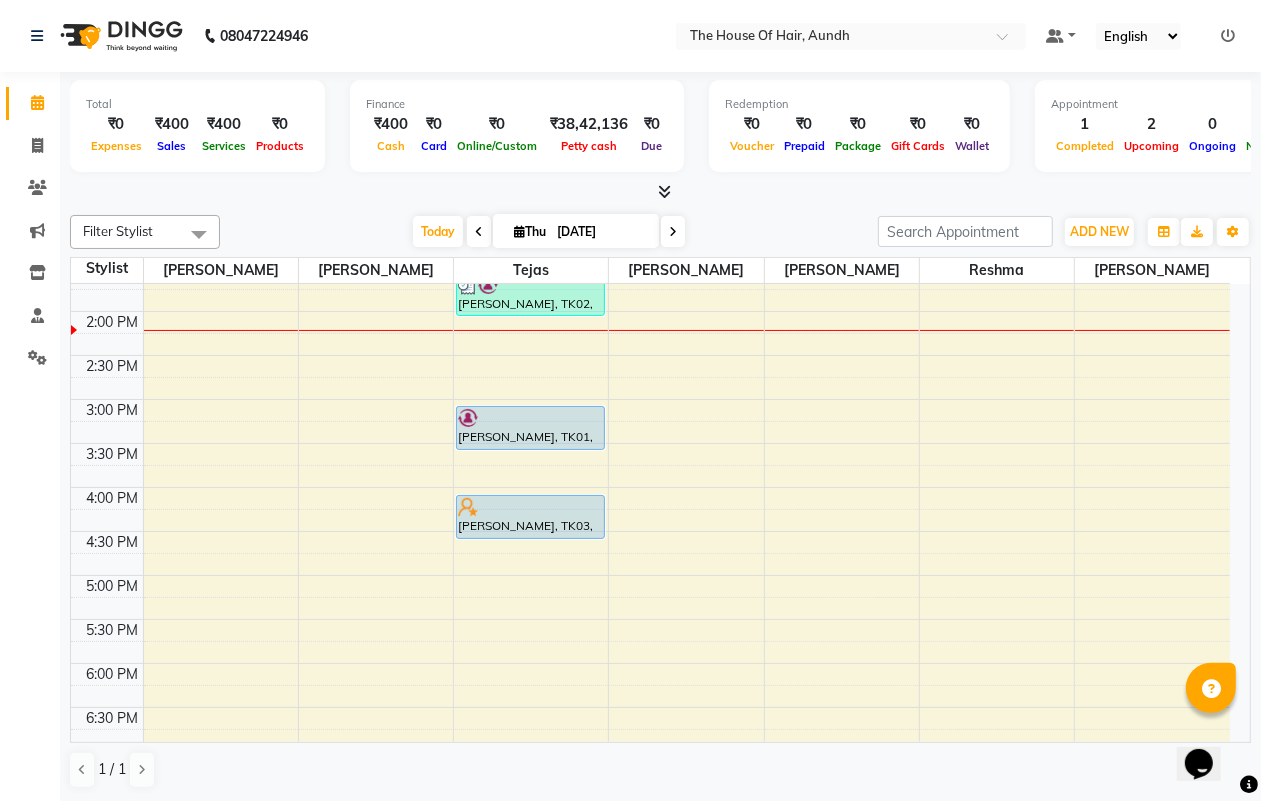 scroll, scrollTop: 375, scrollLeft: 0, axis: vertical 